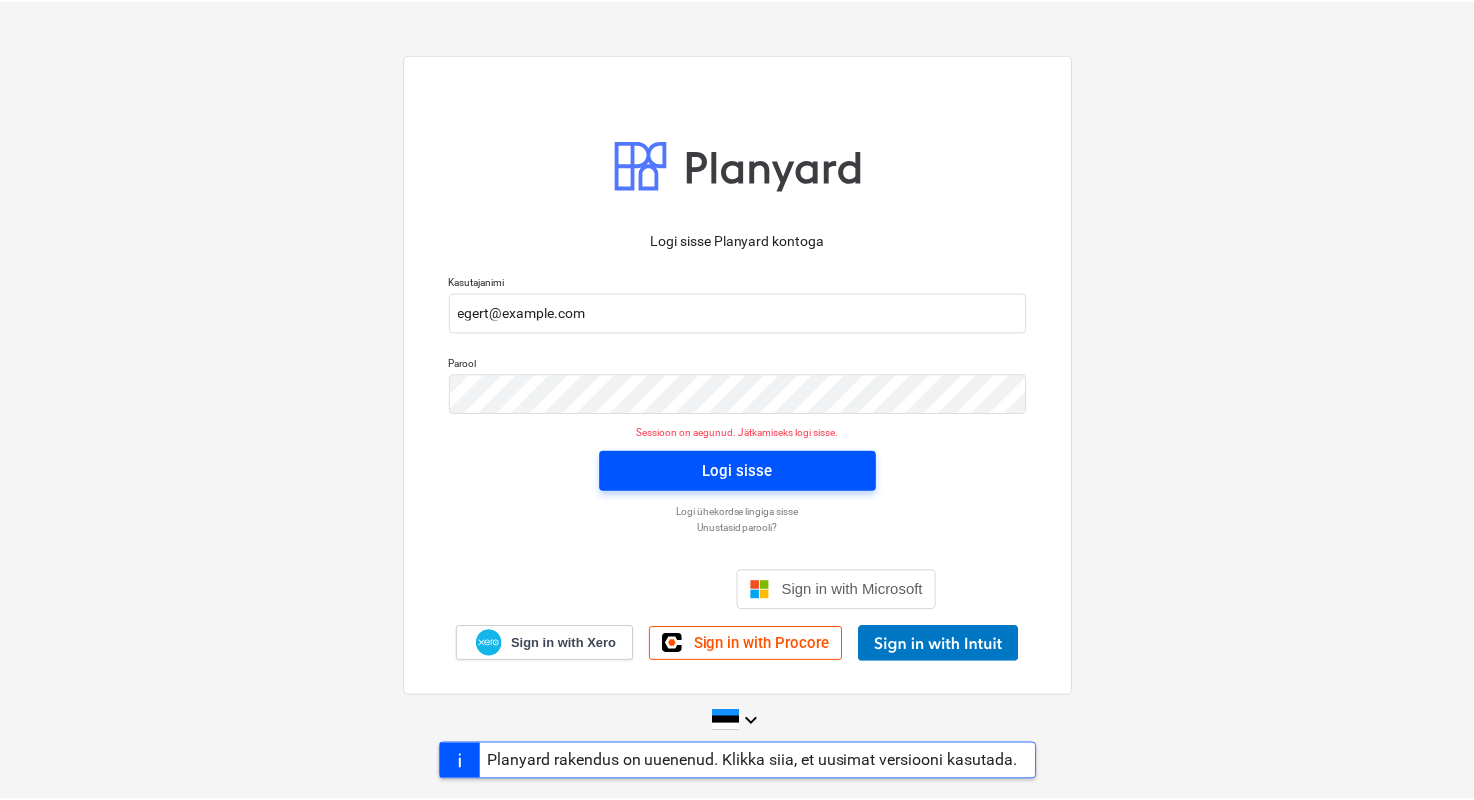 scroll, scrollTop: 0, scrollLeft: 0, axis: both 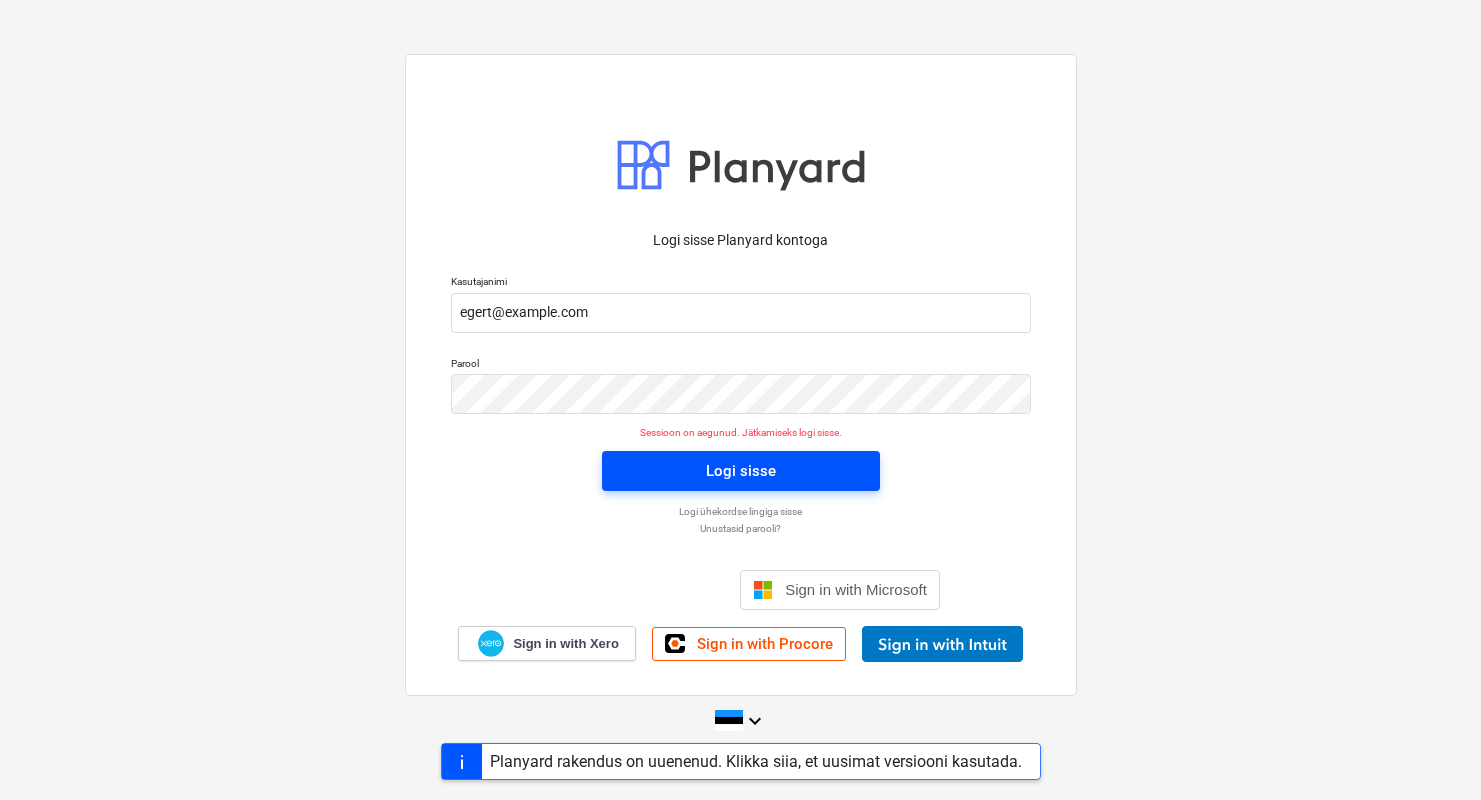 click on "Logi sisse" at bounding box center (741, 471) 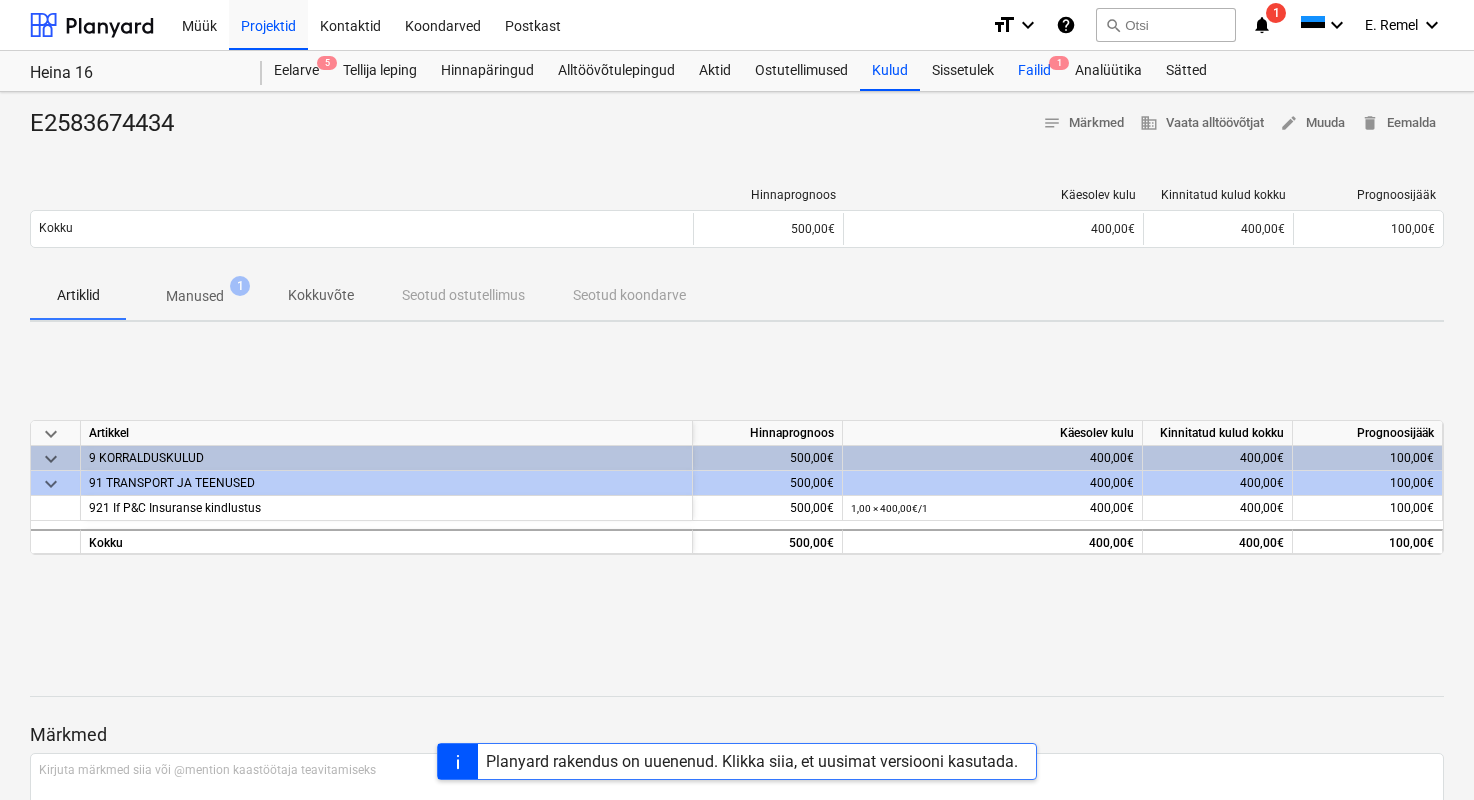 click on "Failid 1" at bounding box center [1034, 71] 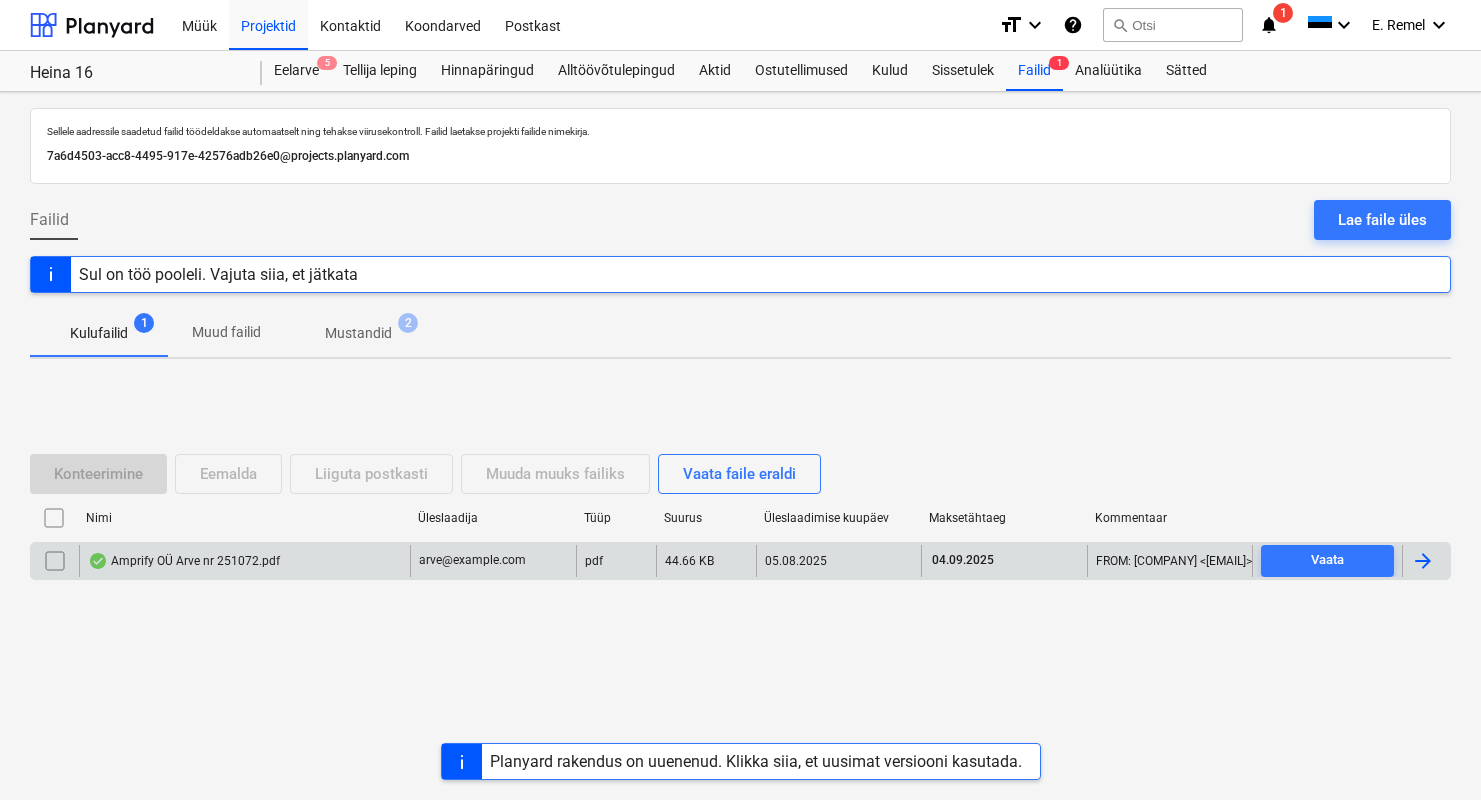click on "Amprify OÜ Arve nr 251072.pdf" at bounding box center [184, 561] 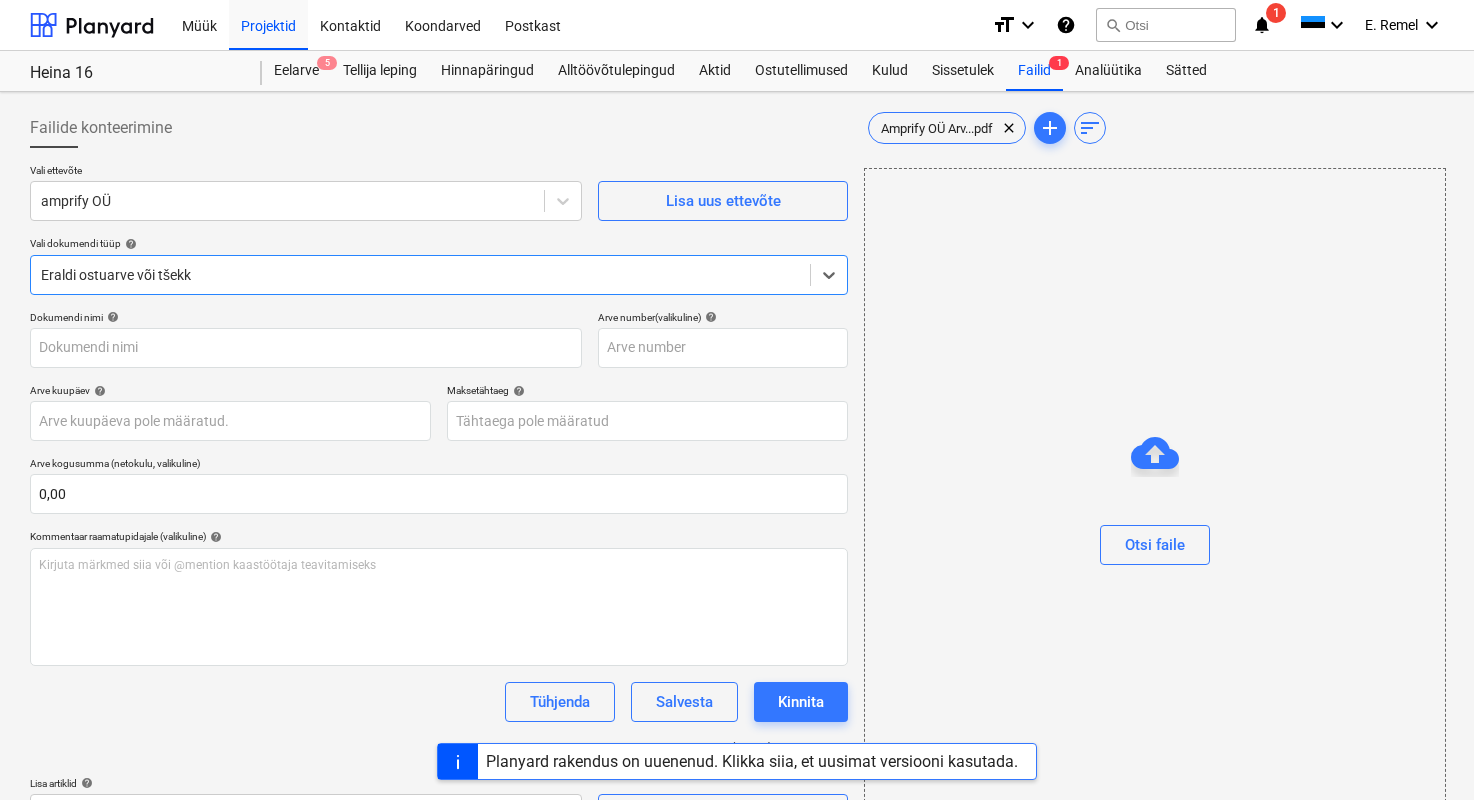 type on "251072" 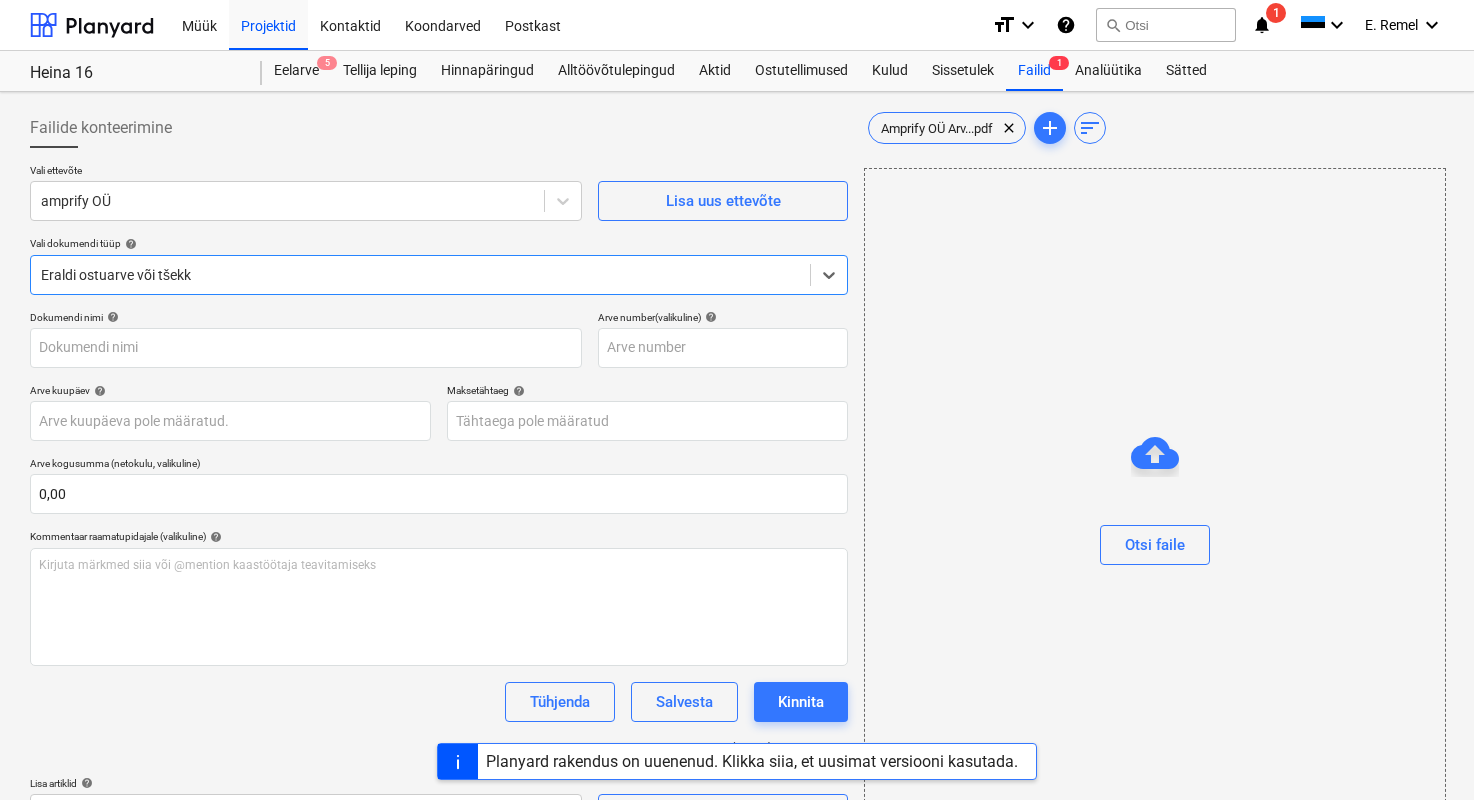 type on "251072" 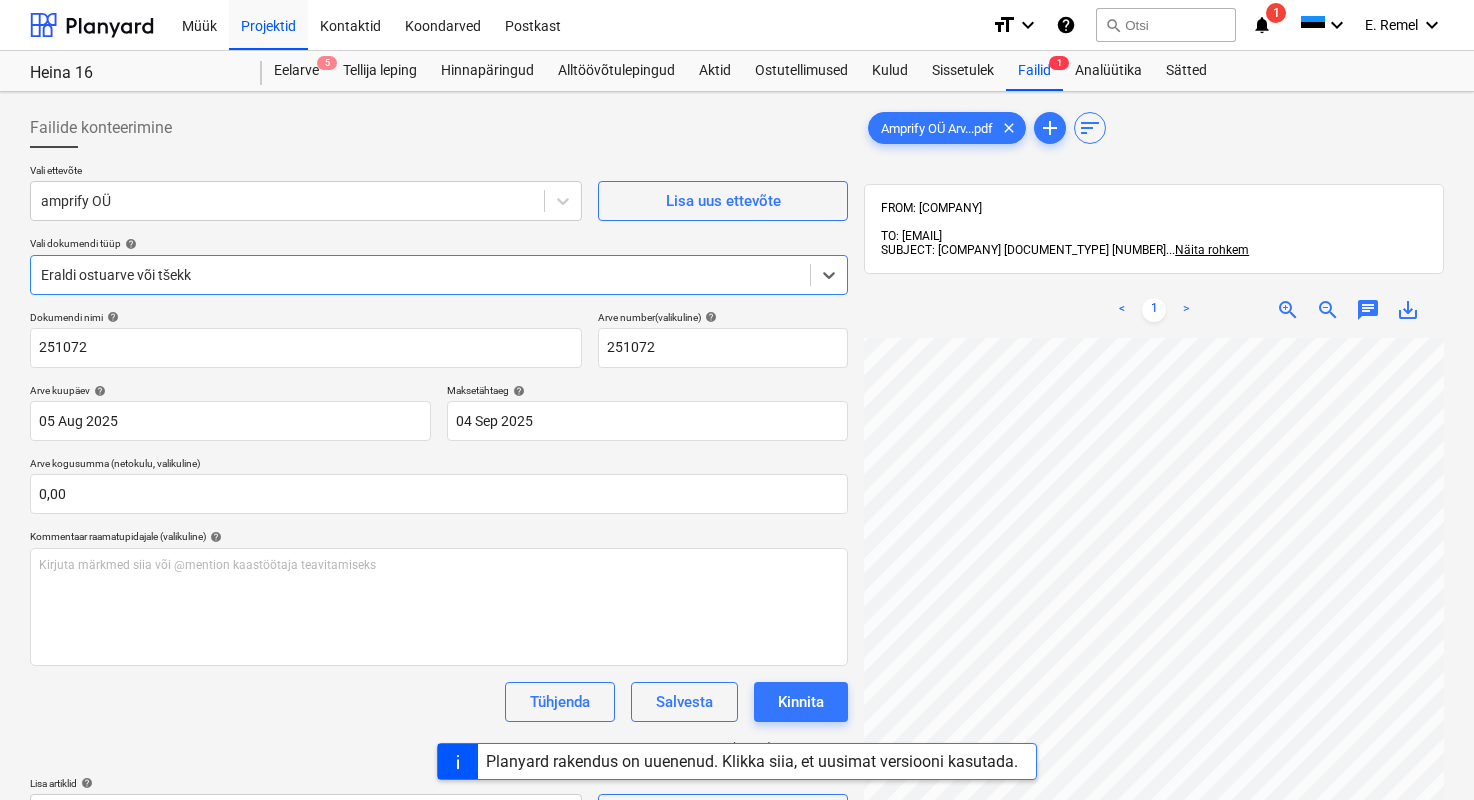 scroll, scrollTop: 534, scrollLeft: 0, axis: vertical 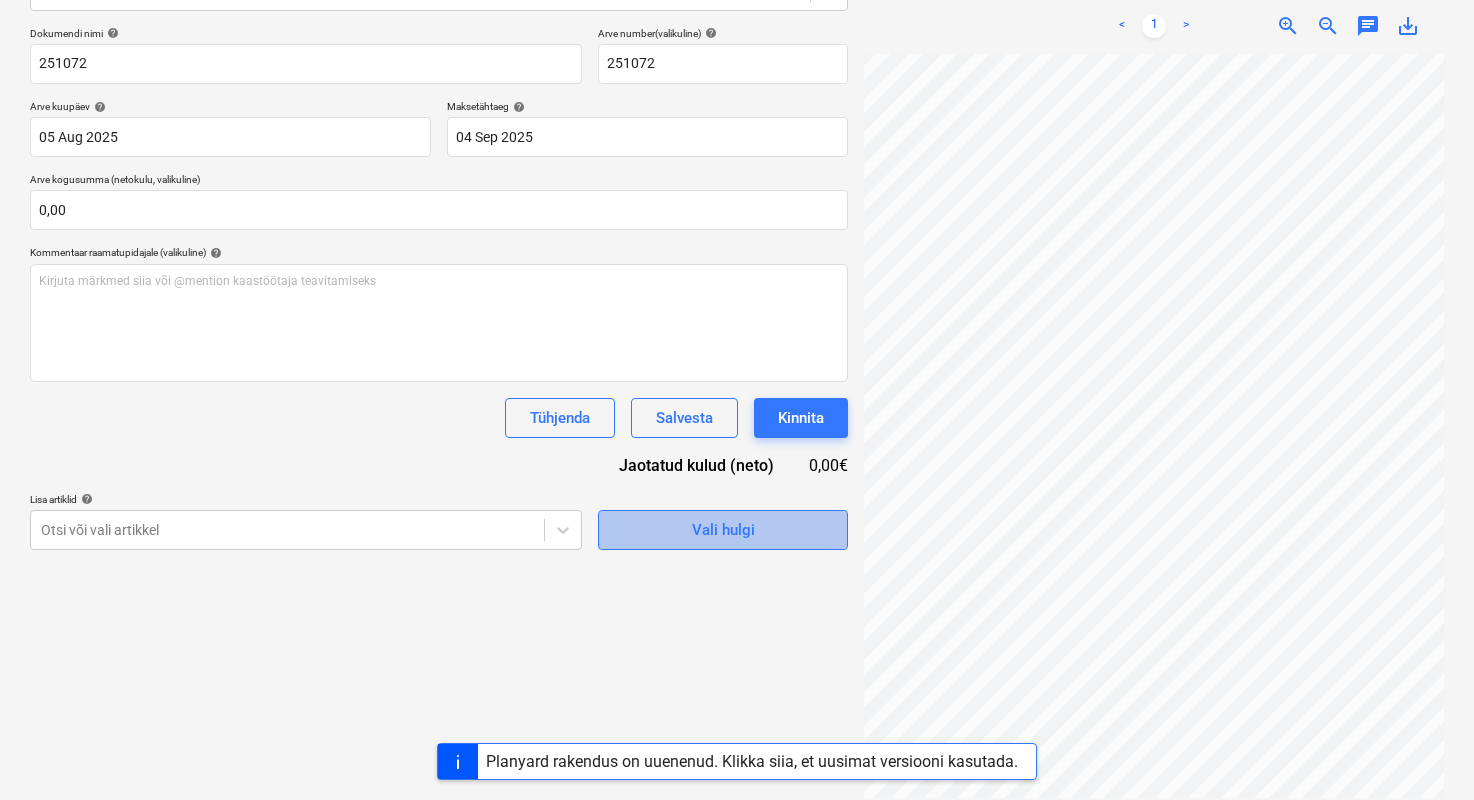 click on "Vali hulgi" at bounding box center (723, 530) 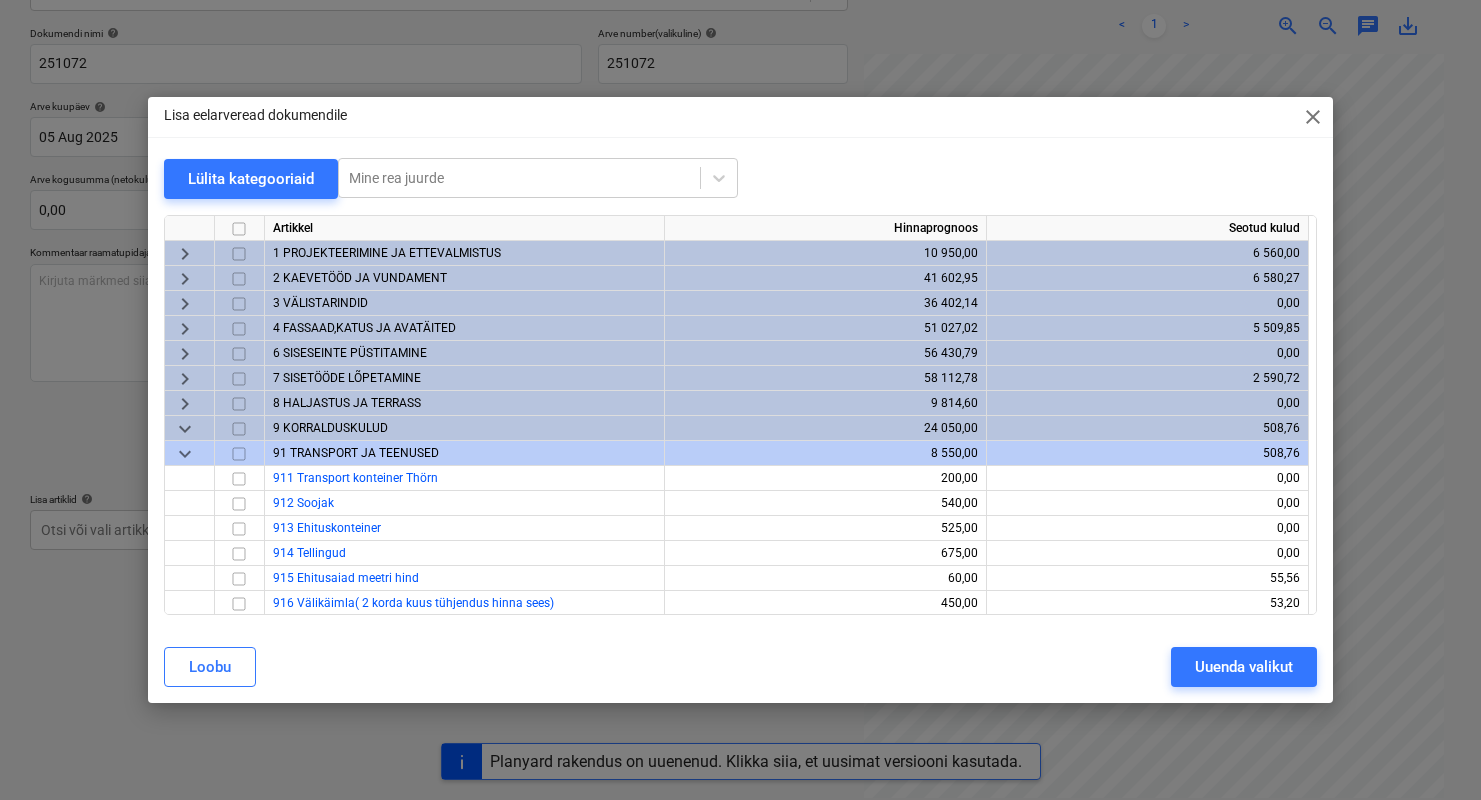 click on "keyboard_arrow_down" at bounding box center [185, 454] 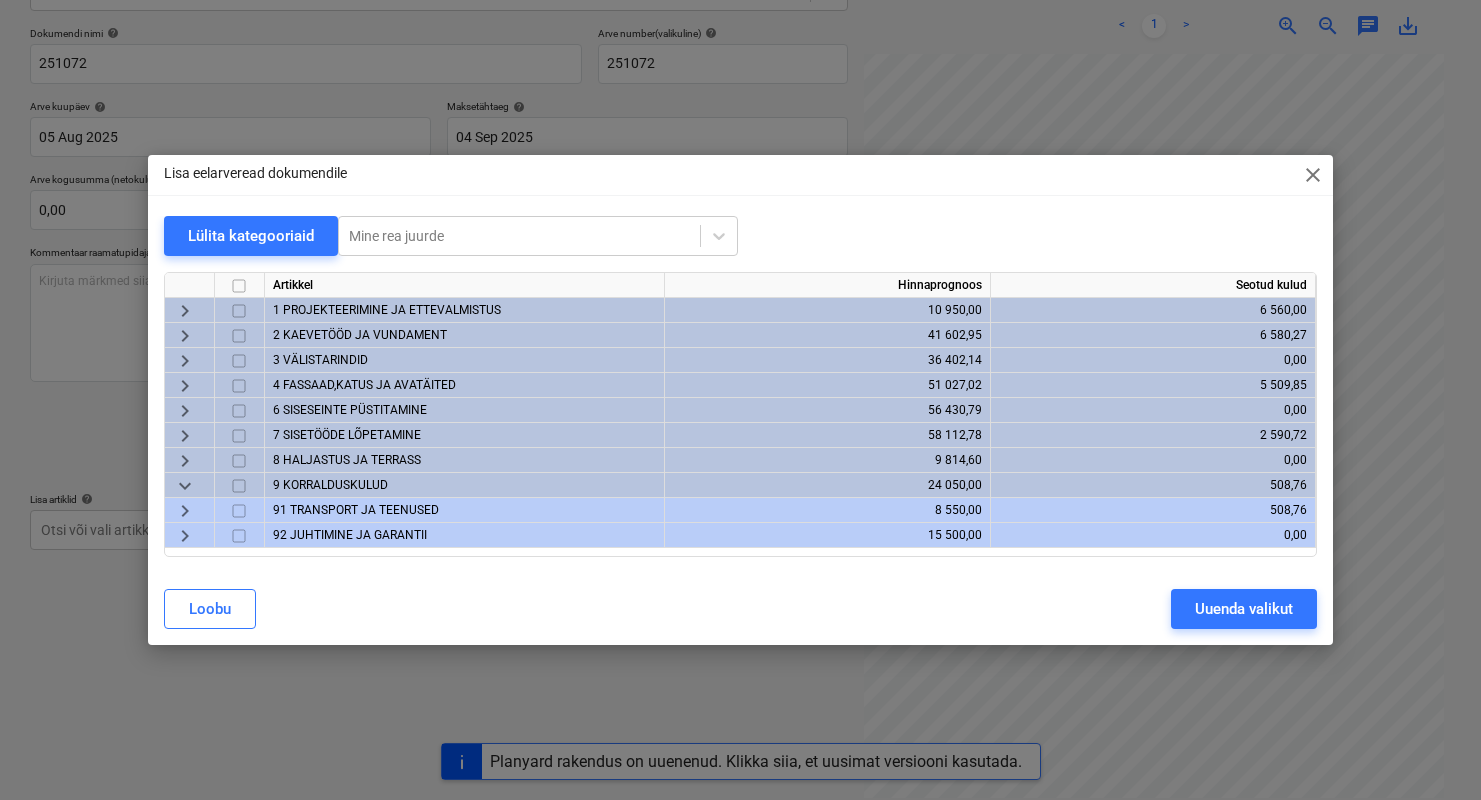 click on "92 JUHTIMINE JA GARANTII" at bounding box center [350, 535] 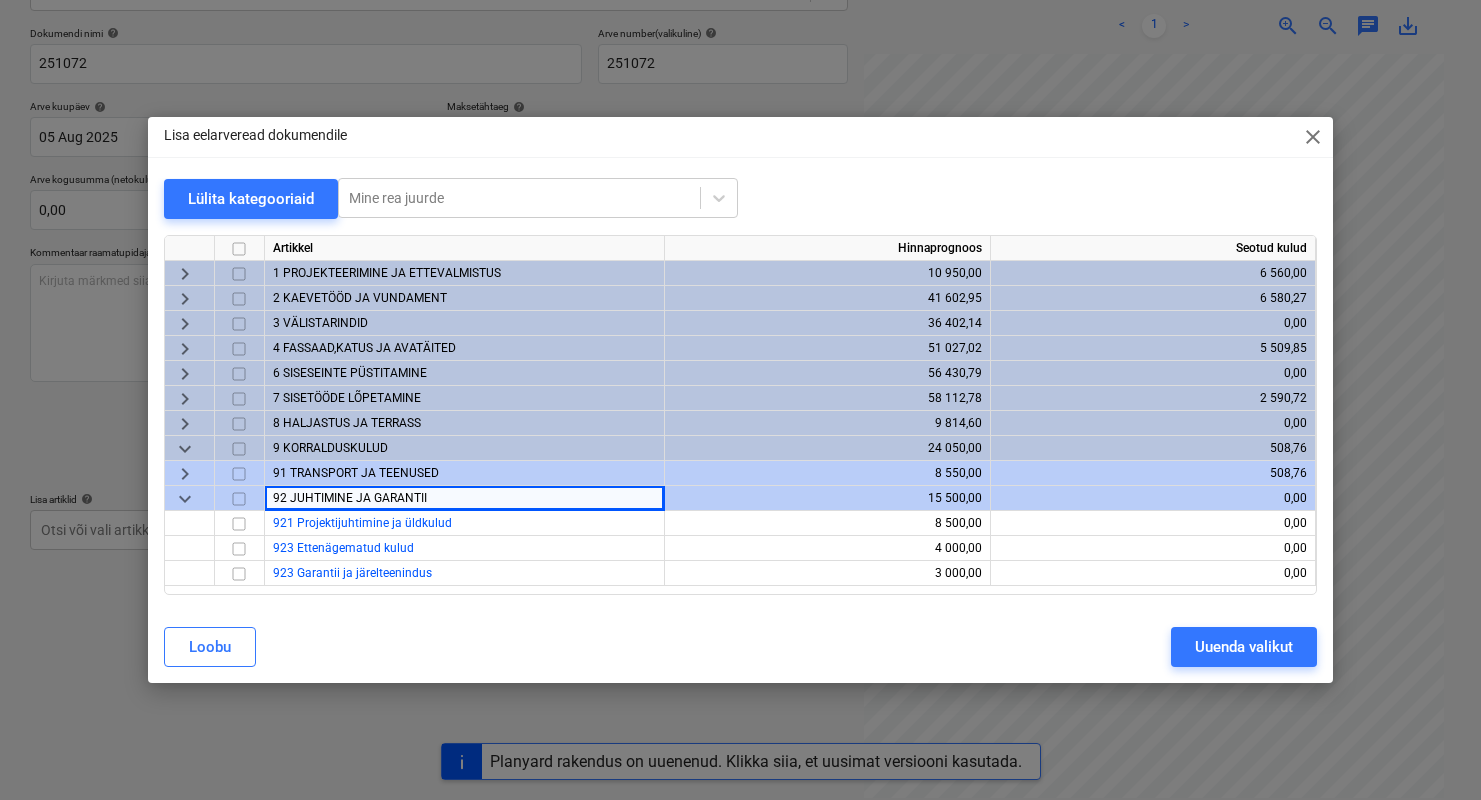 click on "91 TRANSPORT JA TEENUSED" at bounding box center [465, 473] 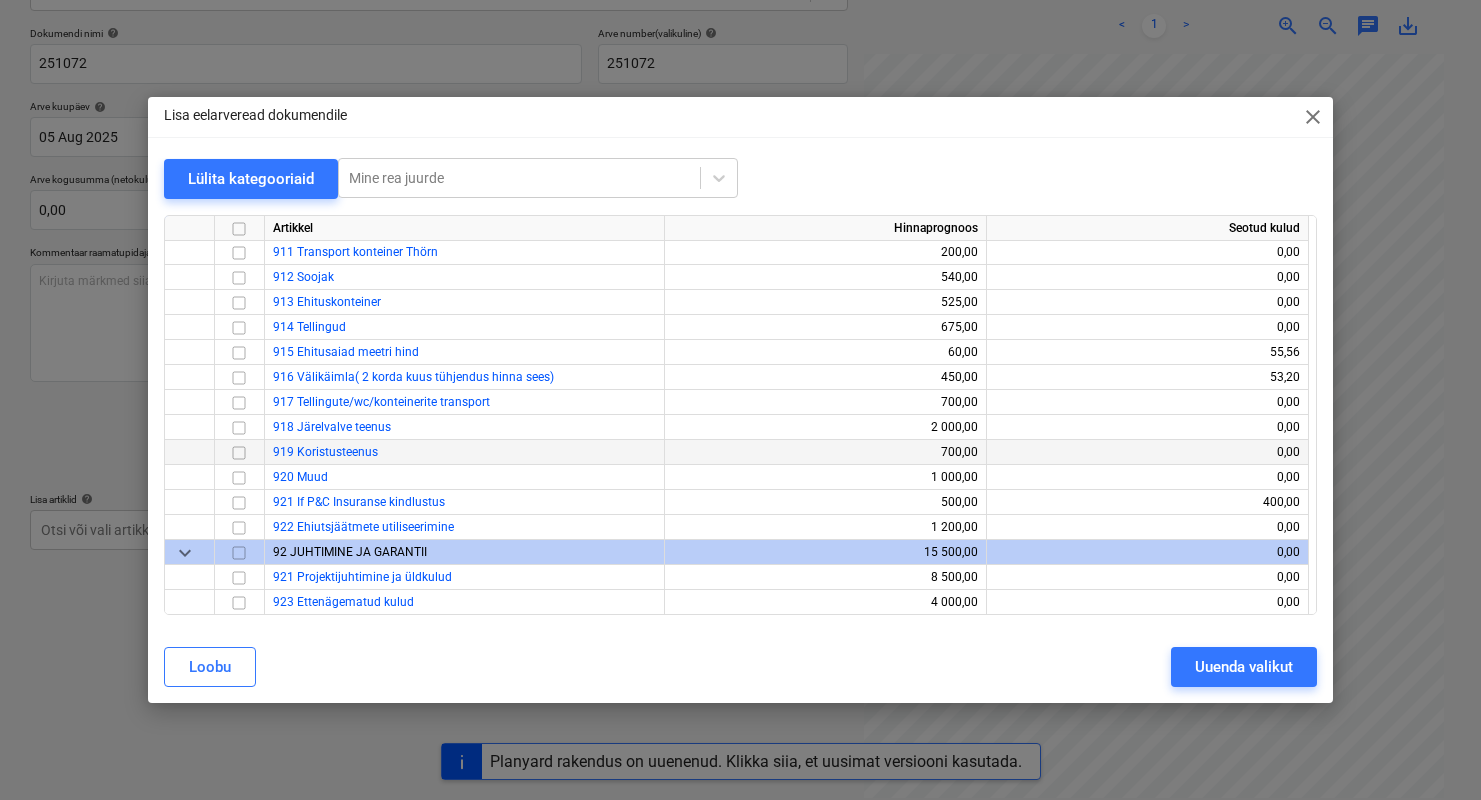 scroll, scrollTop: 252, scrollLeft: 0, axis: vertical 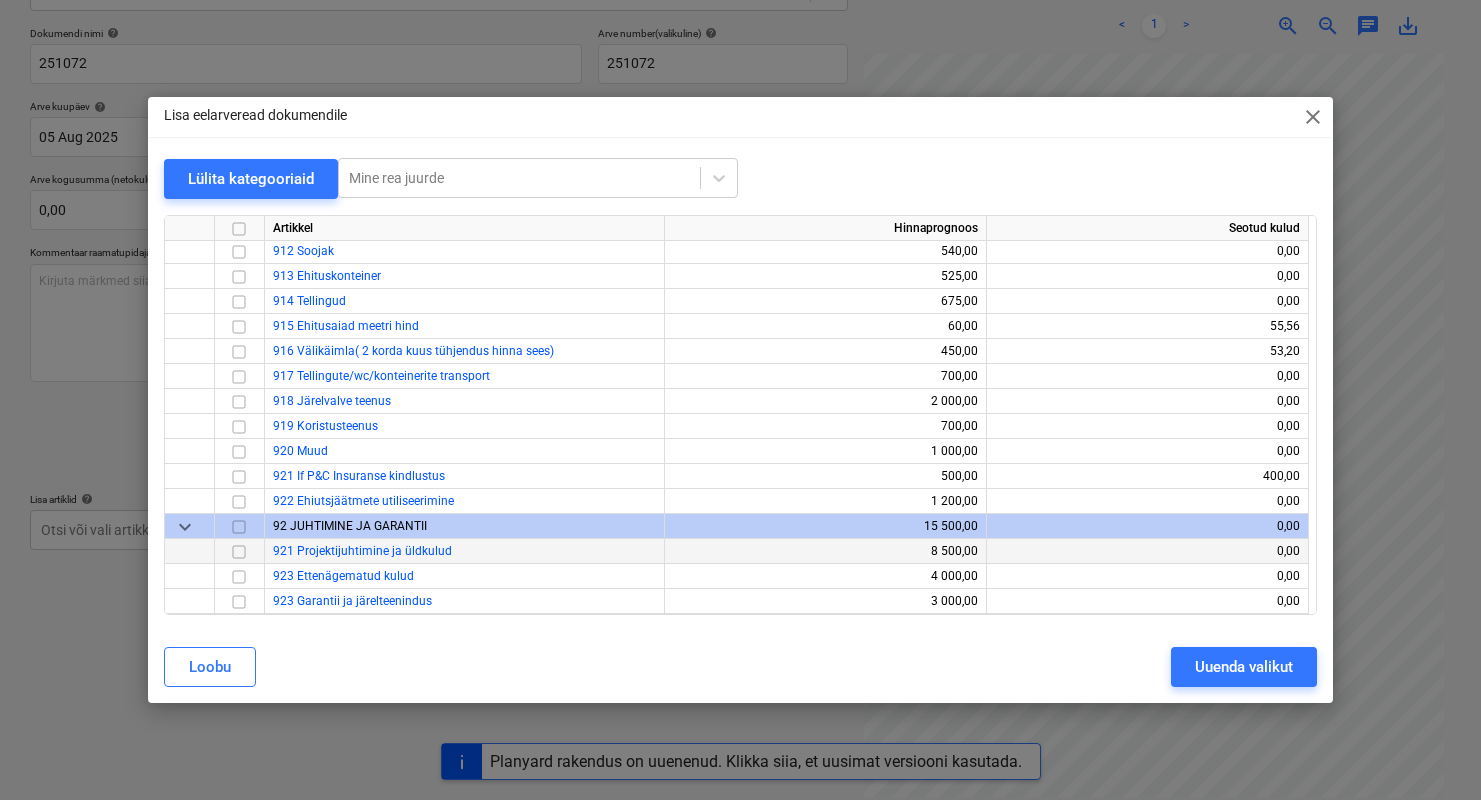 click on "921 Projektijuhtimine ja üldkulud" at bounding box center (362, 551) 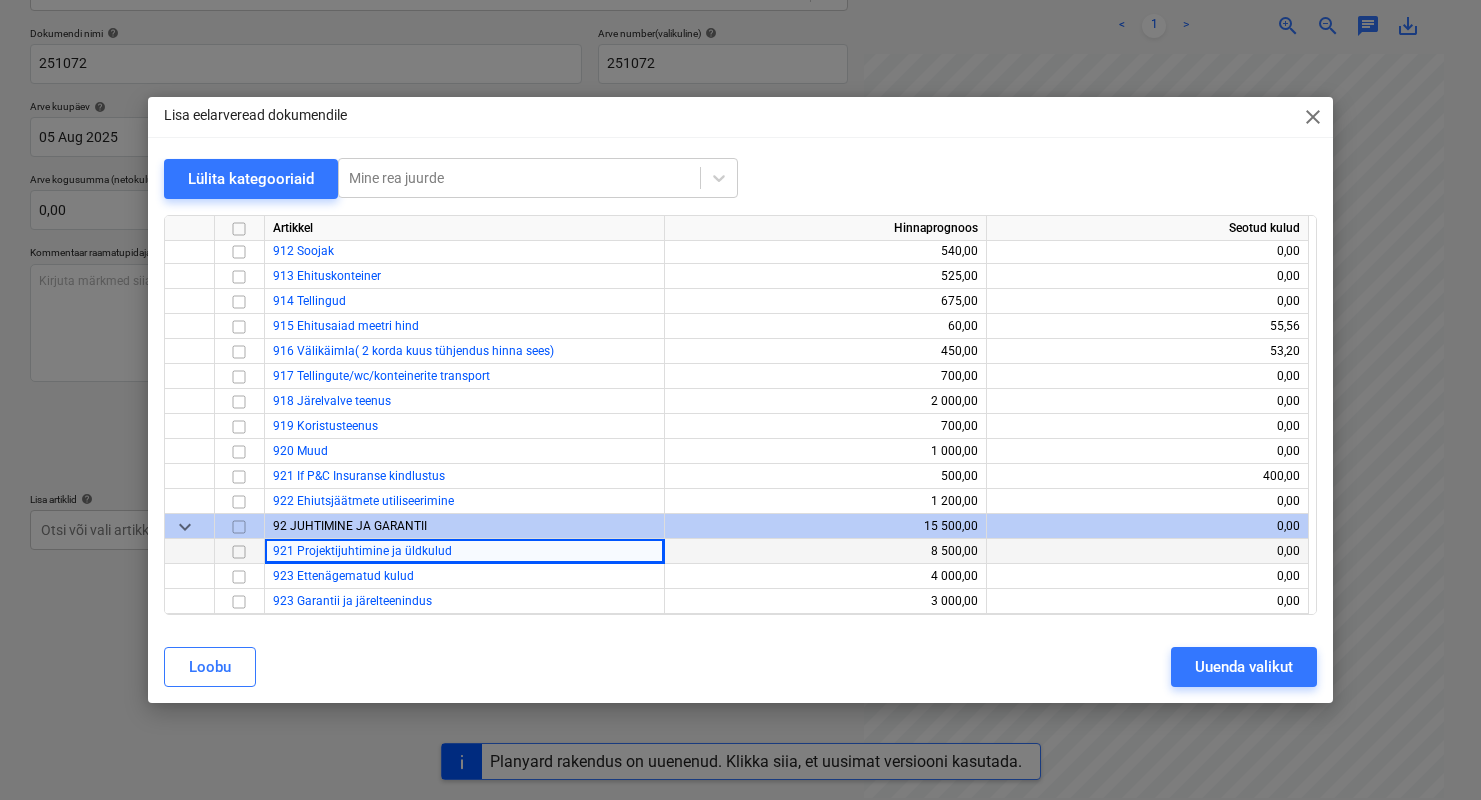click at bounding box center [239, 552] 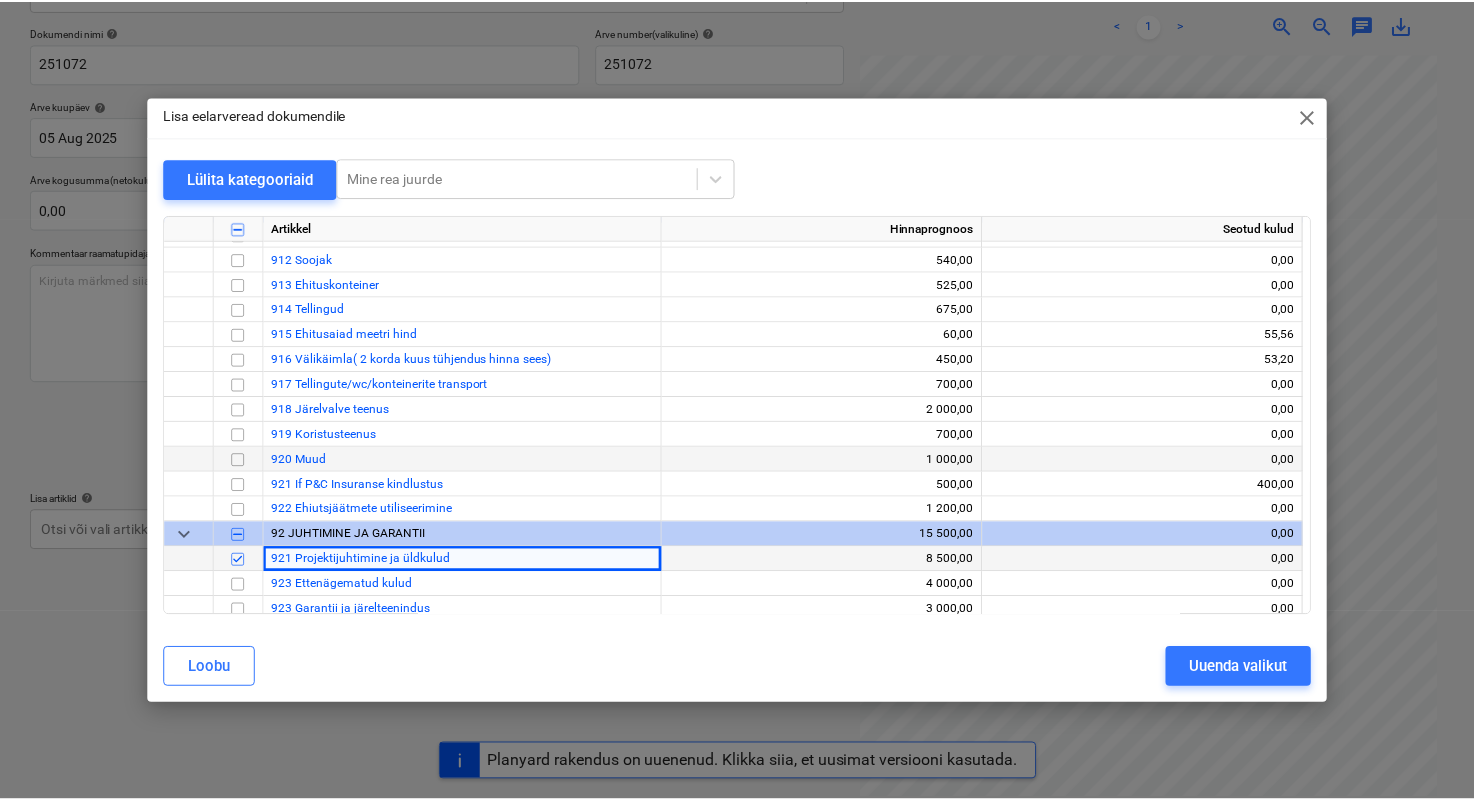 scroll, scrollTop: 252, scrollLeft: 0, axis: vertical 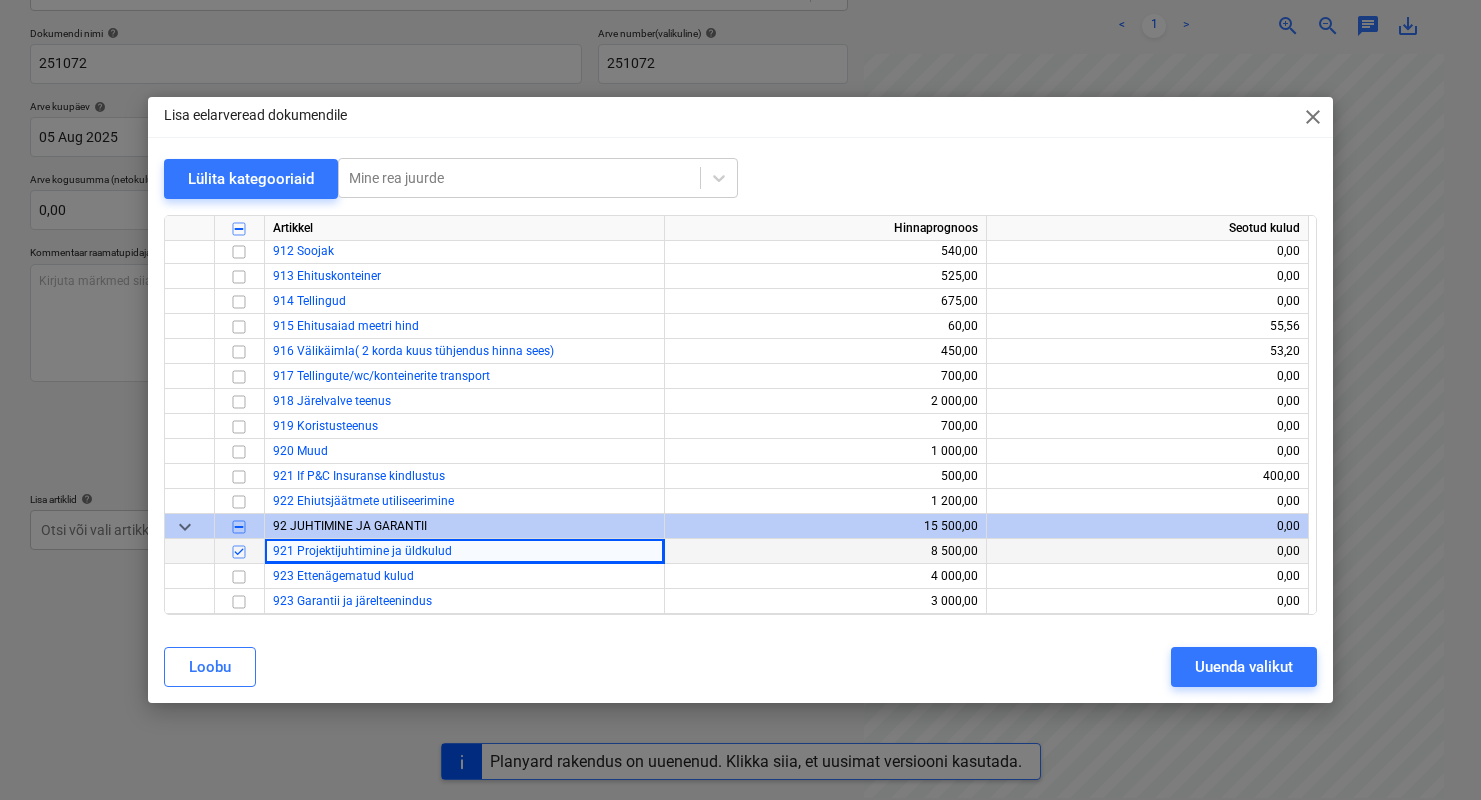 click at bounding box center [239, 552] 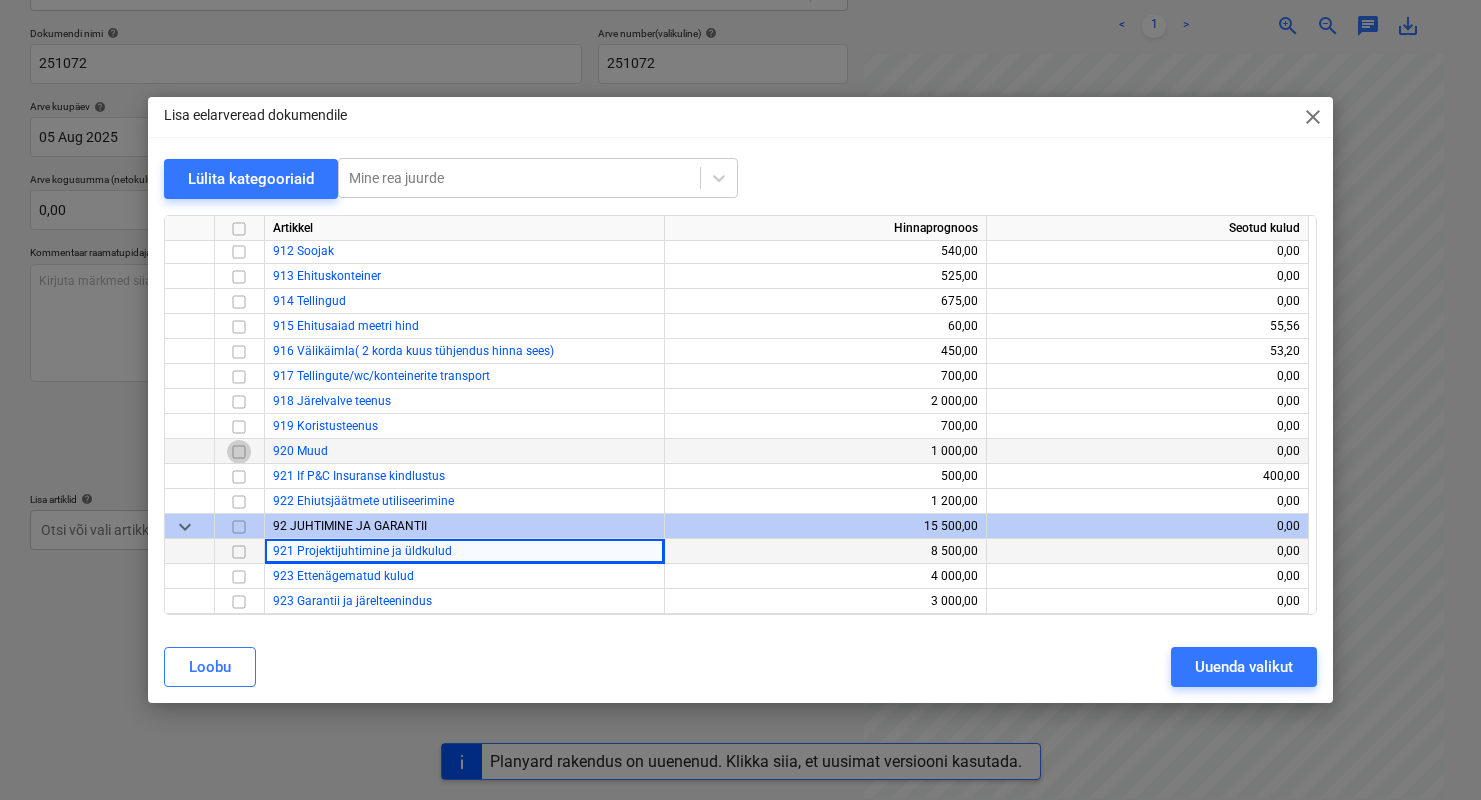 click at bounding box center [239, 452] 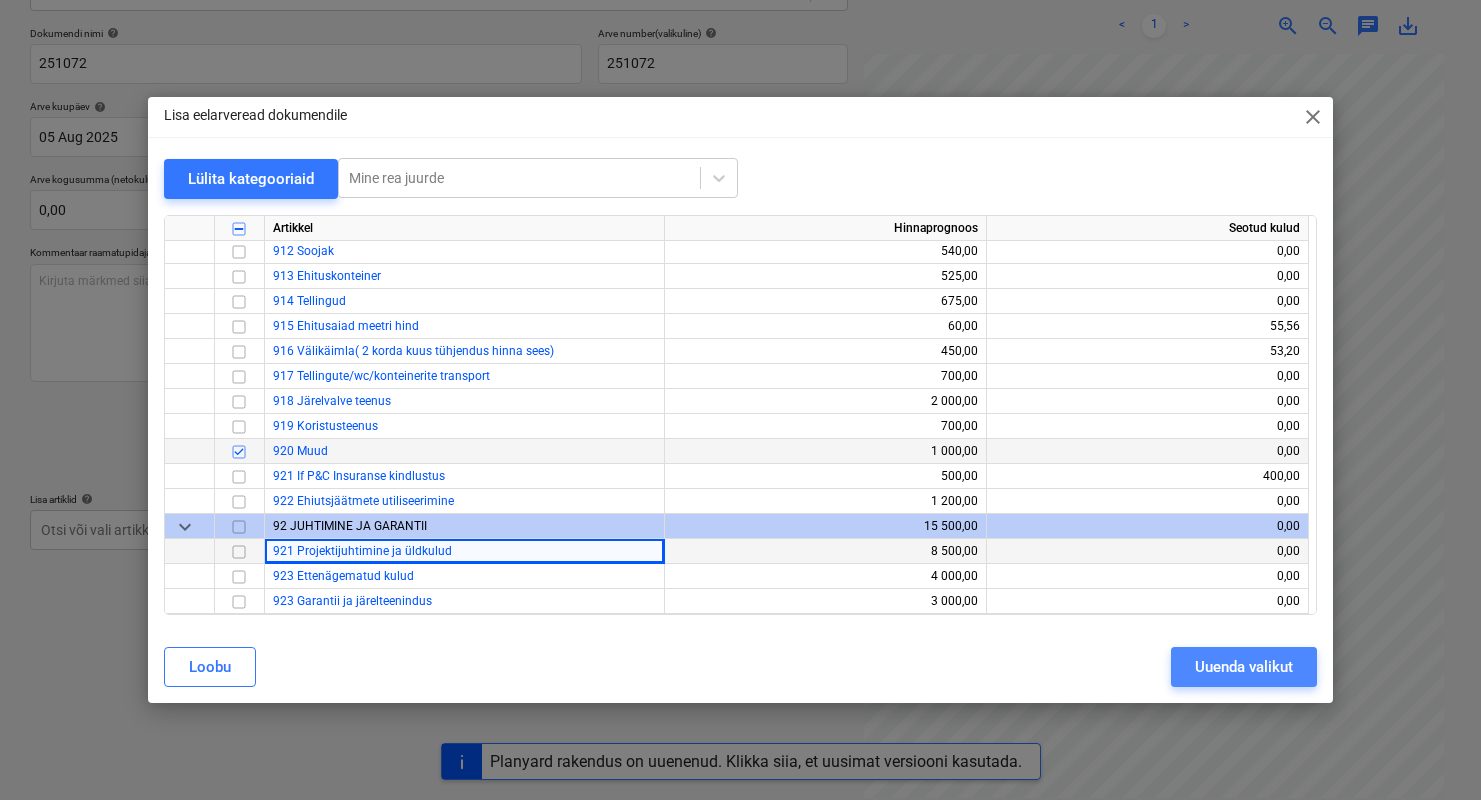click on "Uuenda valikut" at bounding box center [1244, 667] 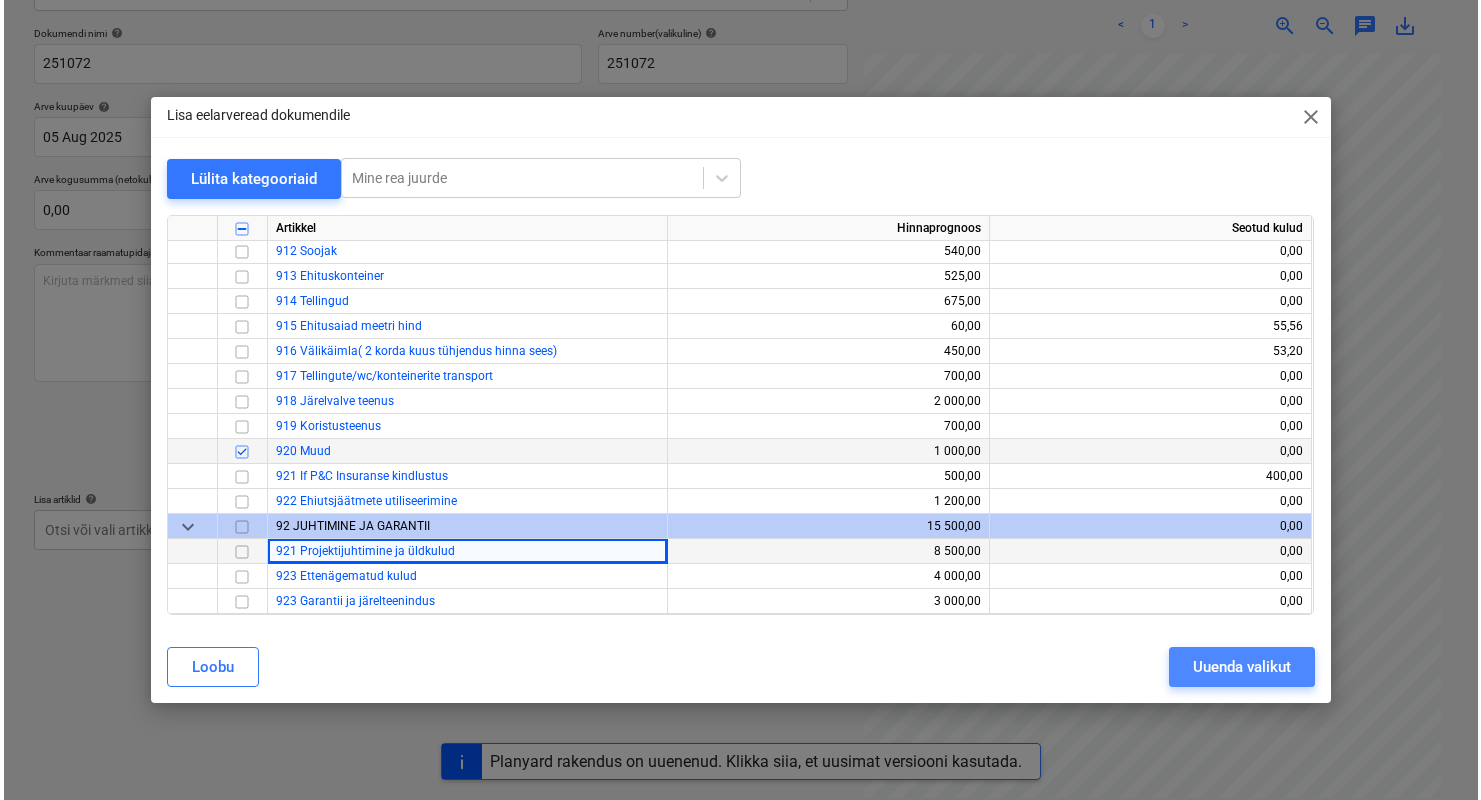 scroll, scrollTop: 288, scrollLeft: 321, axis: both 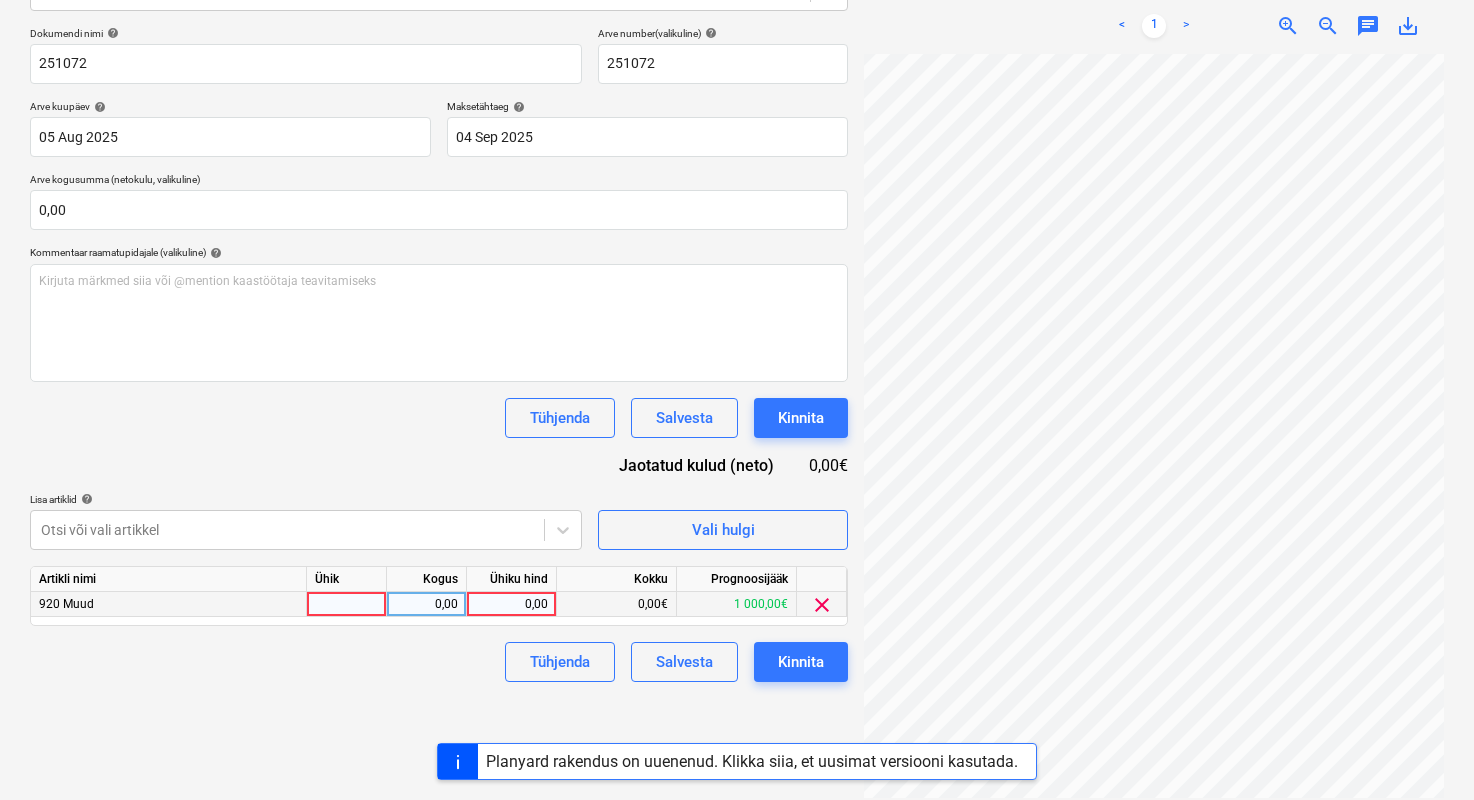 click at bounding box center [347, 604] 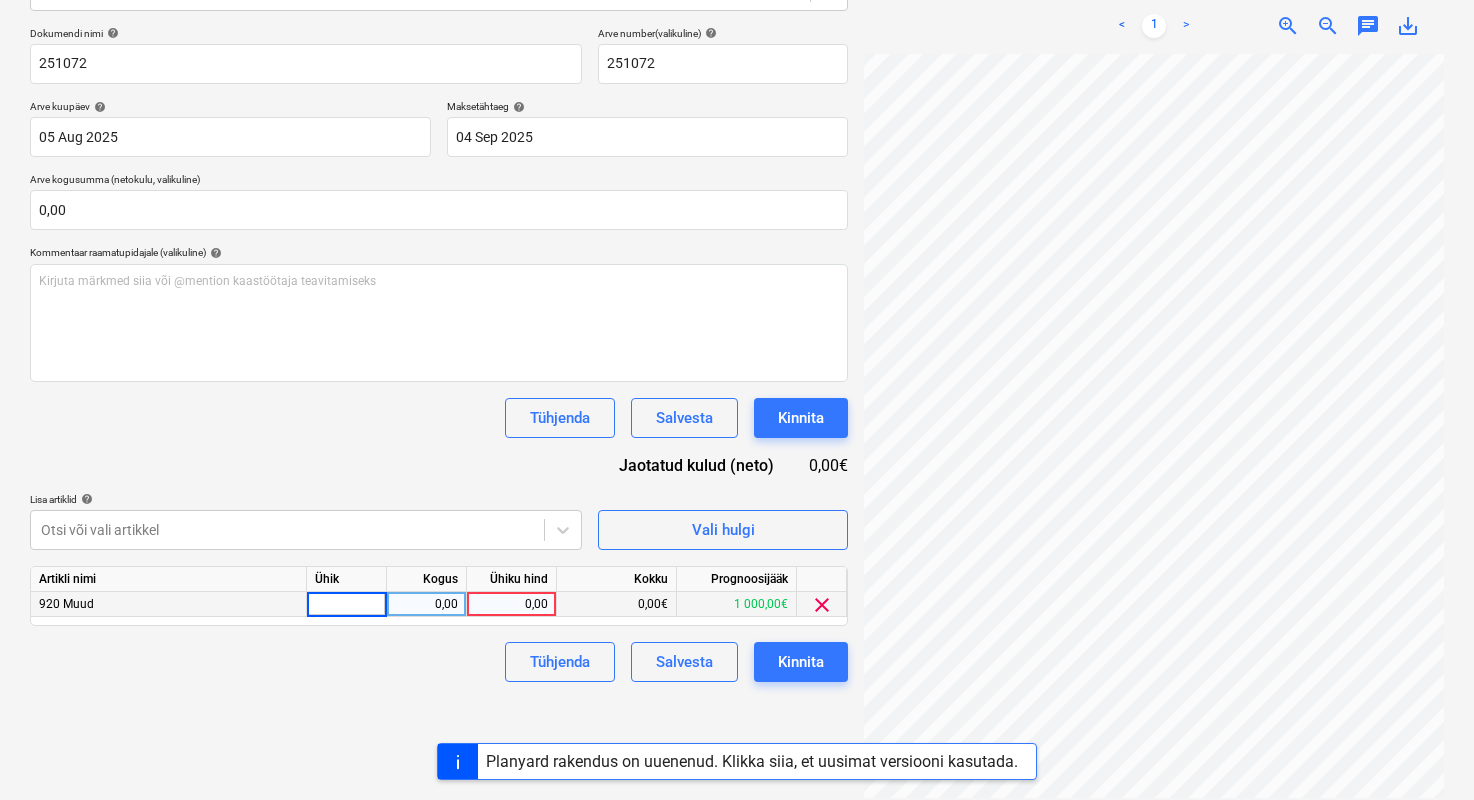 type on "1" 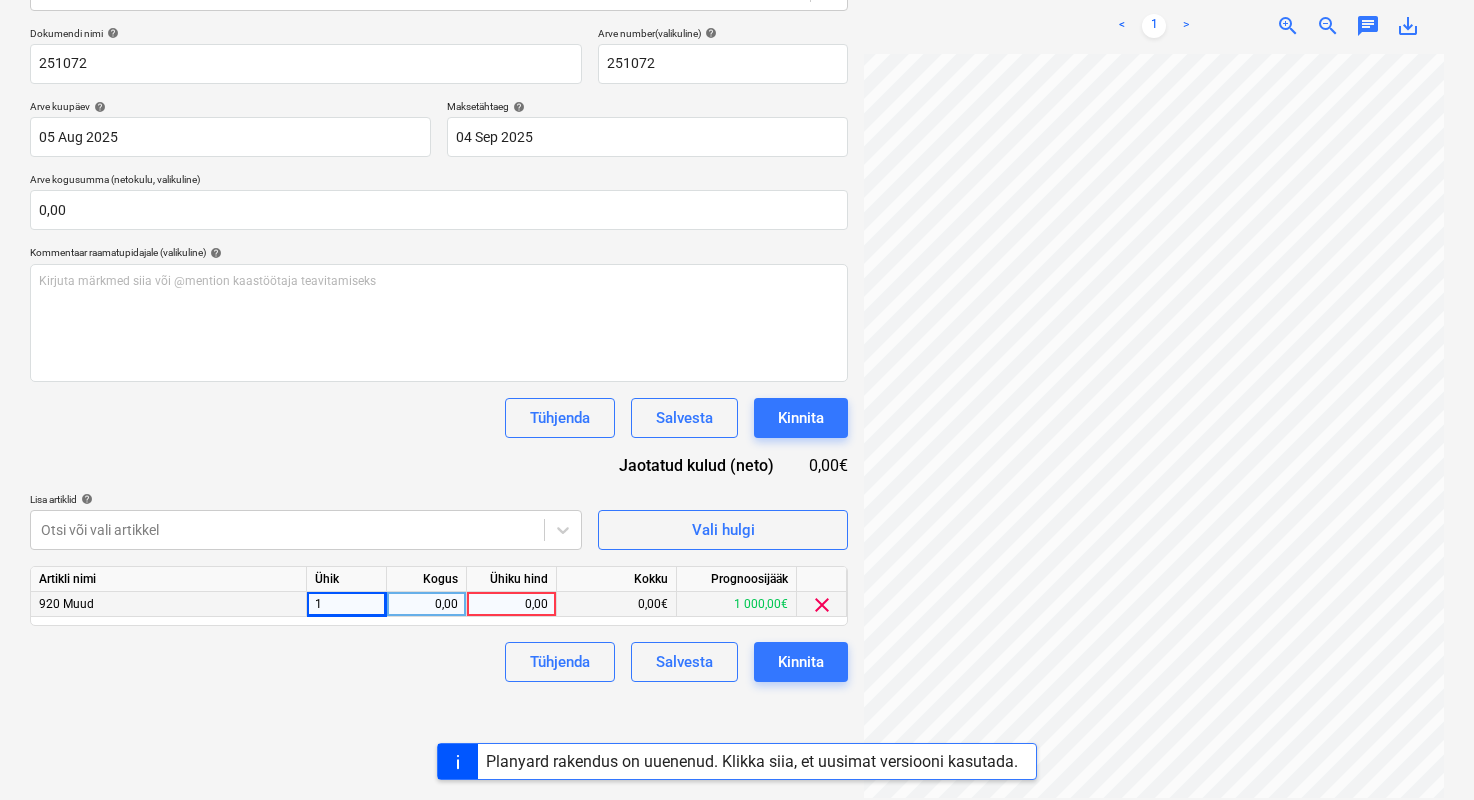 click on "0,00" at bounding box center (426, 604) 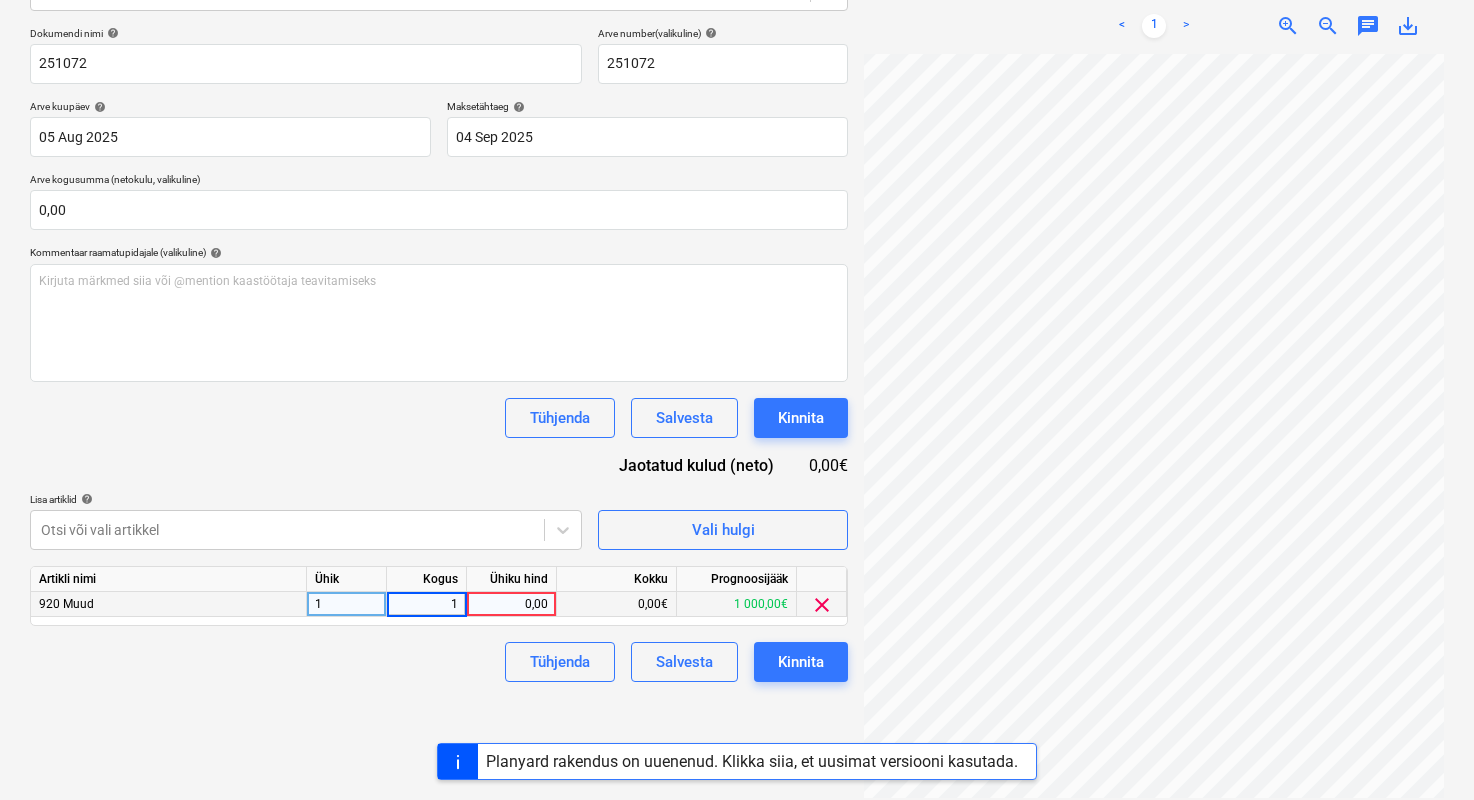 click on "0,00" at bounding box center (511, 604) 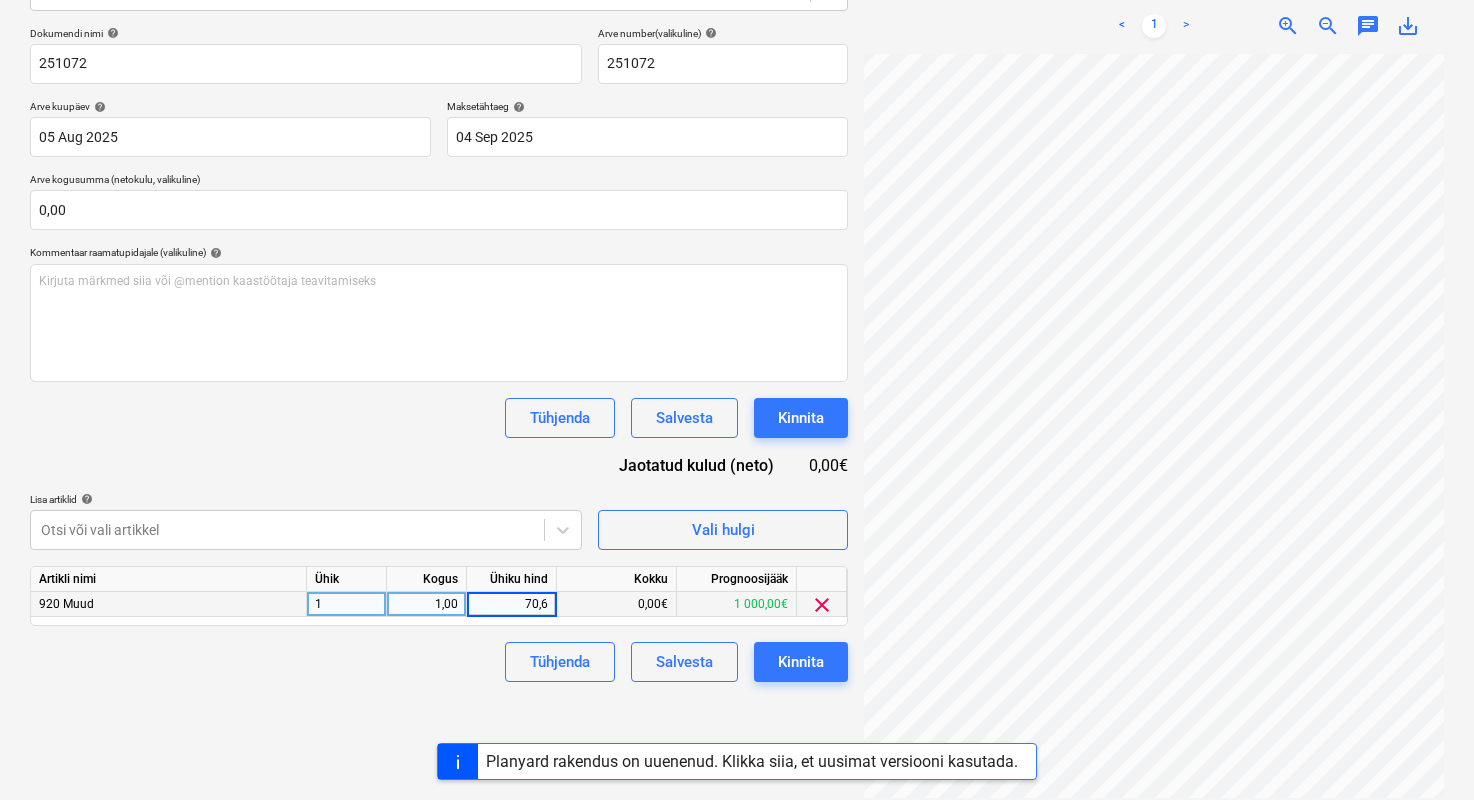 type on "70,68" 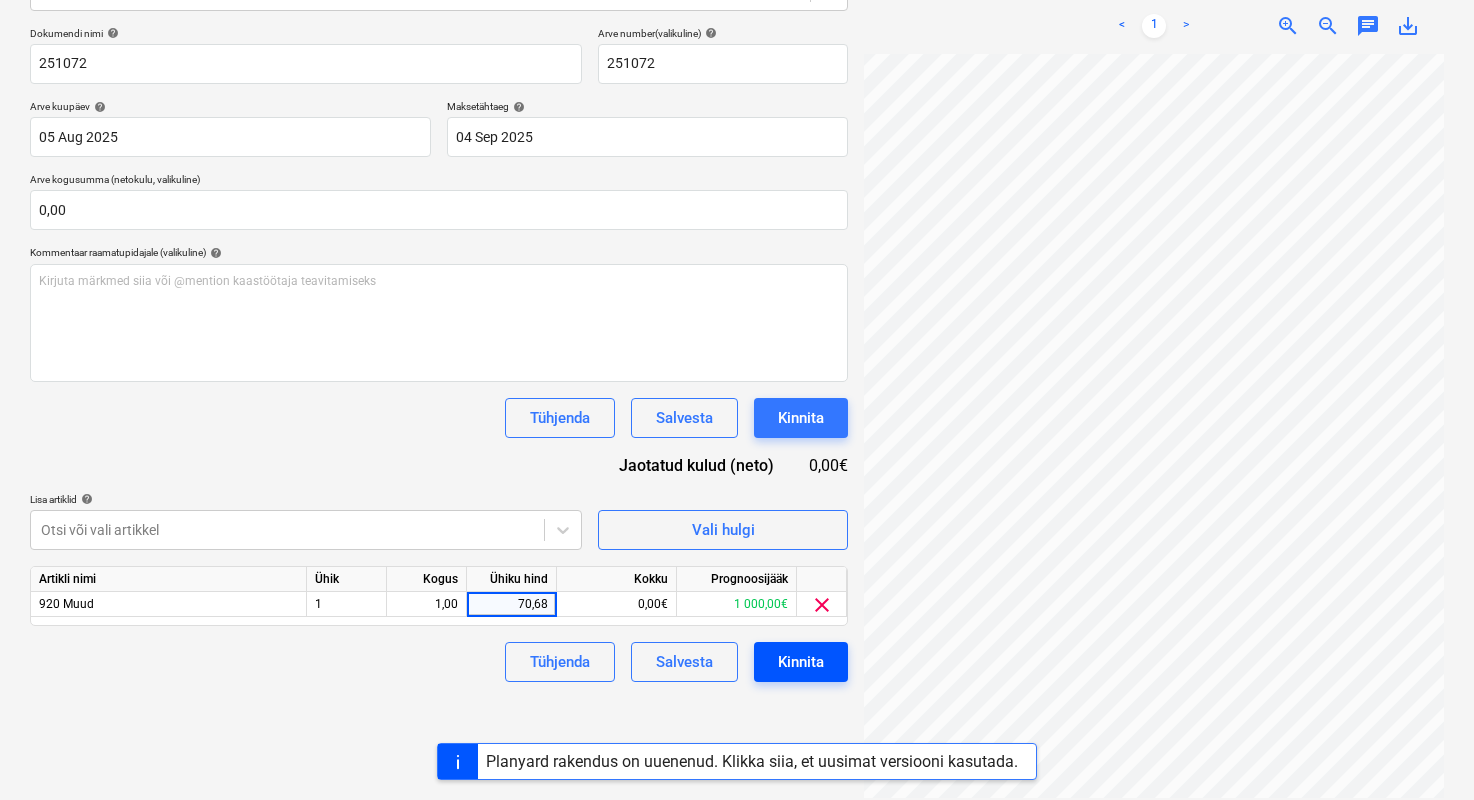click on "Kinnita" at bounding box center (801, 662) 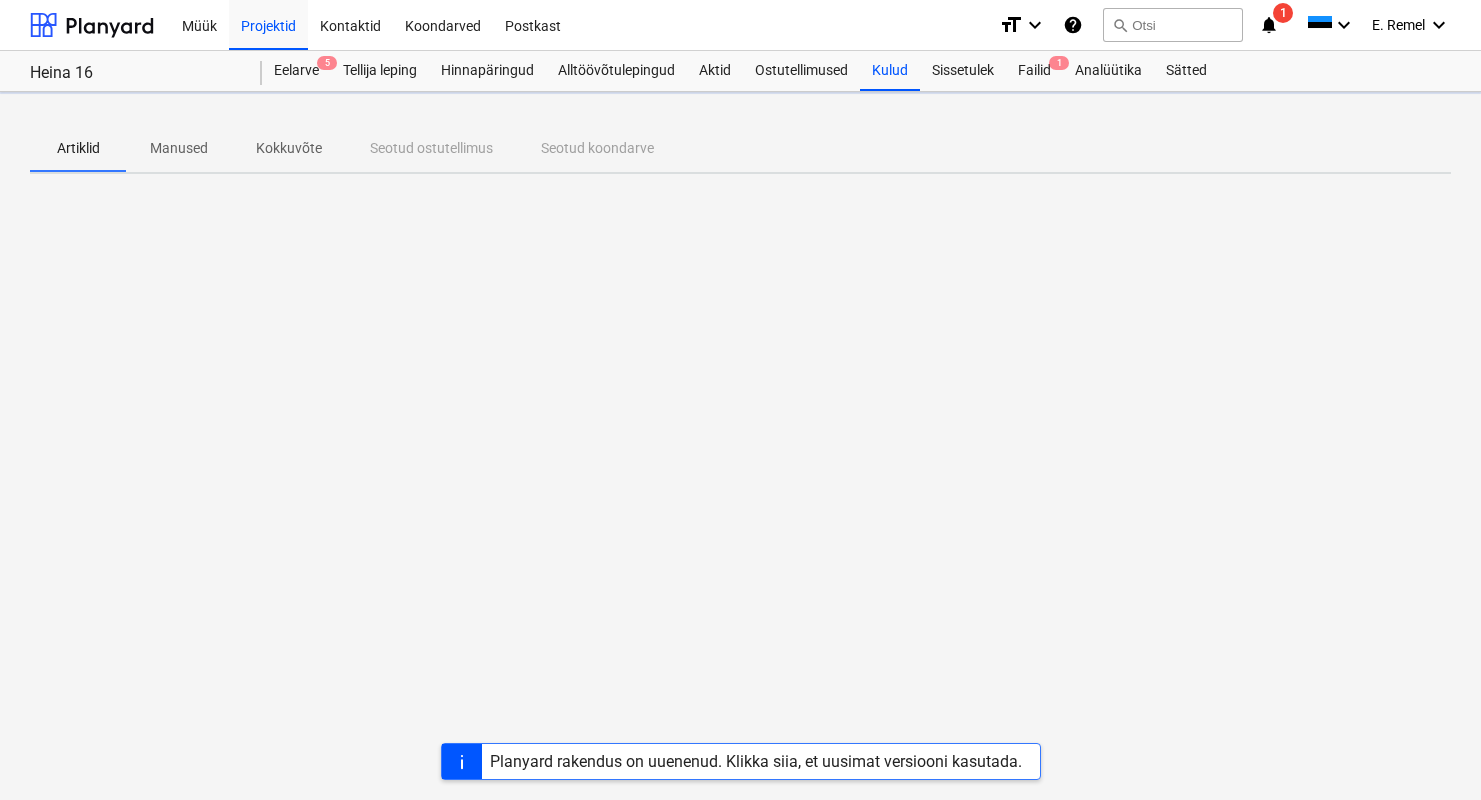 scroll, scrollTop: 0, scrollLeft: 0, axis: both 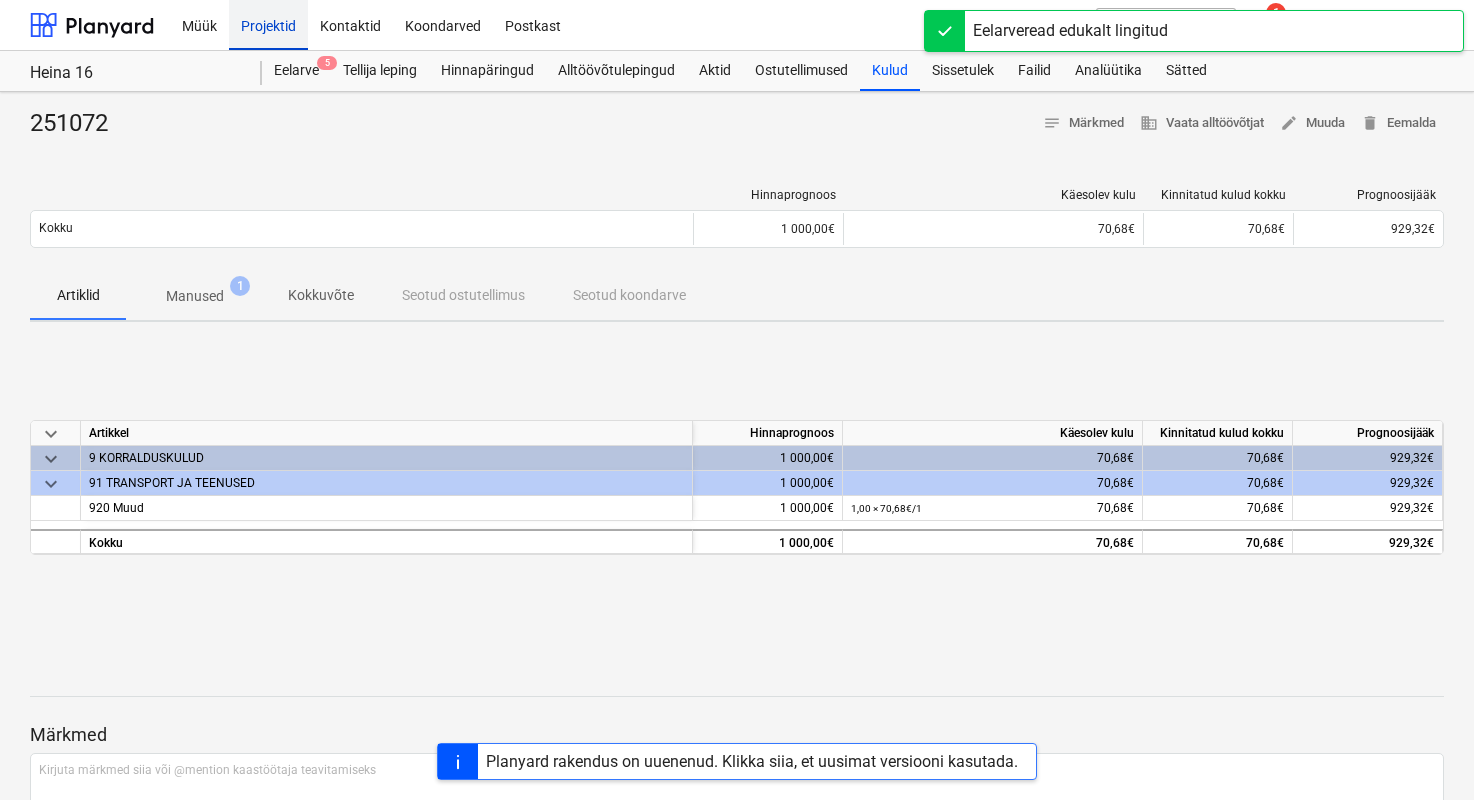 click on "Projektid" at bounding box center (268, 24) 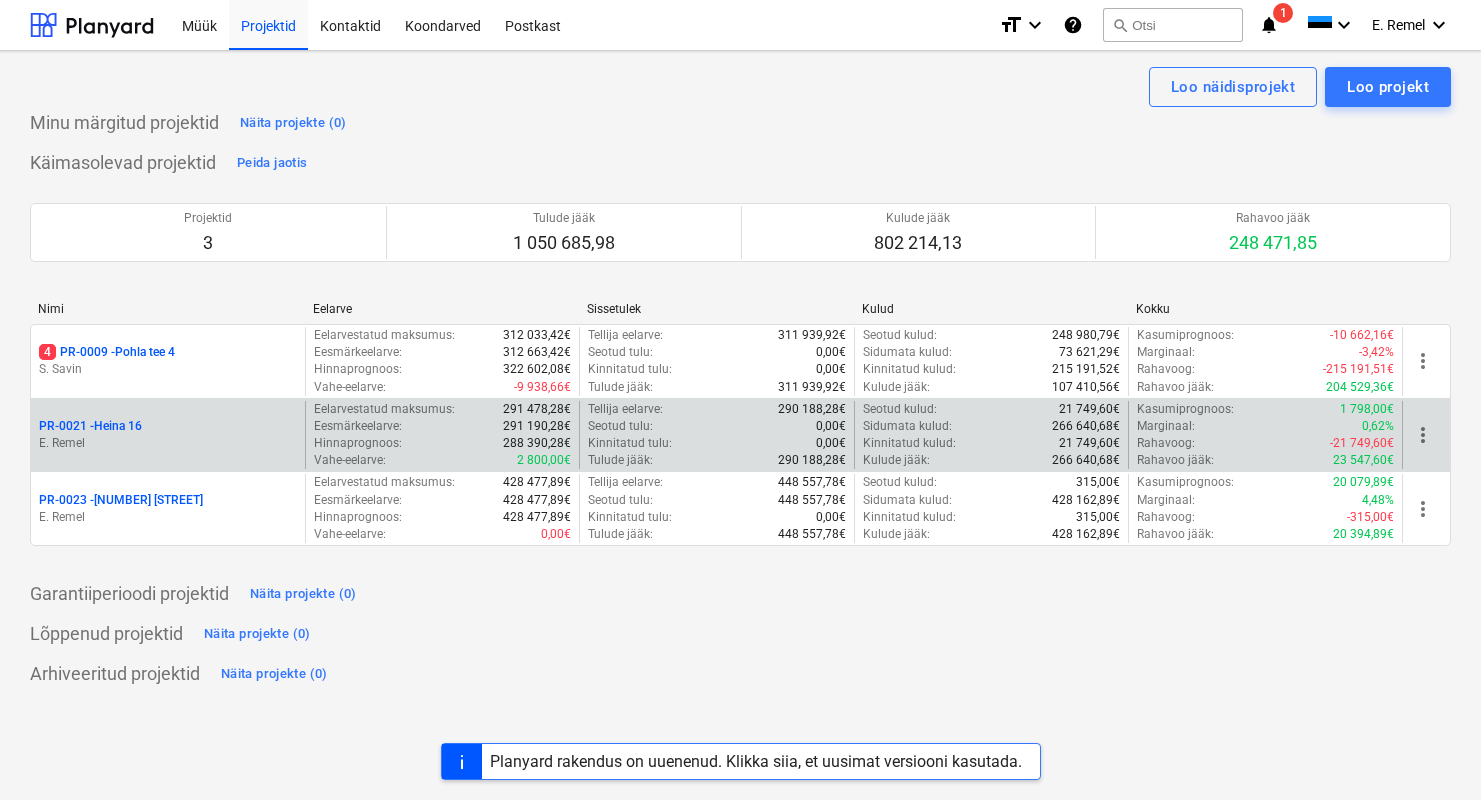 click on "E. Remel" at bounding box center (168, 443) 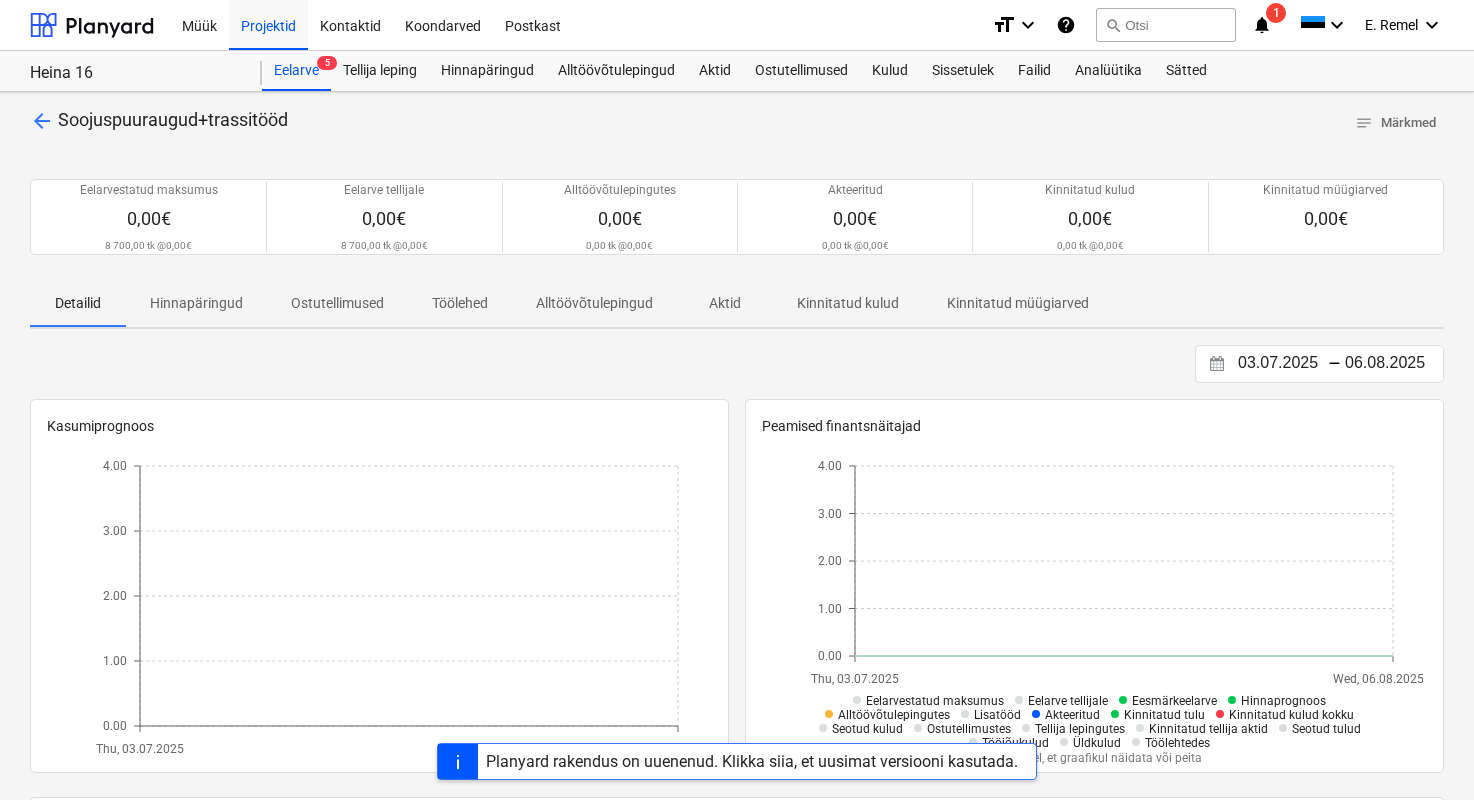 click on "arrow_back" at bounding box center (42, 121) 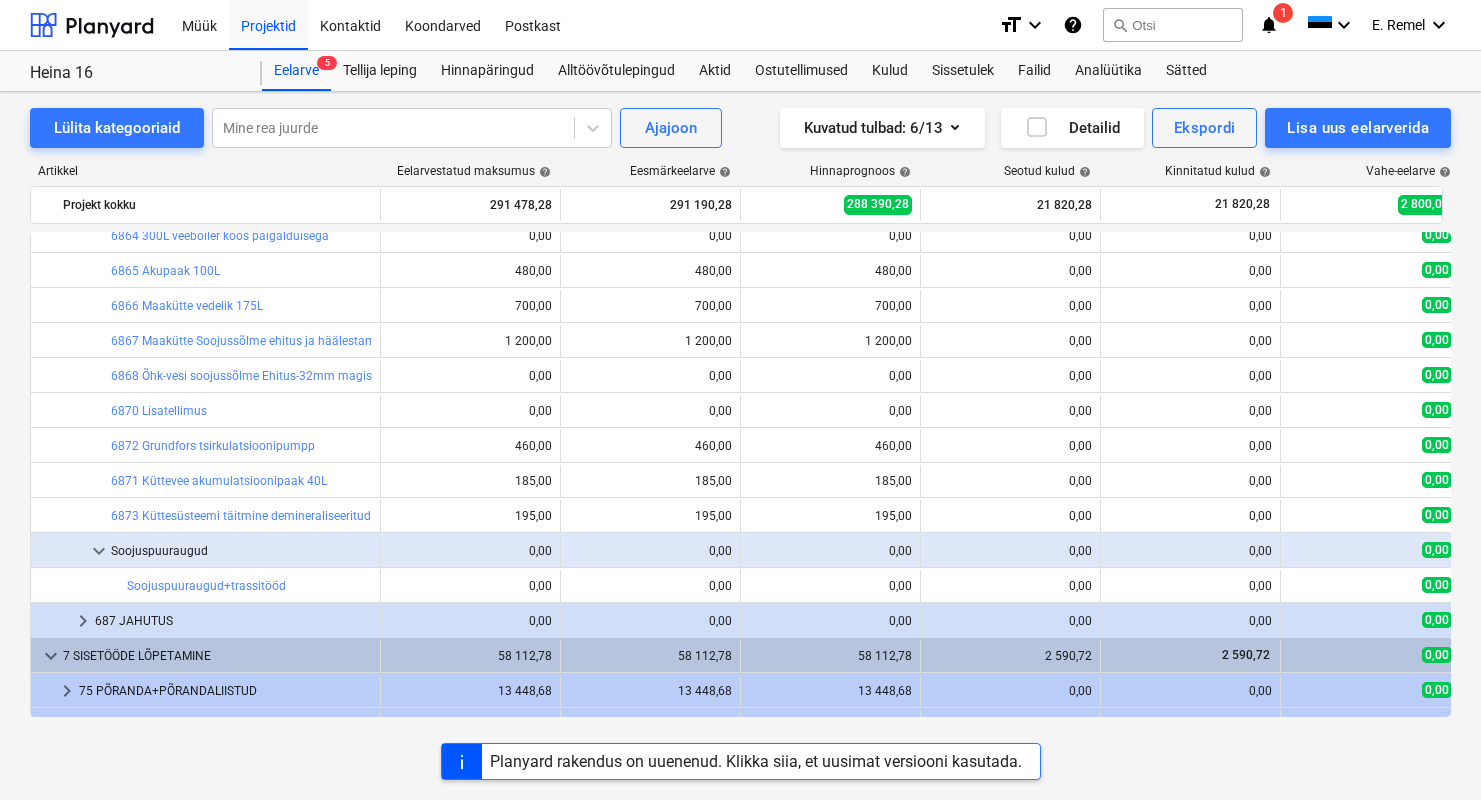 scroll, scrollTop: 859, scrollLeft: 0, axis: vertical 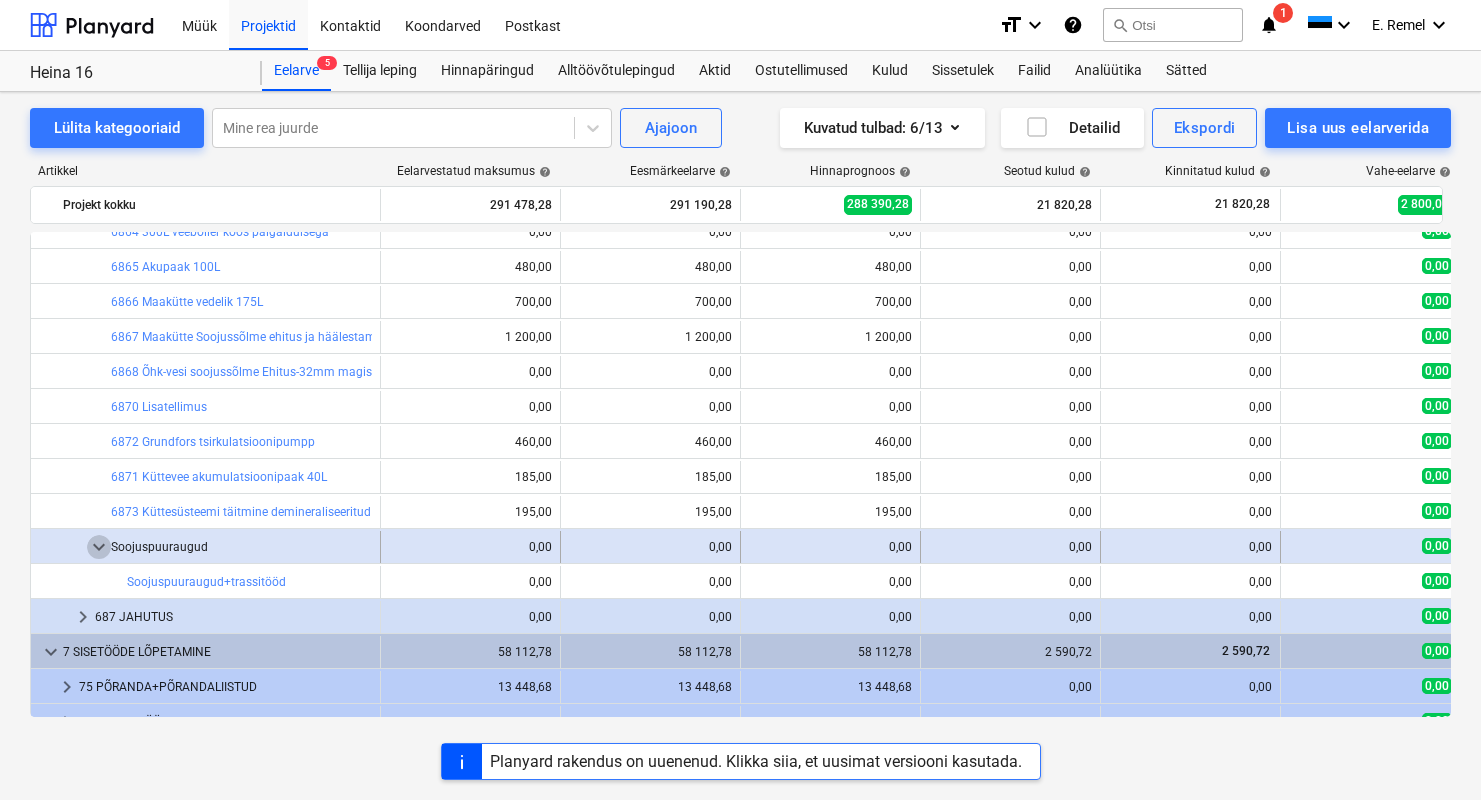 click on "keyboard_arrow_down" at bounding box center (99, 547) 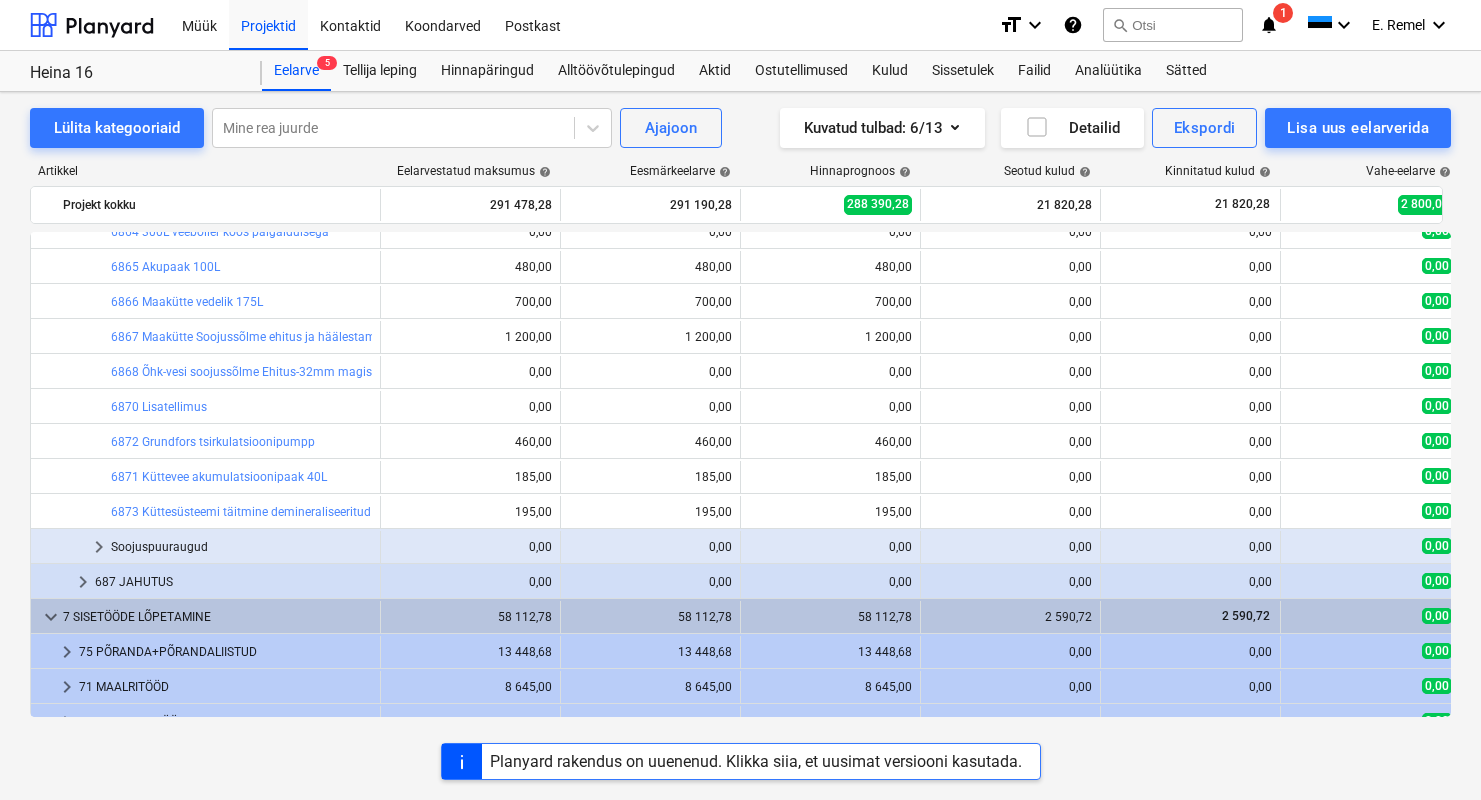 scroll, scrollTop: 855, scrollLeft: 0, axis: vertical 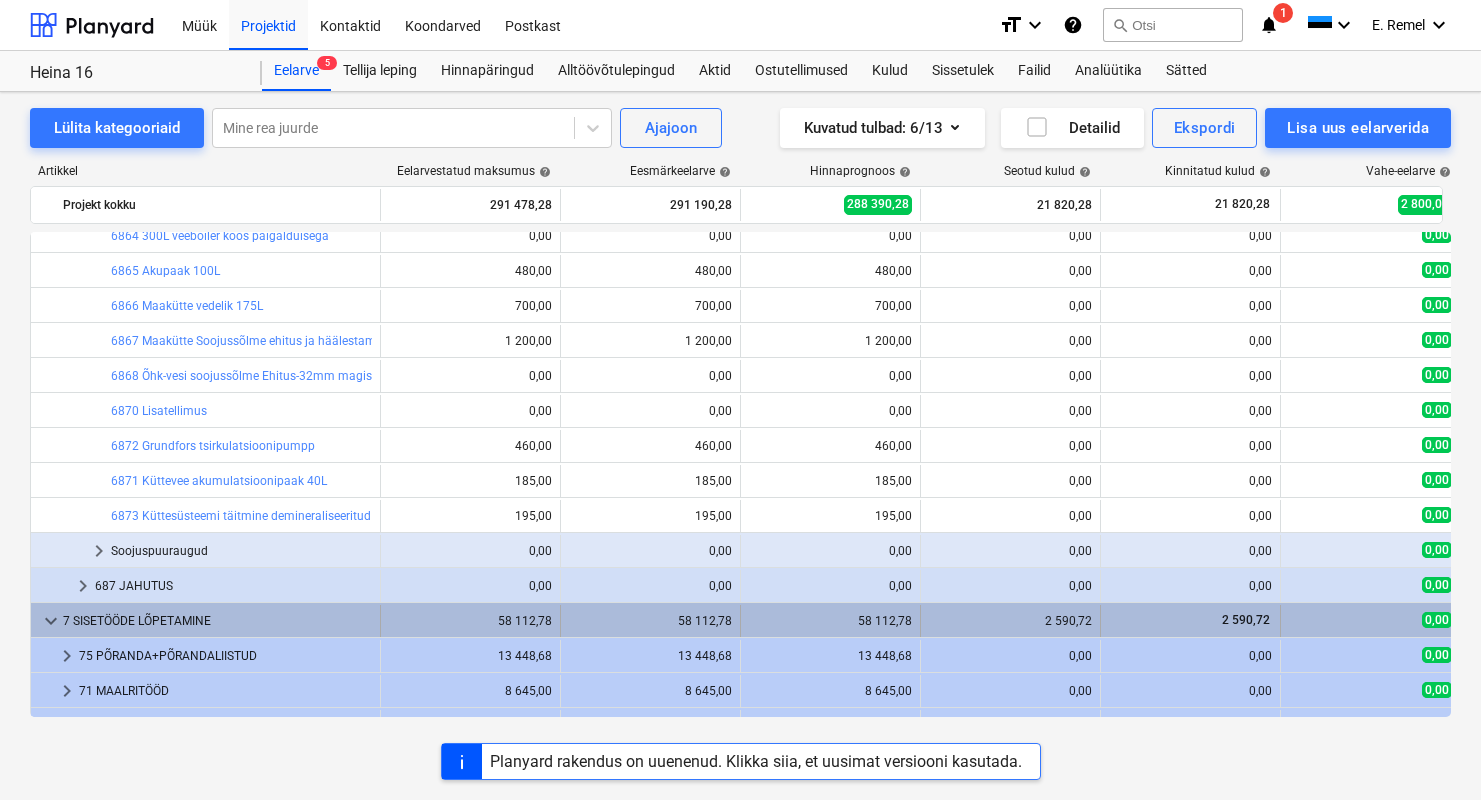 click on "7 SISETÖÖDE LÕPETAMINE" at bounding box center (217, 621) 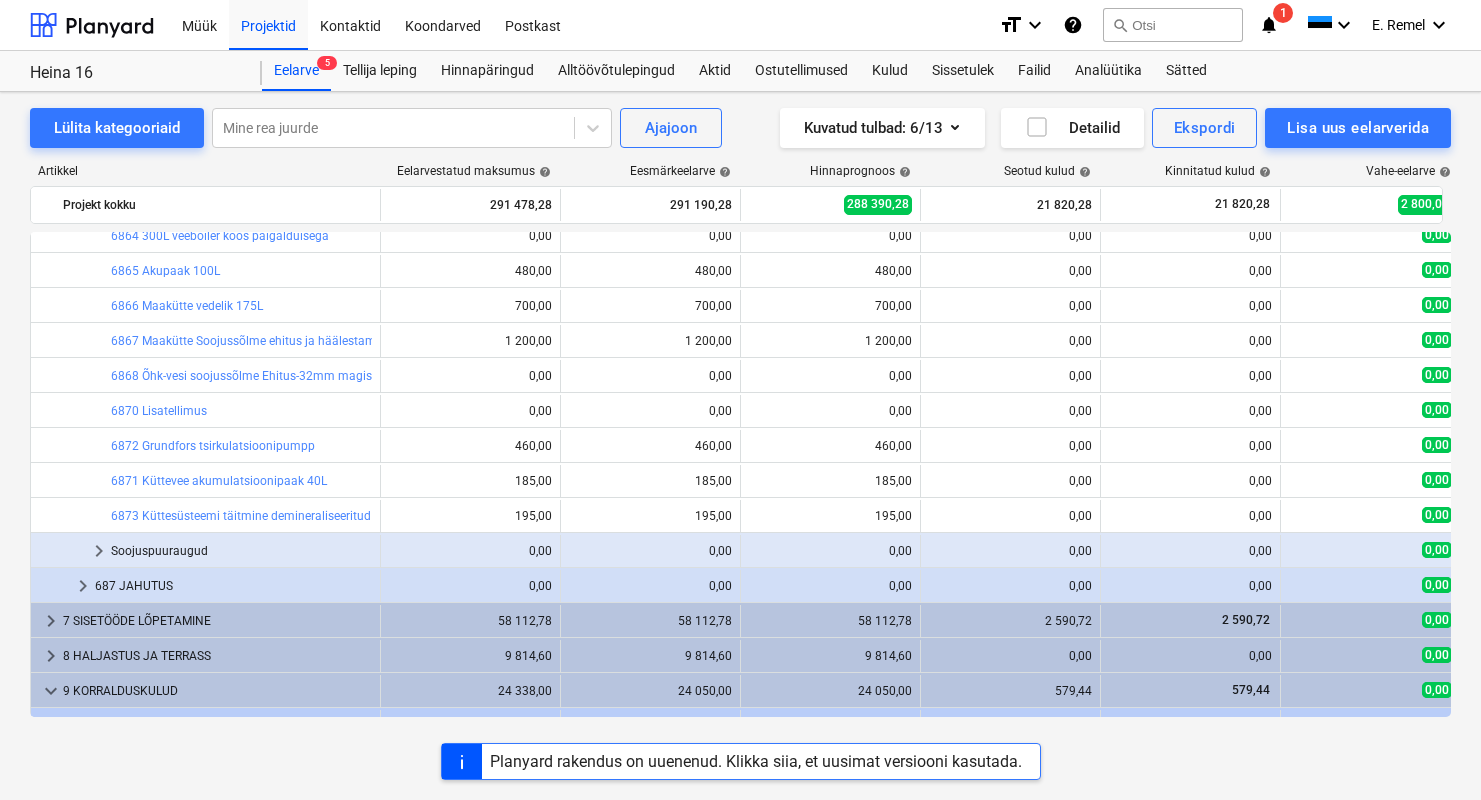scroll, scrollTop: 700, scrollLeft: 0, axis: vertical 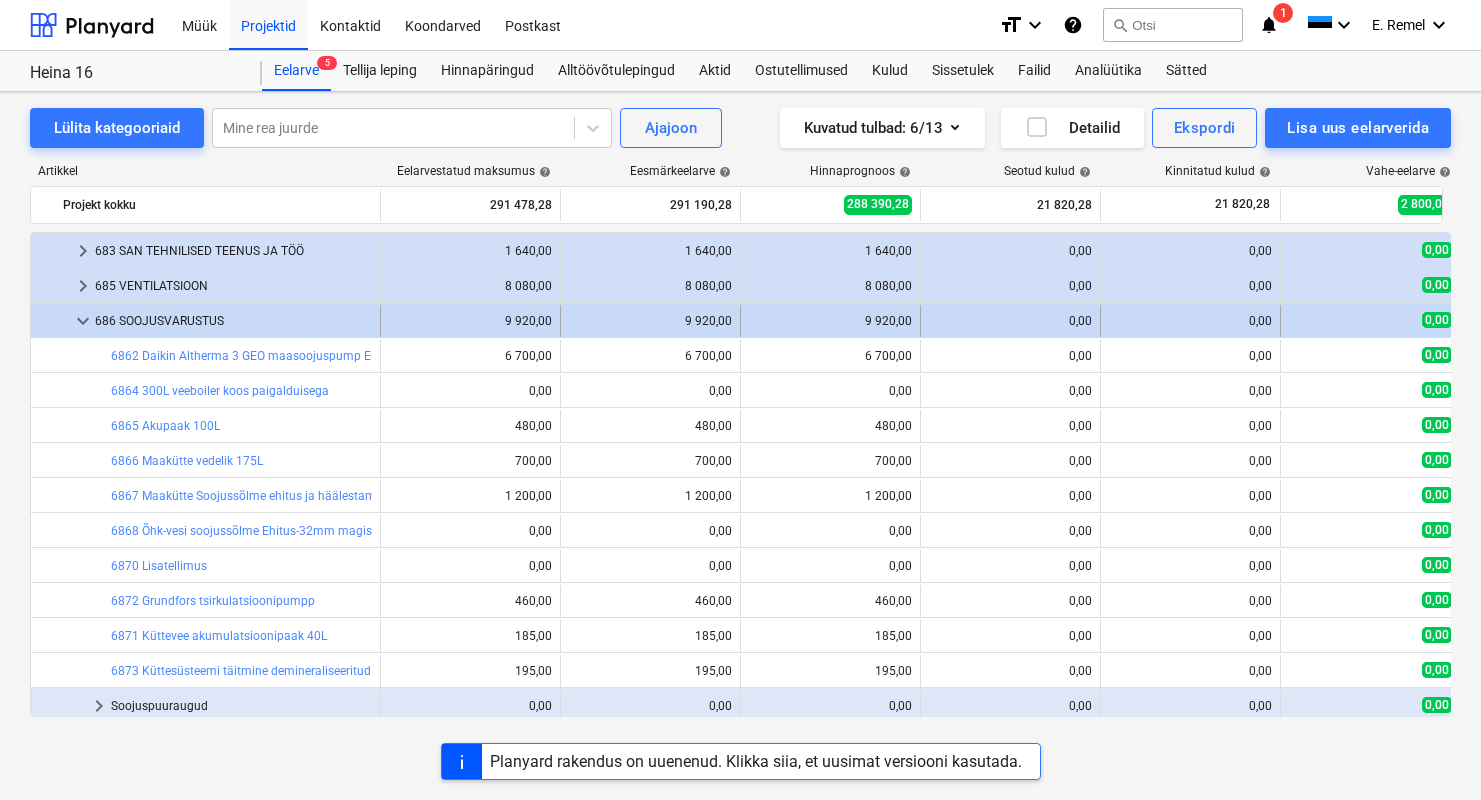 click on "keyboard_arrow_down" at bounding box center [83, 321] 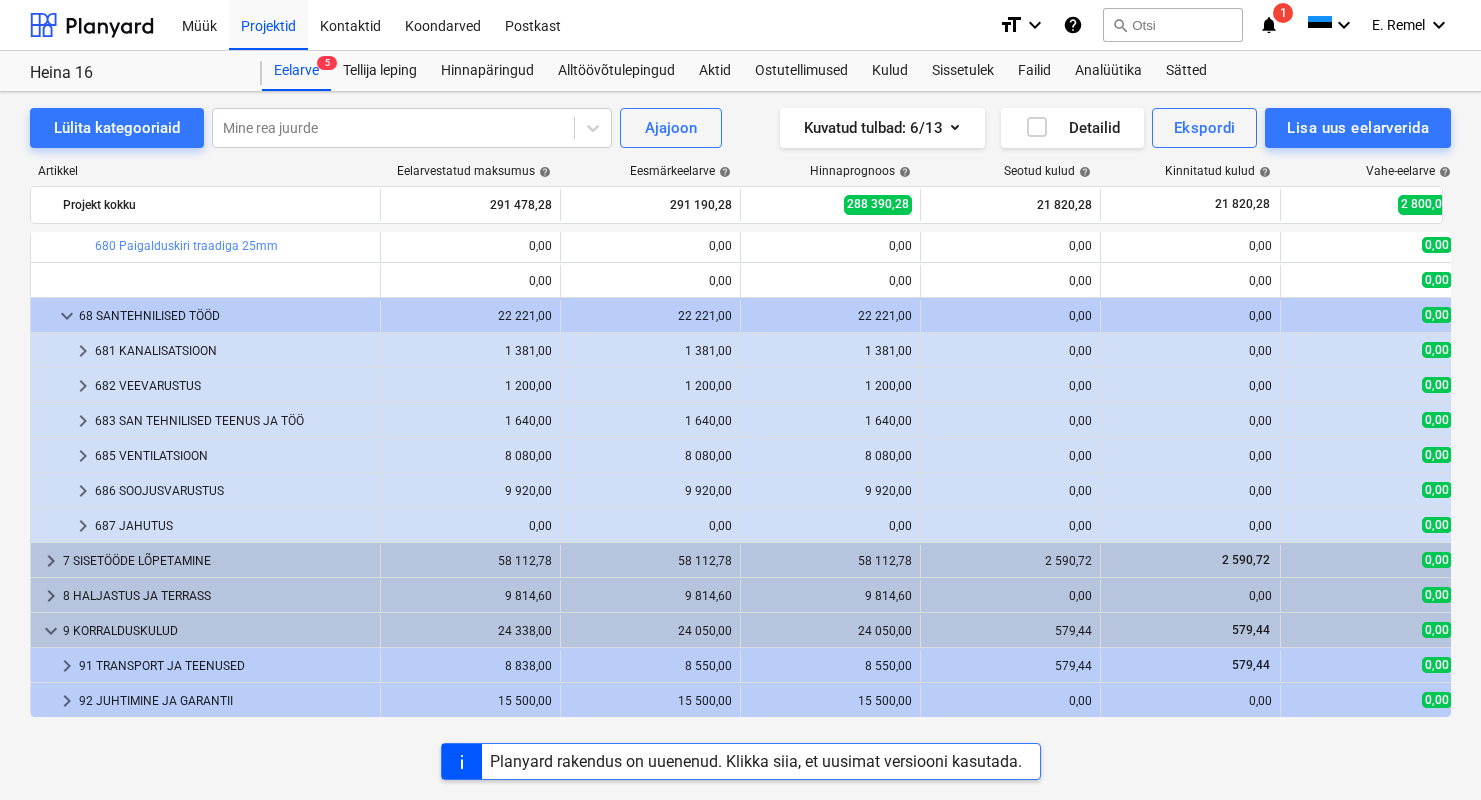 scroll, scrollTop: 530, scrollLeft: 0, axis: vertical 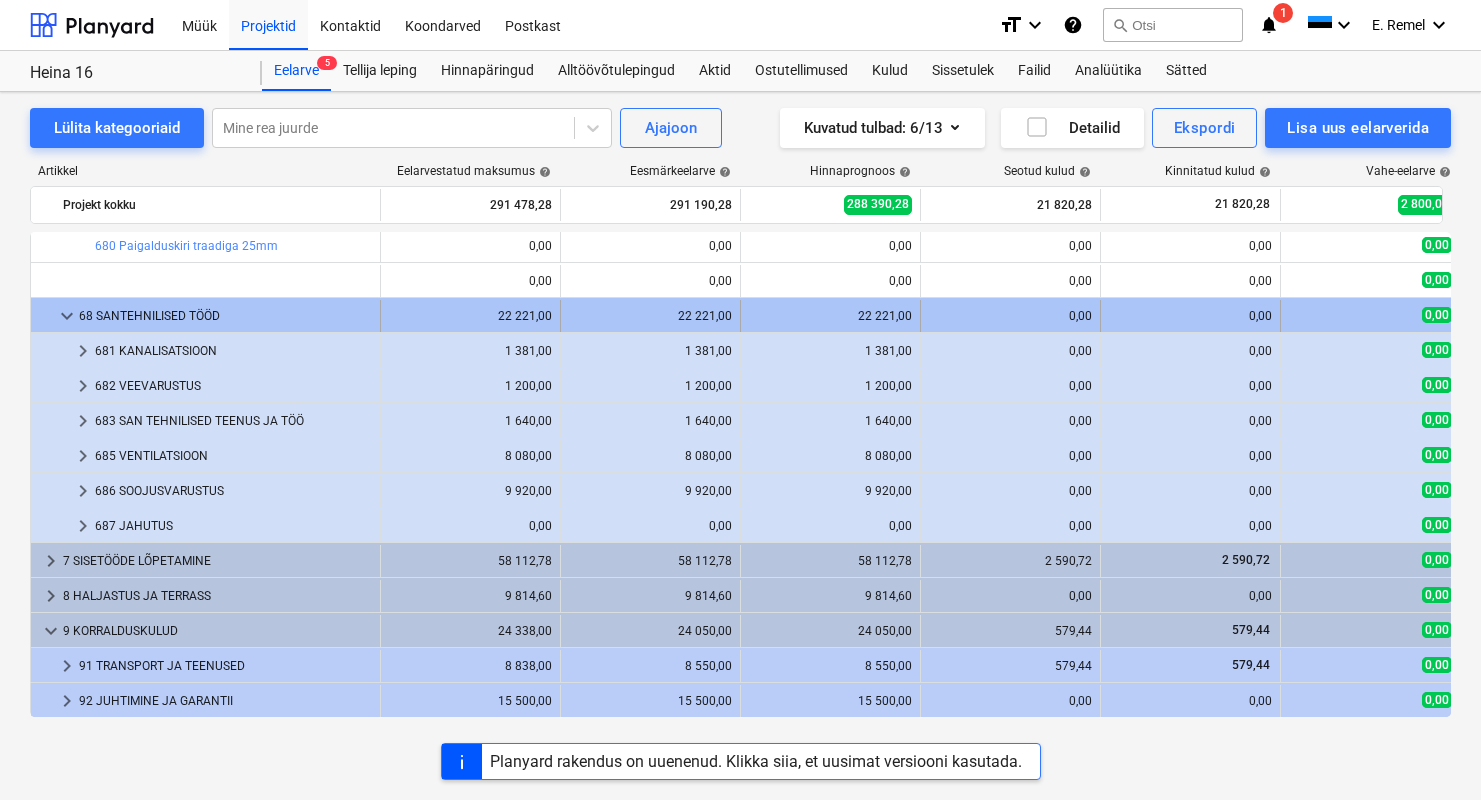 click on "keyboard_arrow_down" at bounding box center (67, 316) 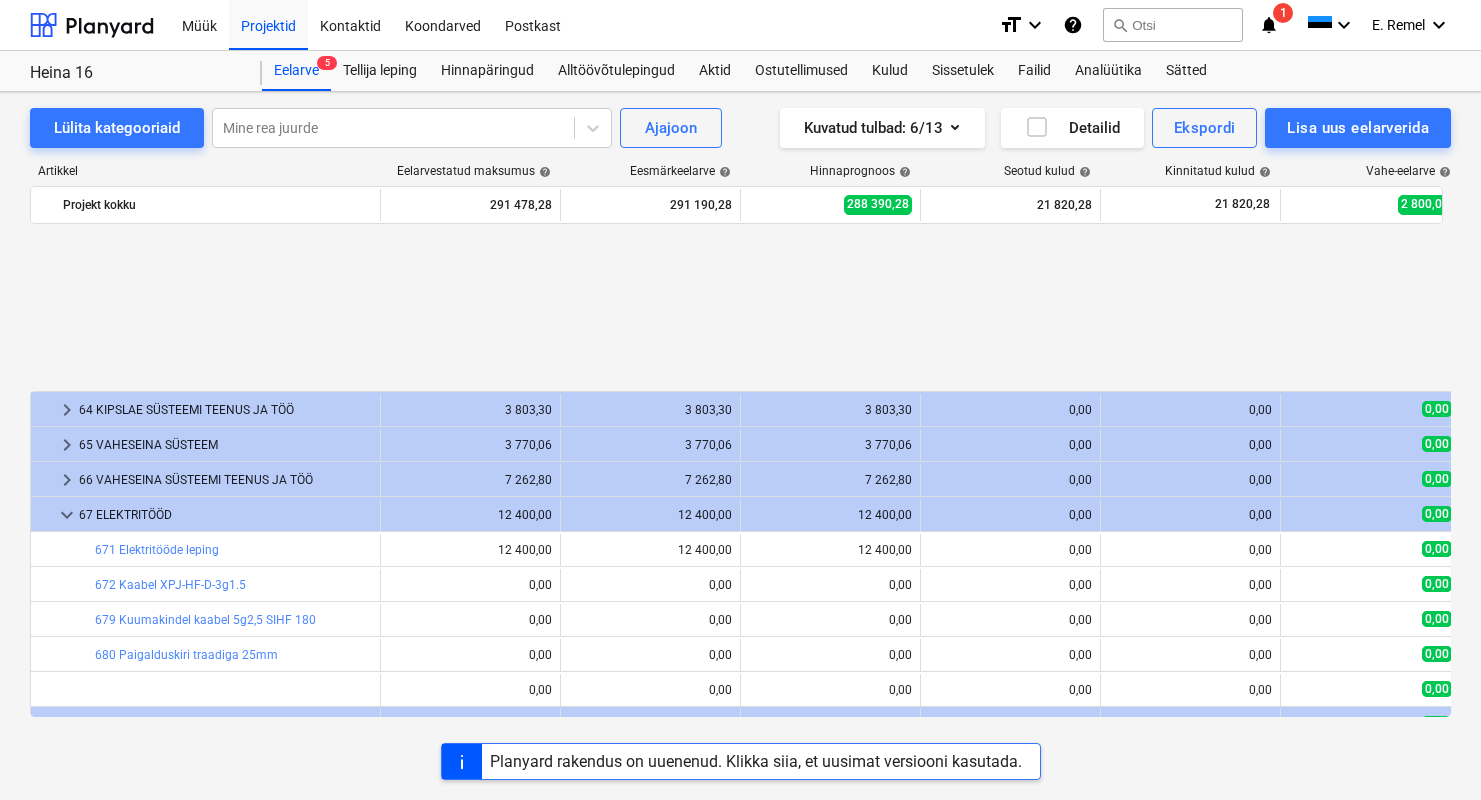 scroll, scrollTop: 320, scrollLeft: 0, axis: vertical 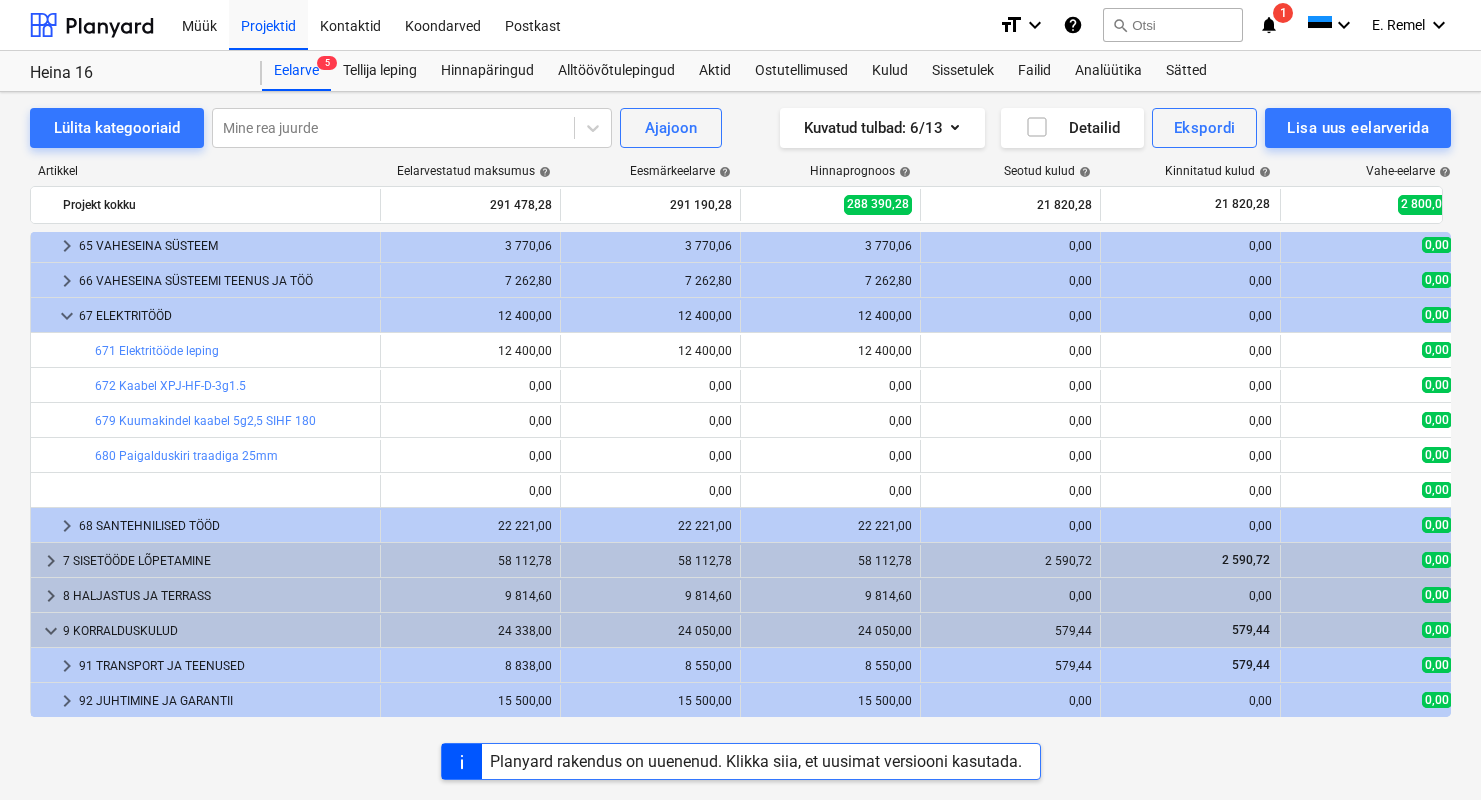 click on "keyboard_arrow_down" at bounding box center (51, 631) 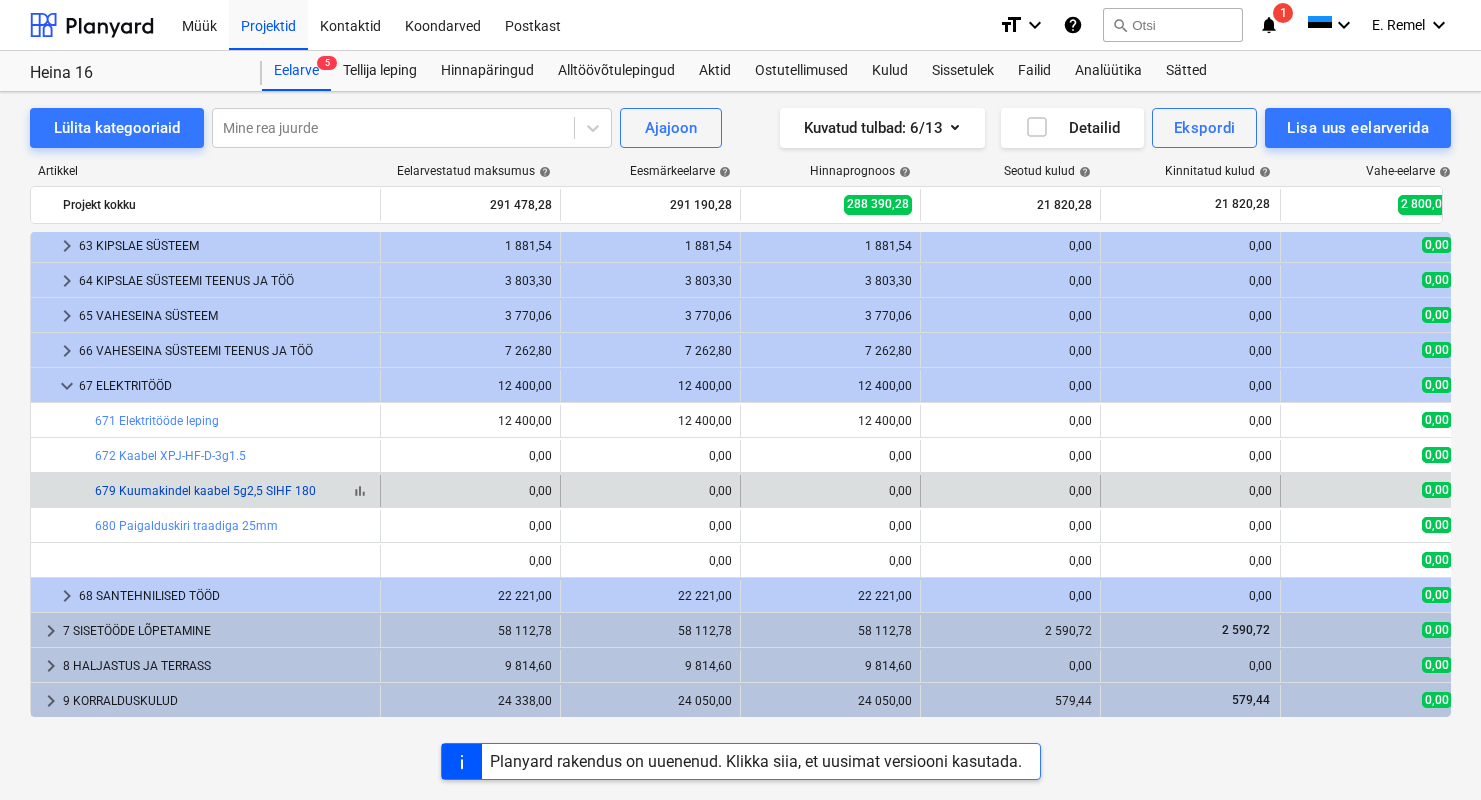 scroll, scrollTop: 250, scrollLeft: 0, axis: vertical 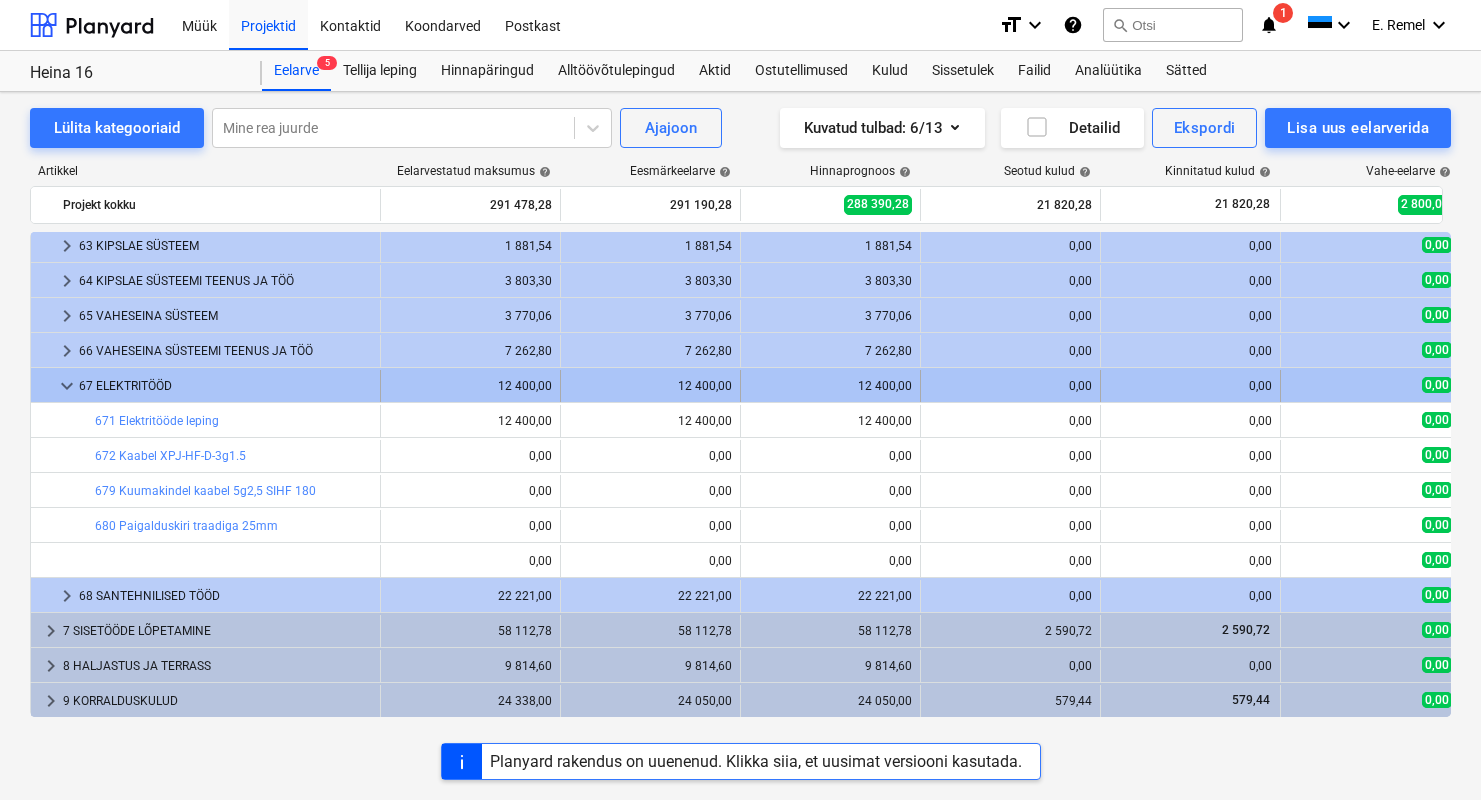 click on "keyboard_arrow_down" at bounding box center (67, 386) 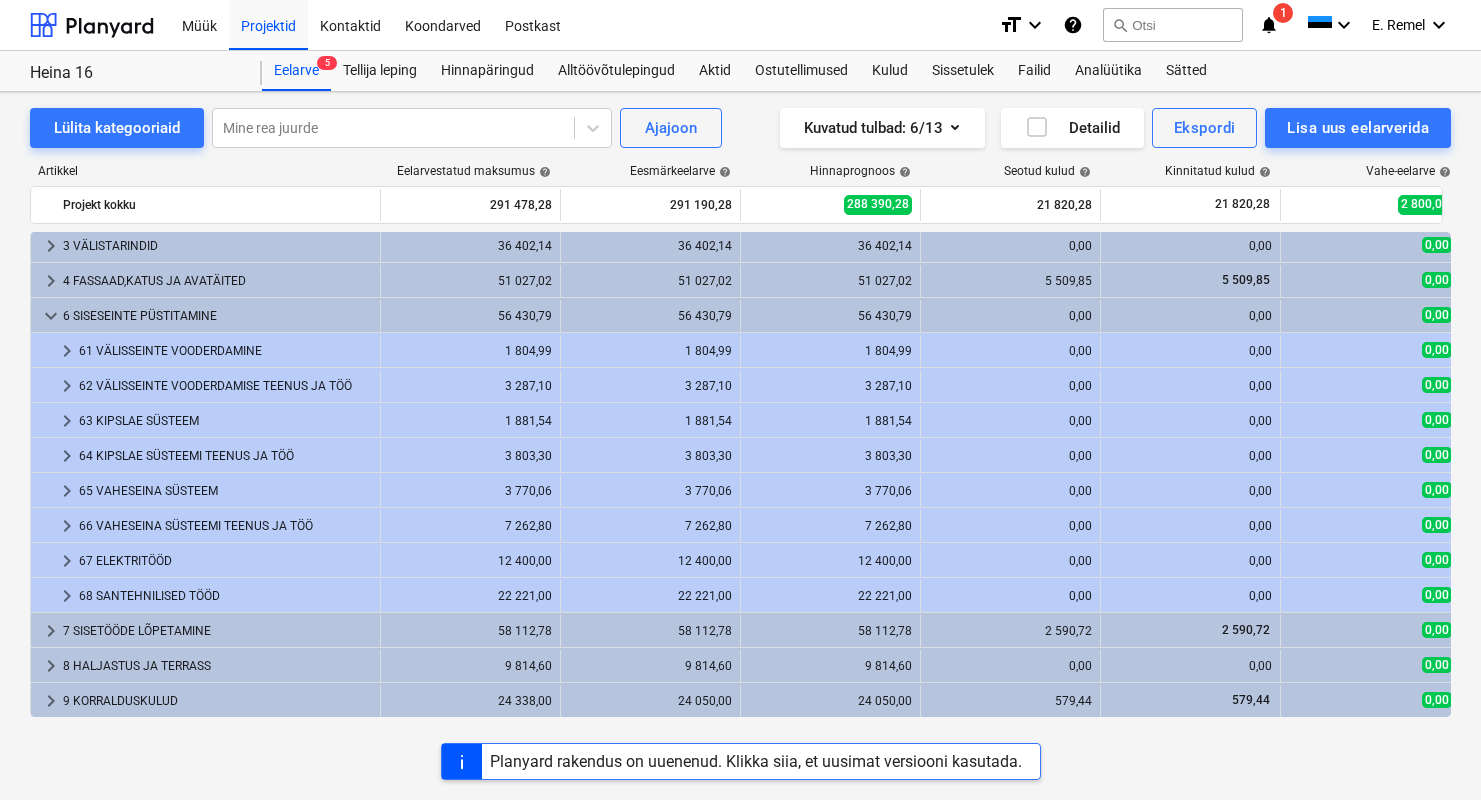 scroll, scrollTop: 75, scrollLeft: 0, axis: vertical 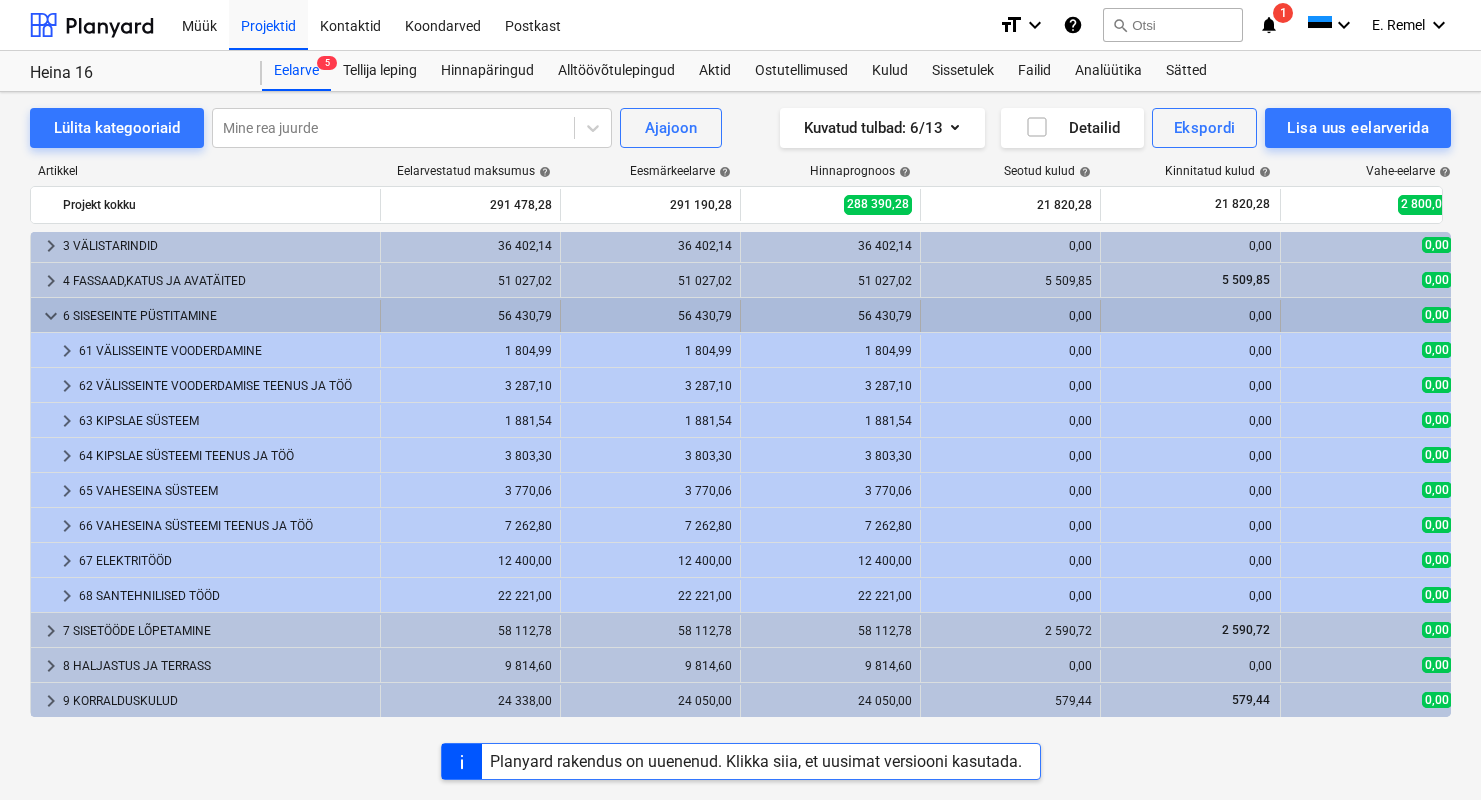 click on "keyboard_arrow_down" at bounding box center (51, 316) 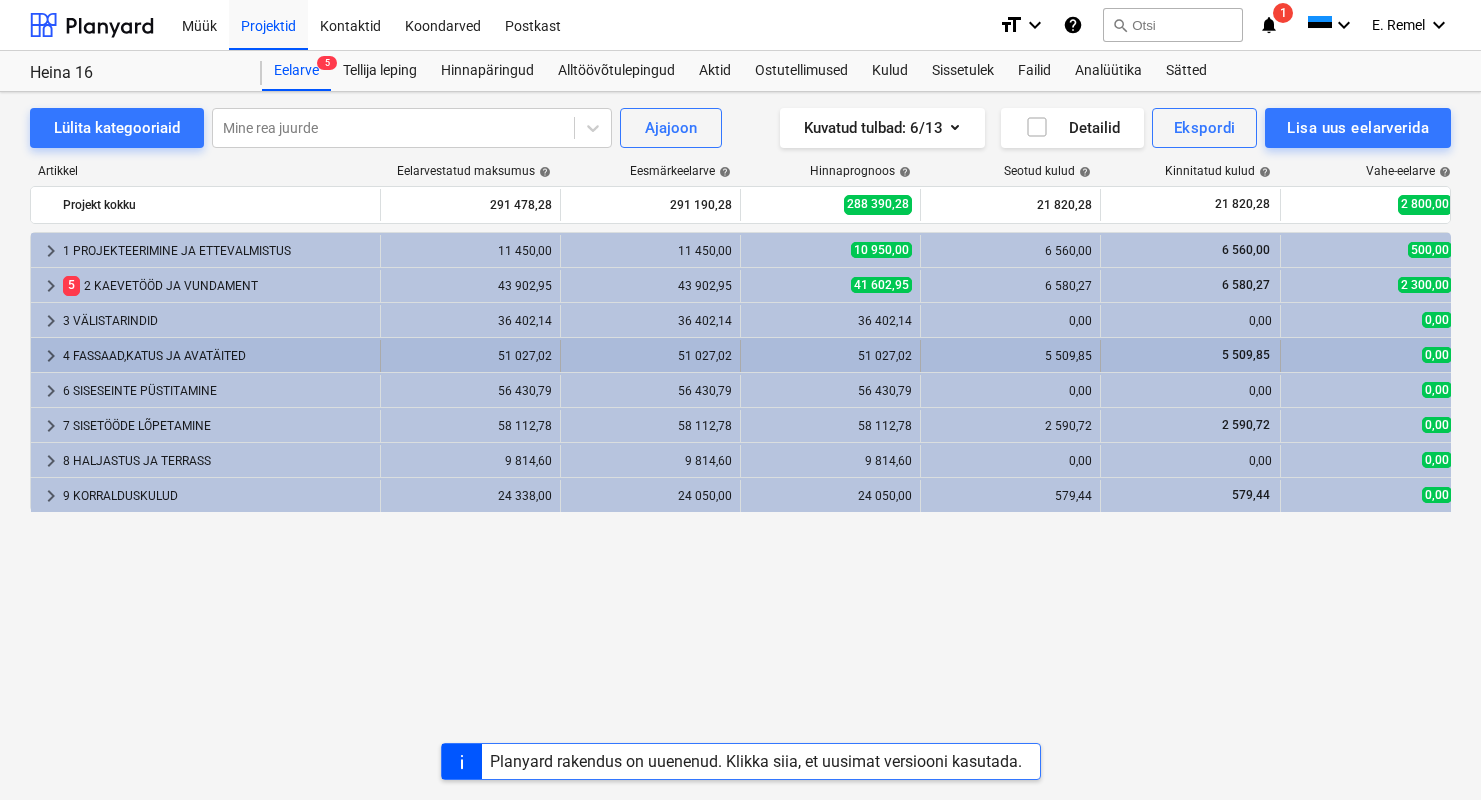 click on "4 FASSAAD,KATUS JA AVATÄITED" at bounding box center [217, 356] 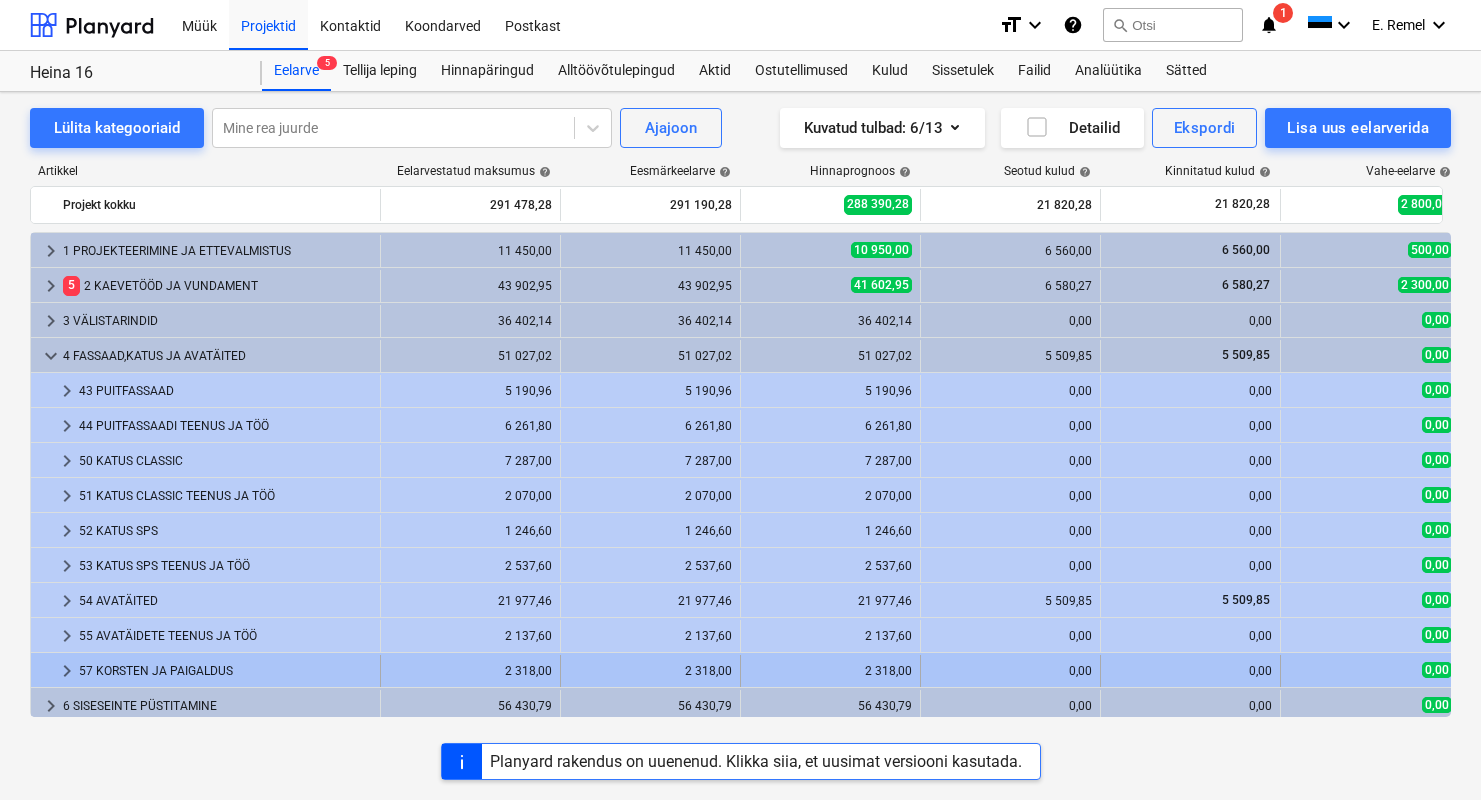 scroll, scrollTop: 47, scrollLeft: 0, axis: vertical 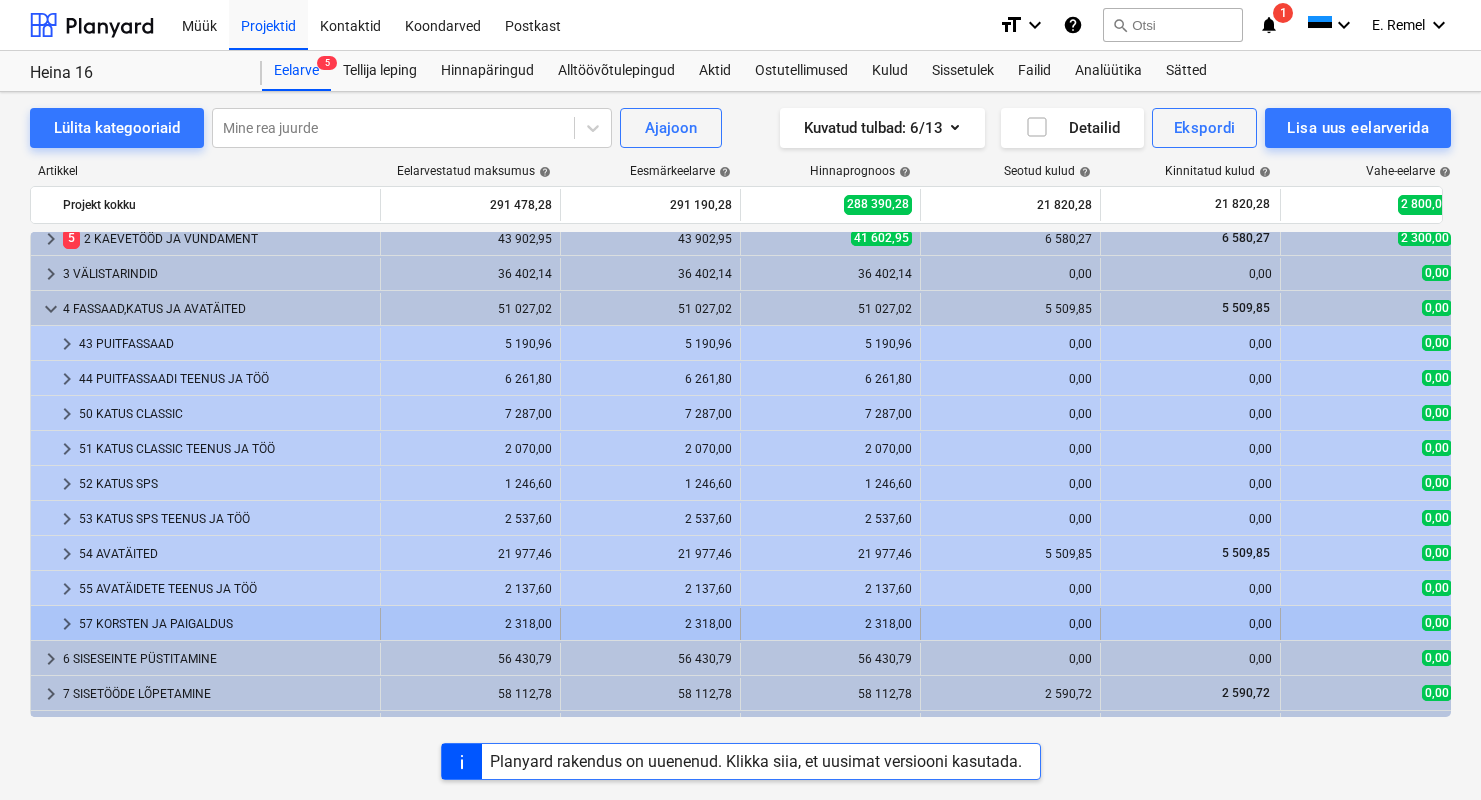 click on "57 KORSTEN JA PAIGALDUS" at bounding box center (225, 624) 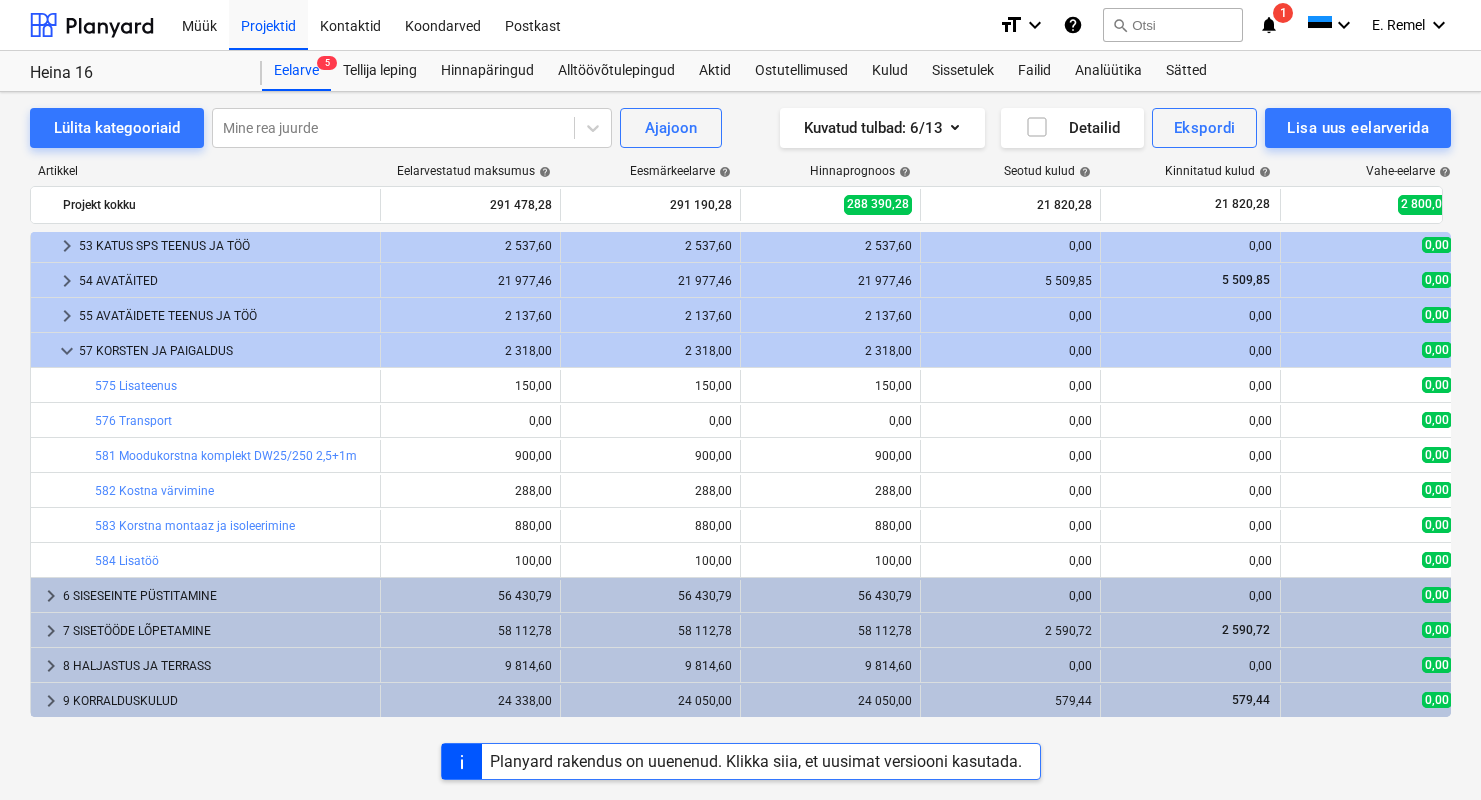 scroll, scrollTop: 0, scrollLeft: 0, axis: both 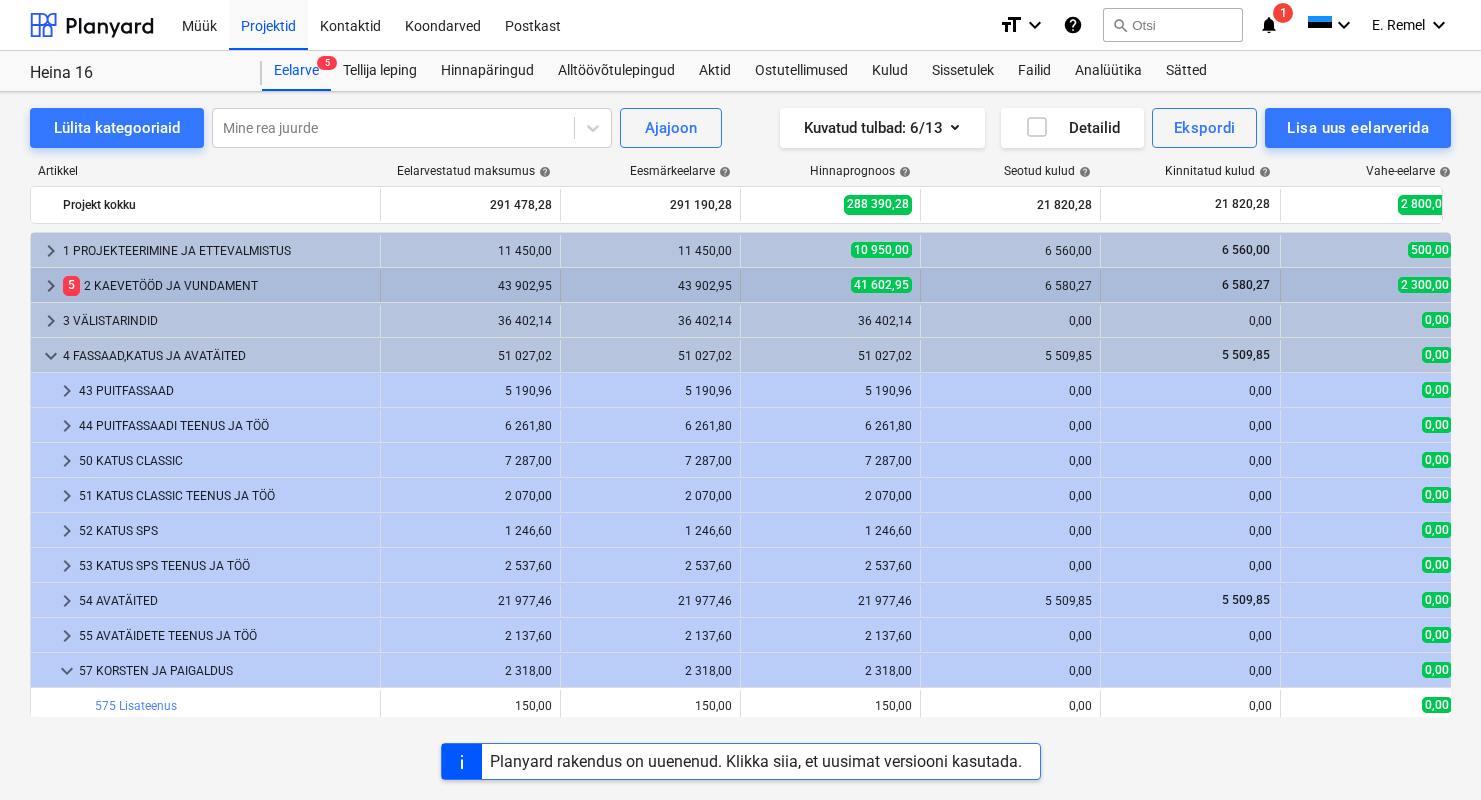 click on "keyboard_arrow_right" at bounding box center (51, 286) 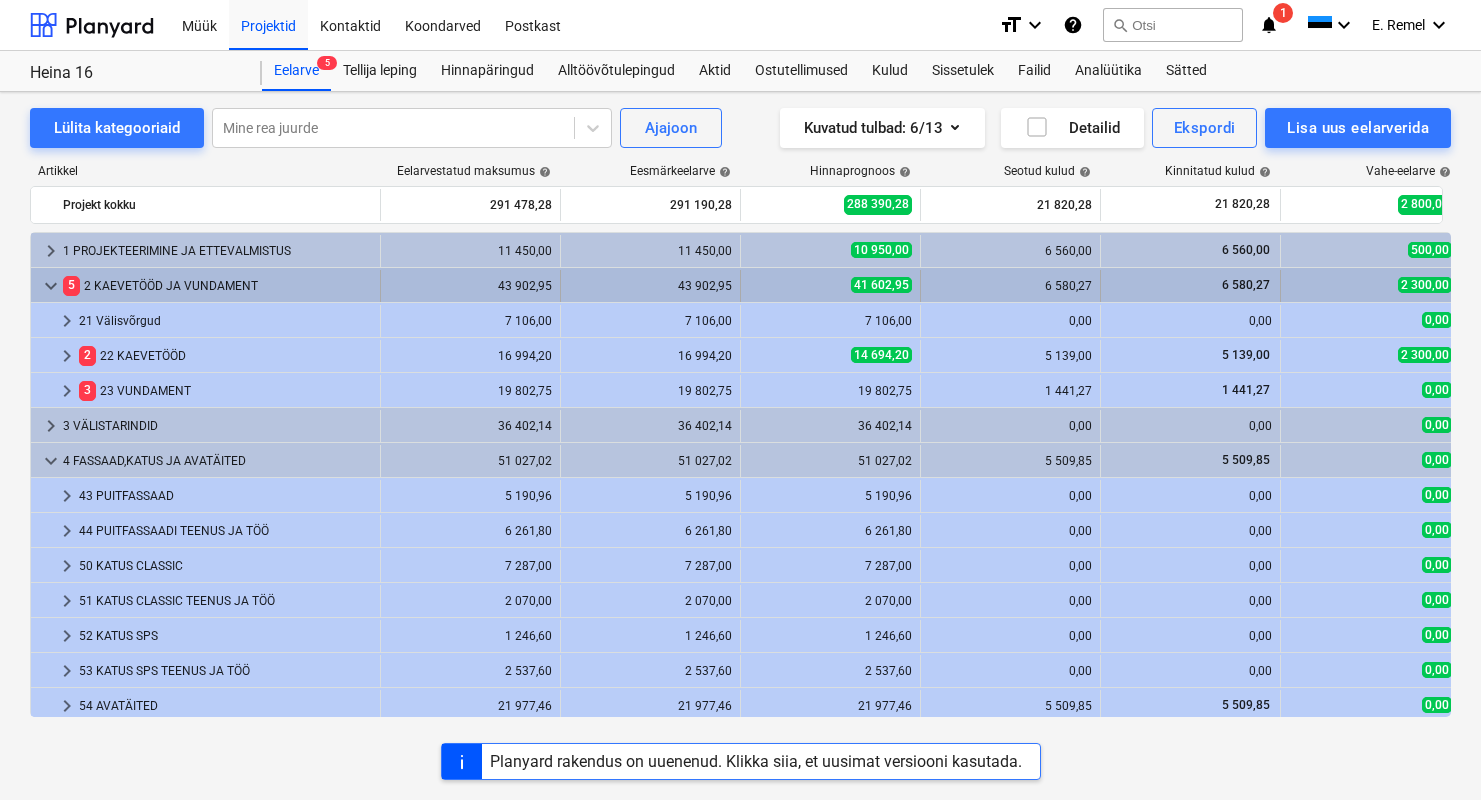click on "keyboard_arrow_down" at bounding box center (51, 286) 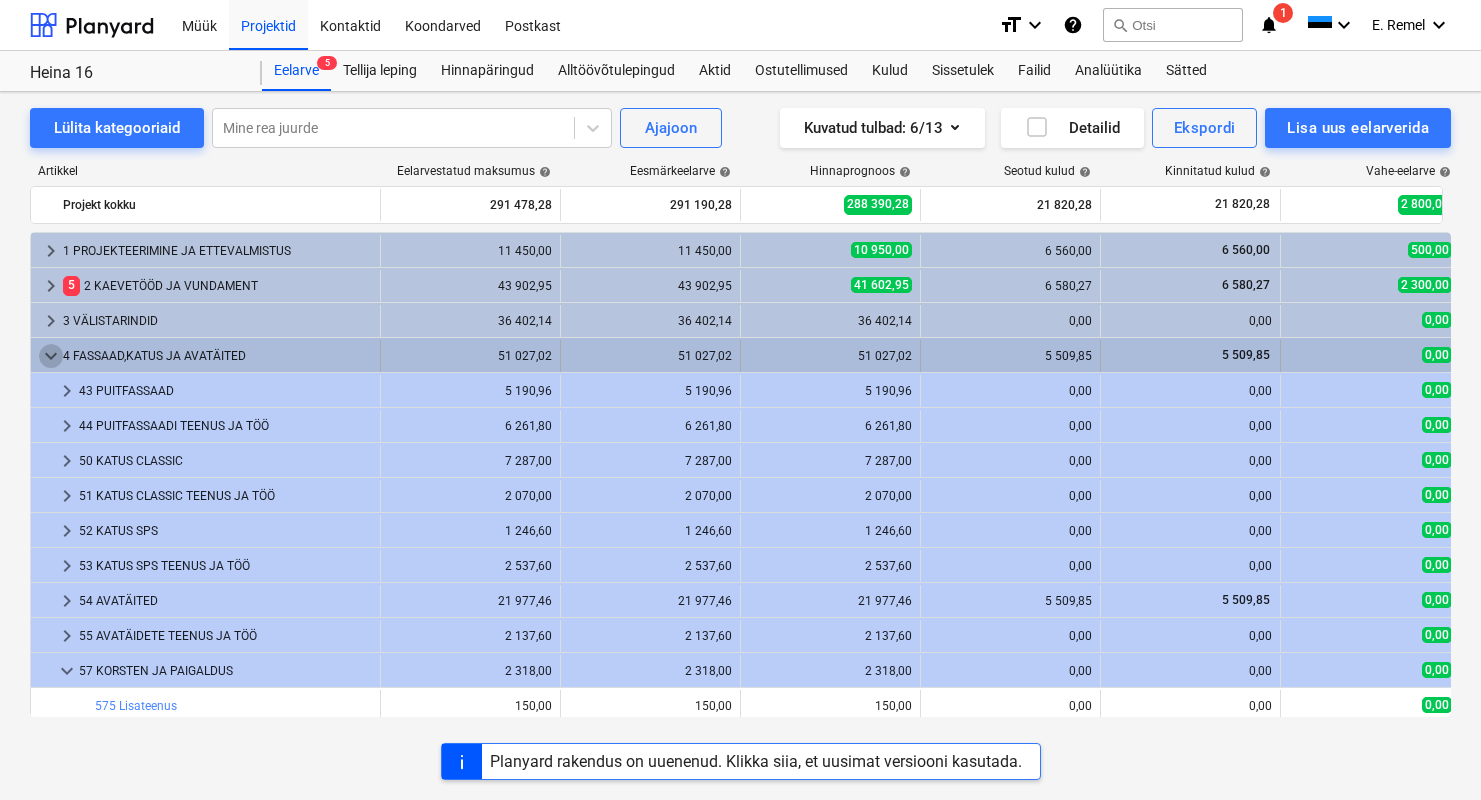 click on "keyboard_arrow_down" at bounding box center [51, 356] 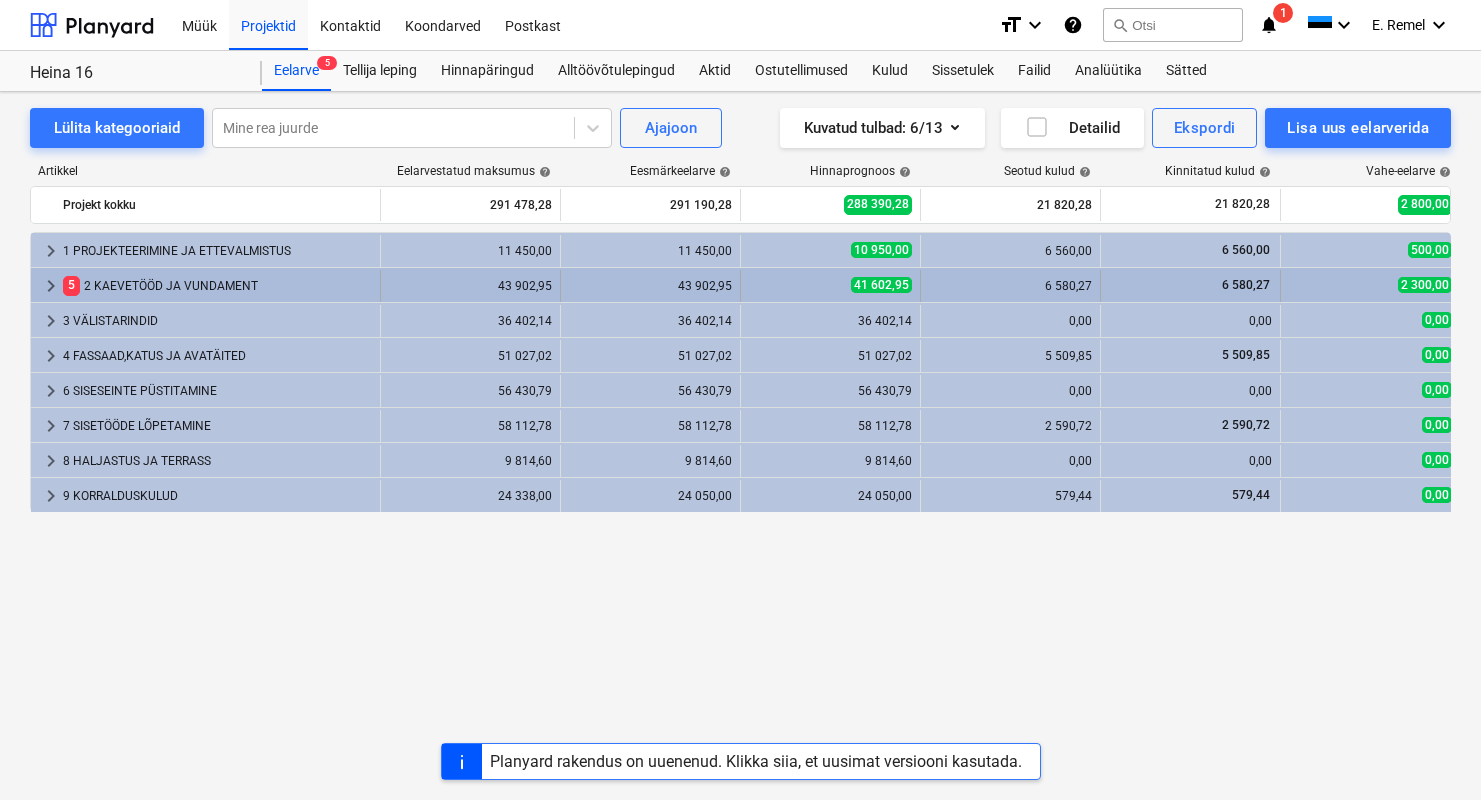 click on "5 2 KAEVETÖÖD JA VUNDAMENT" at bounding box center (217, 286) 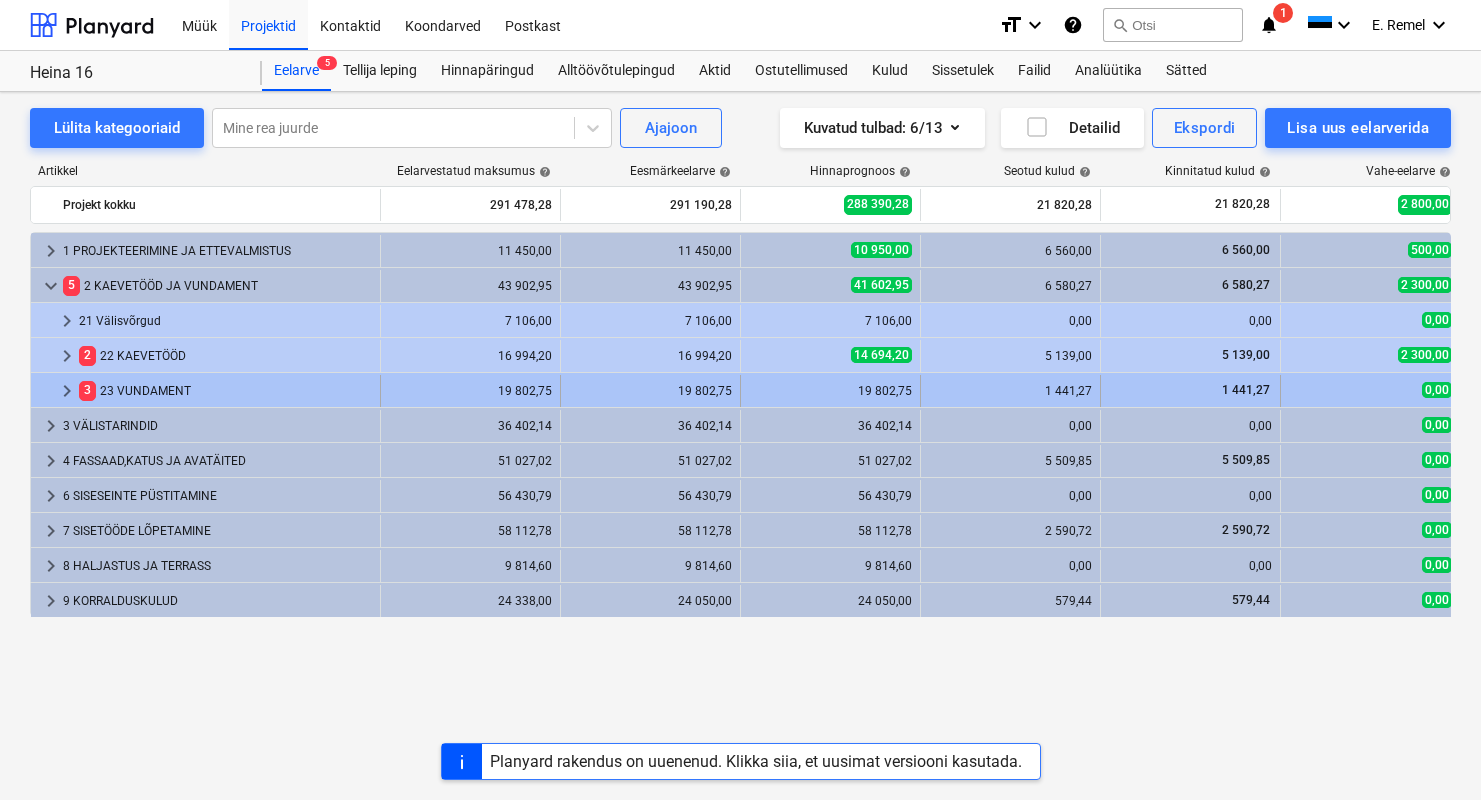 click on "3 23 VUNDAMENT" at bounding box center [225, 391] 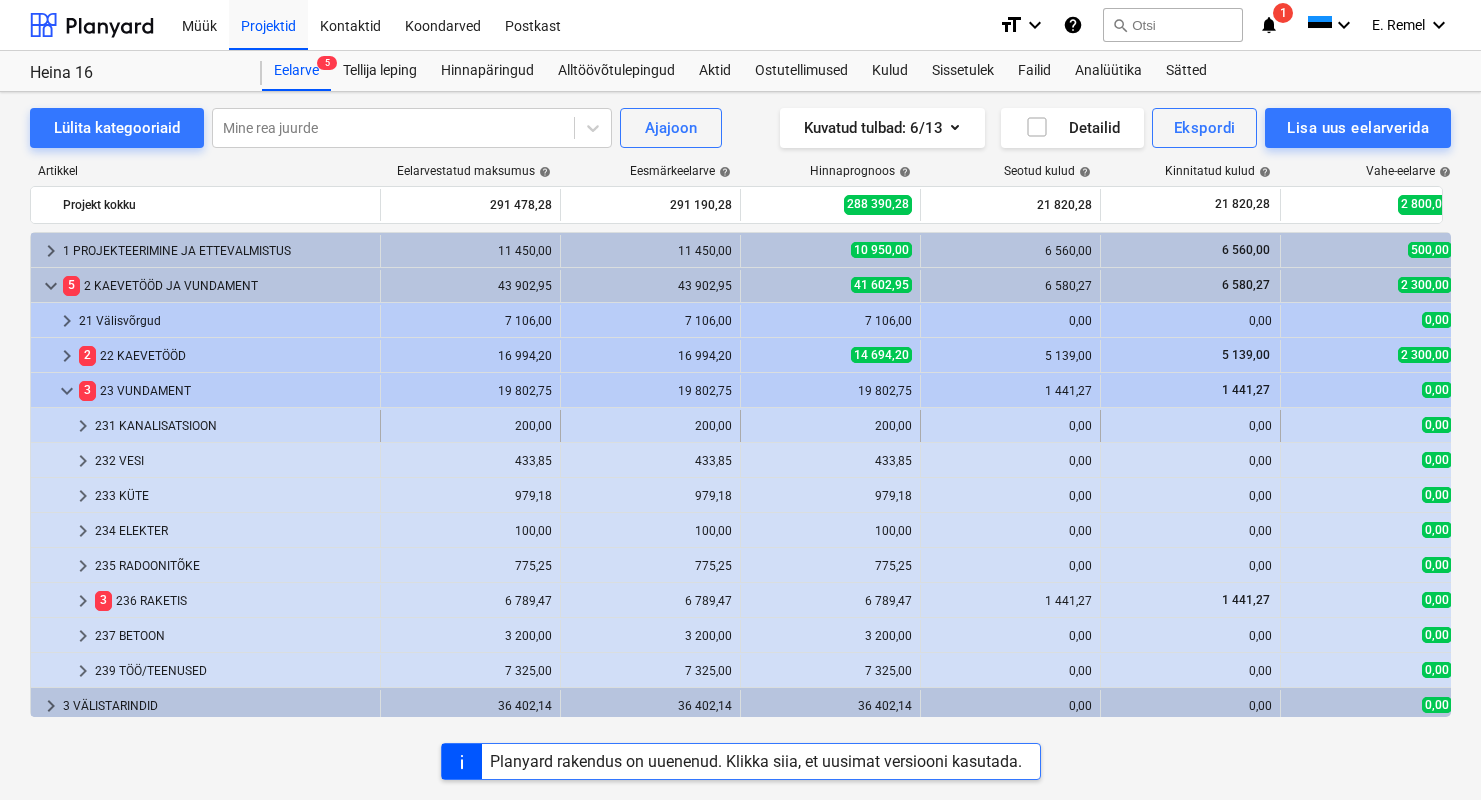click on "231 KANALISATSIOON" at bounding box center (233, 426) 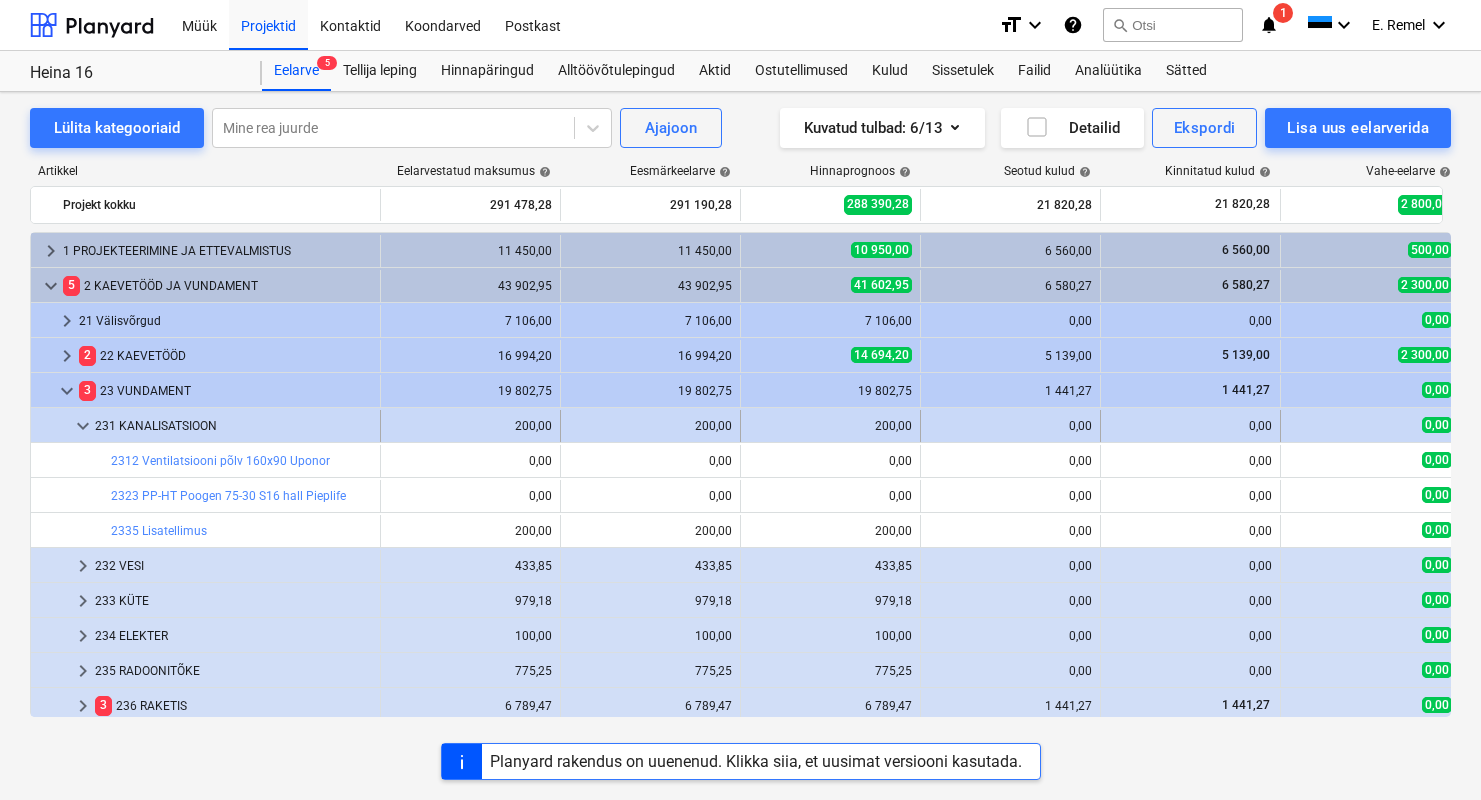 click on "231 KANALISATSIOON" at bounding box center [233, 426] 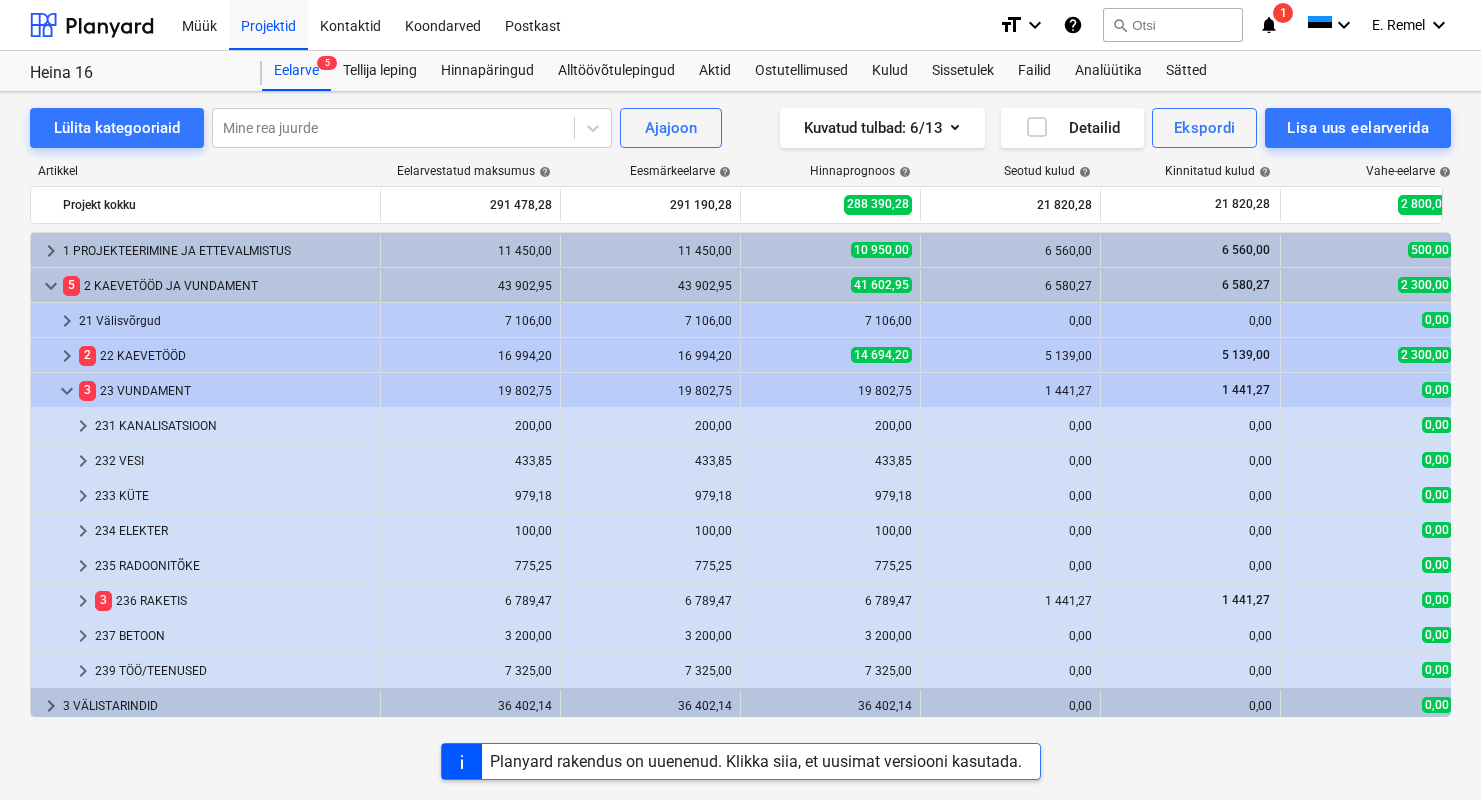 scroll, scrollTop: 16, scrollLeft: 0, axis: vertical 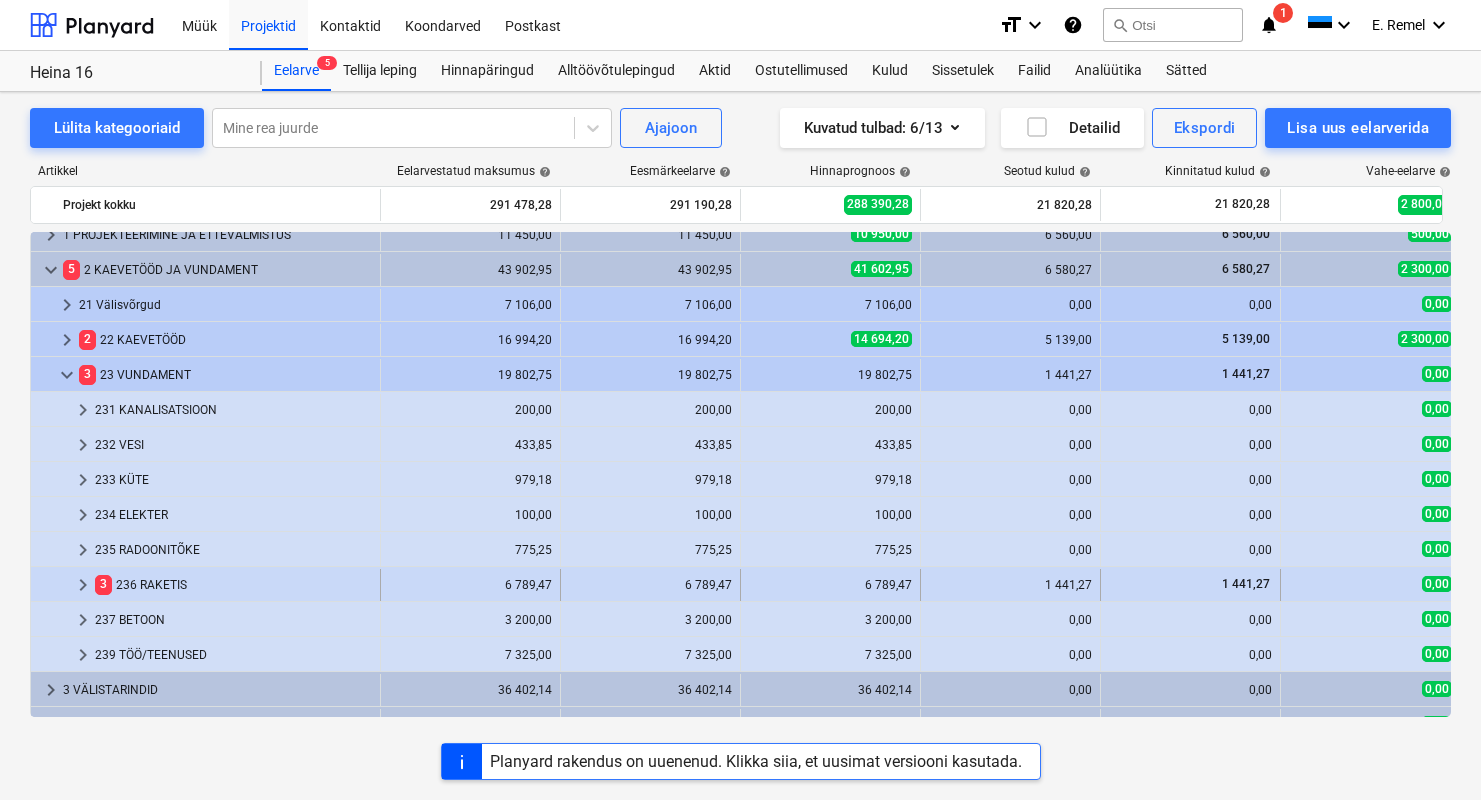 click on "3 236 RAKETIS" at bounding box center (233, 585) 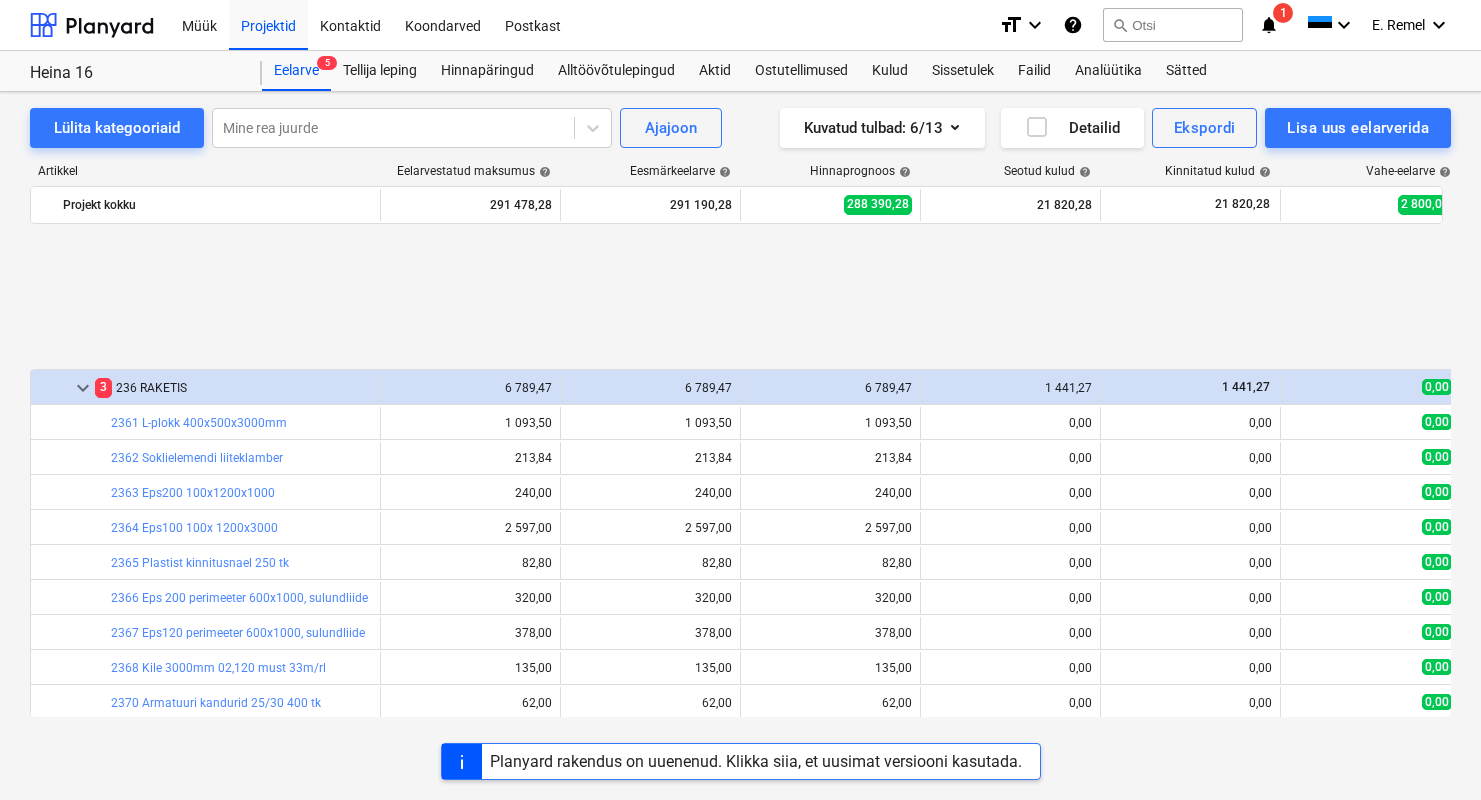 scroll, scrollTop: 414, scrollLeft: 0, axis: vertical 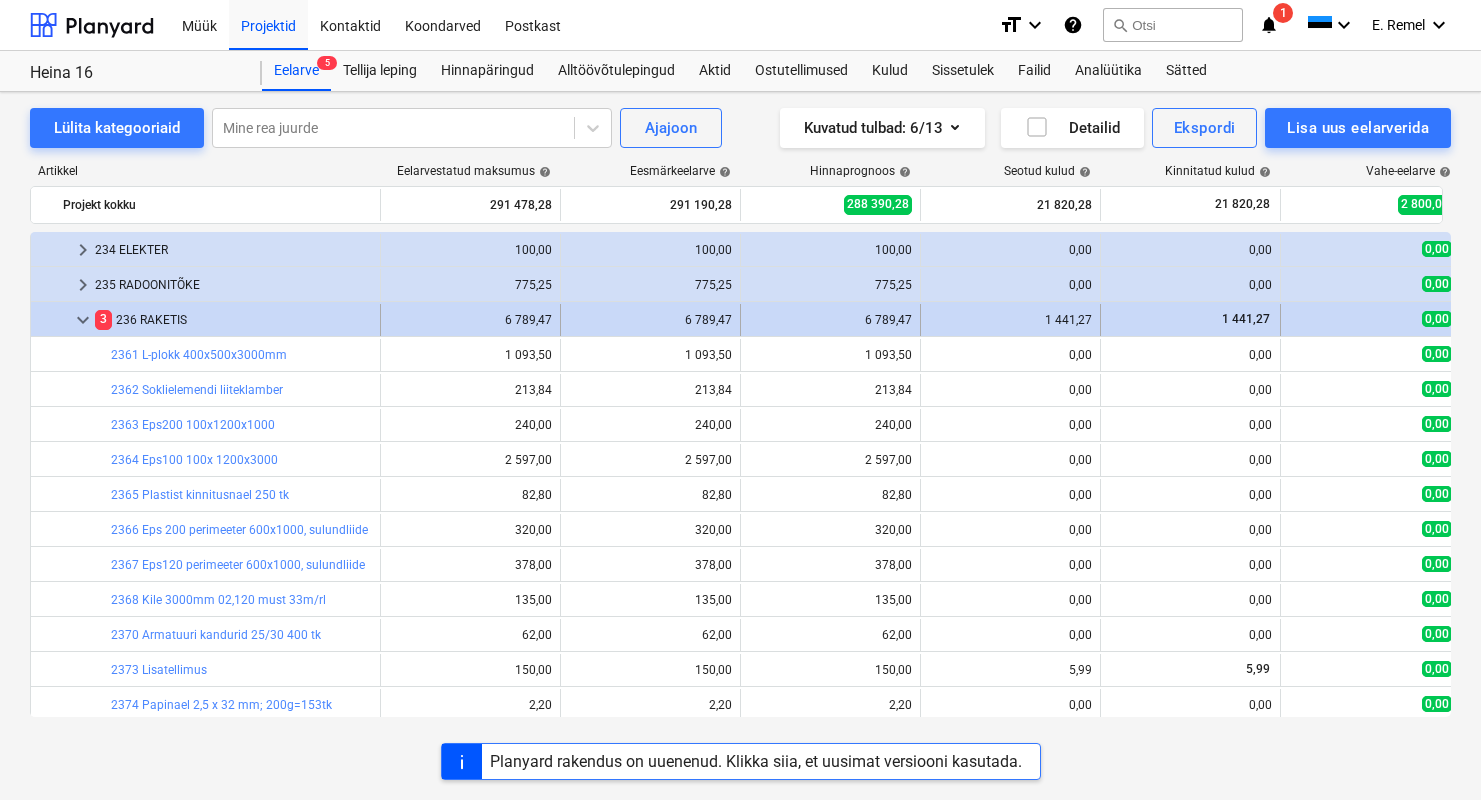click on "3 236 RAKETIS" at bounding box center (233, 320) 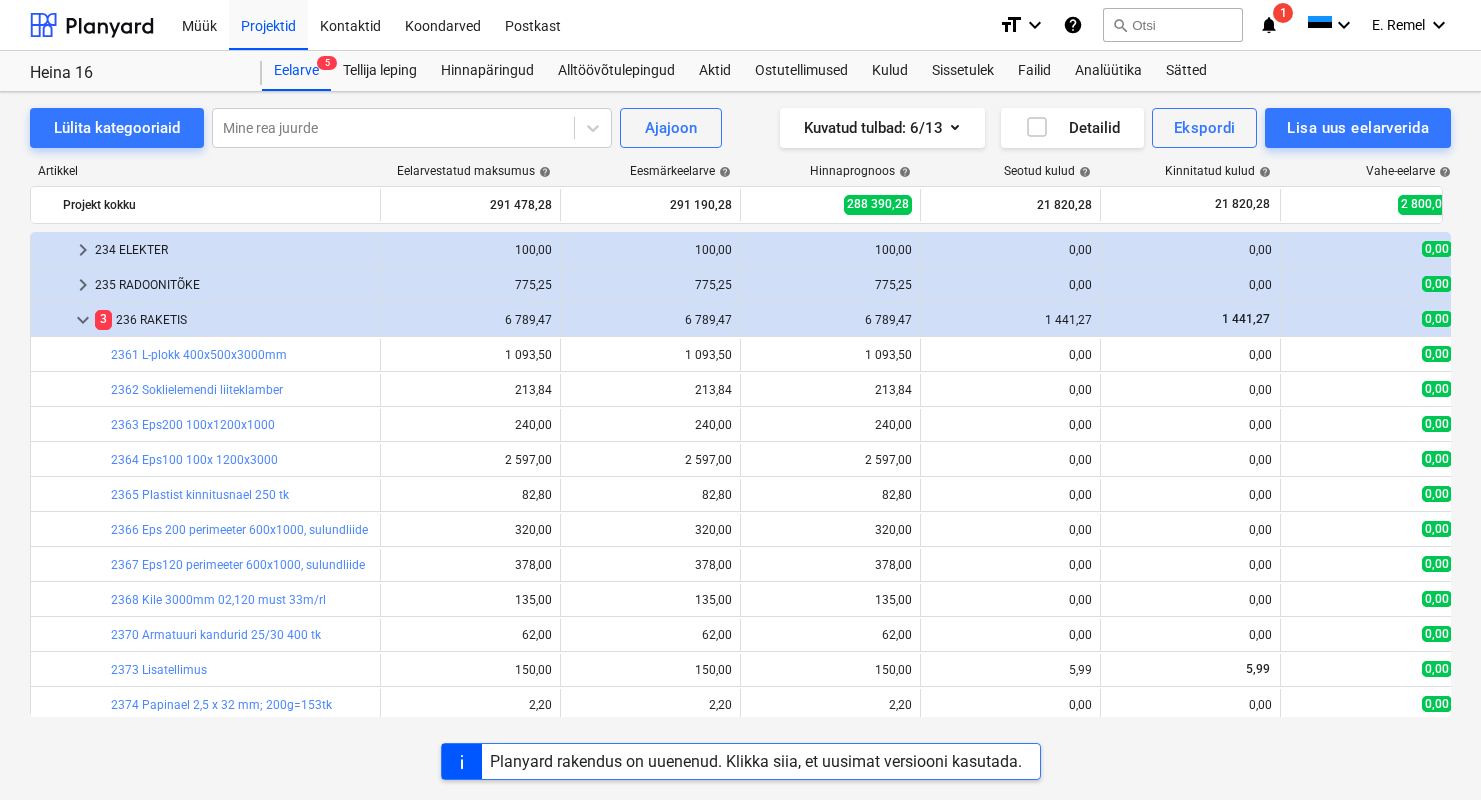 scroll, scrollTop: 180, scrollLeft: 0, axis: vertical 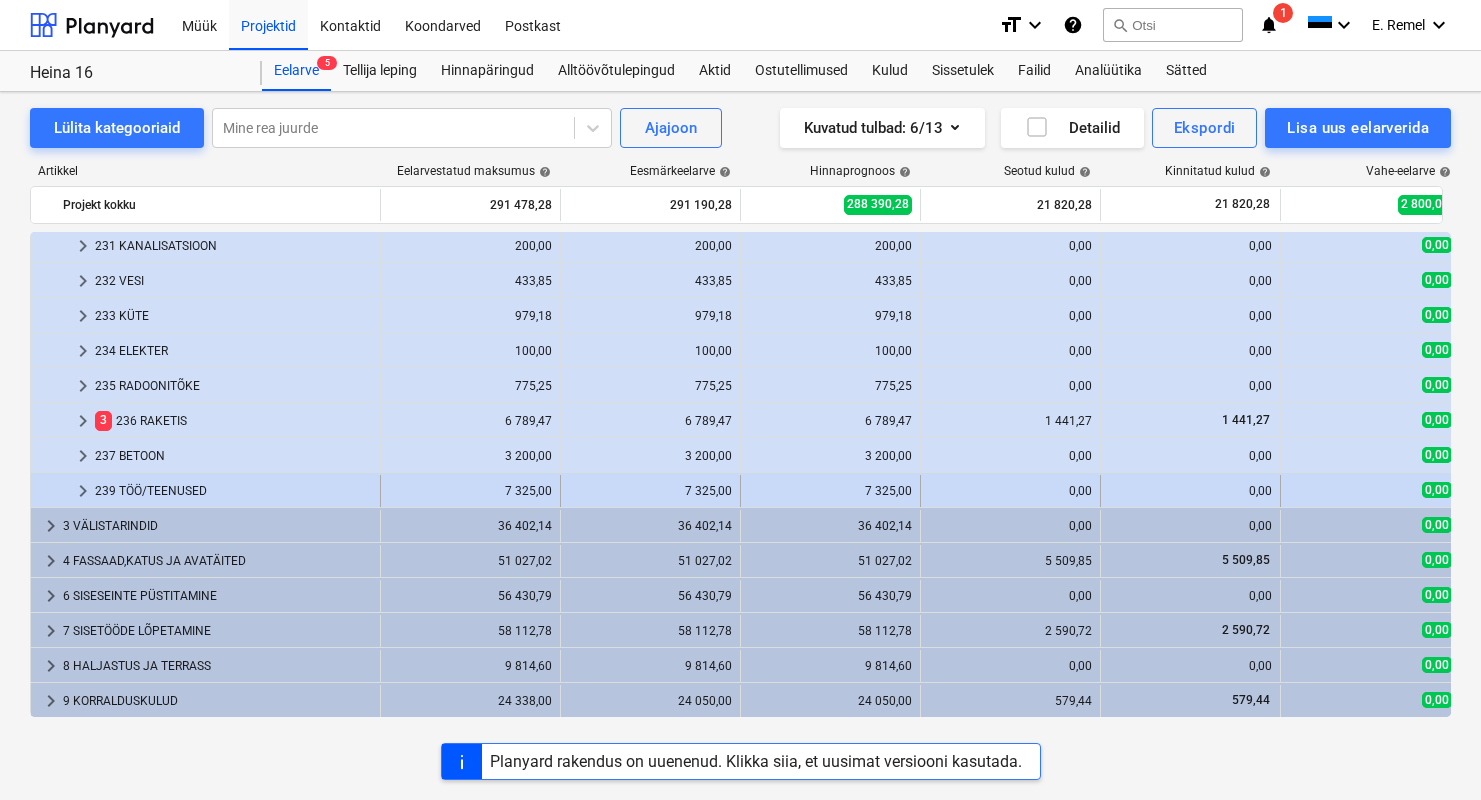 click on "239 TÖÖ/TEENUSED" at bounding box center [233, 491] 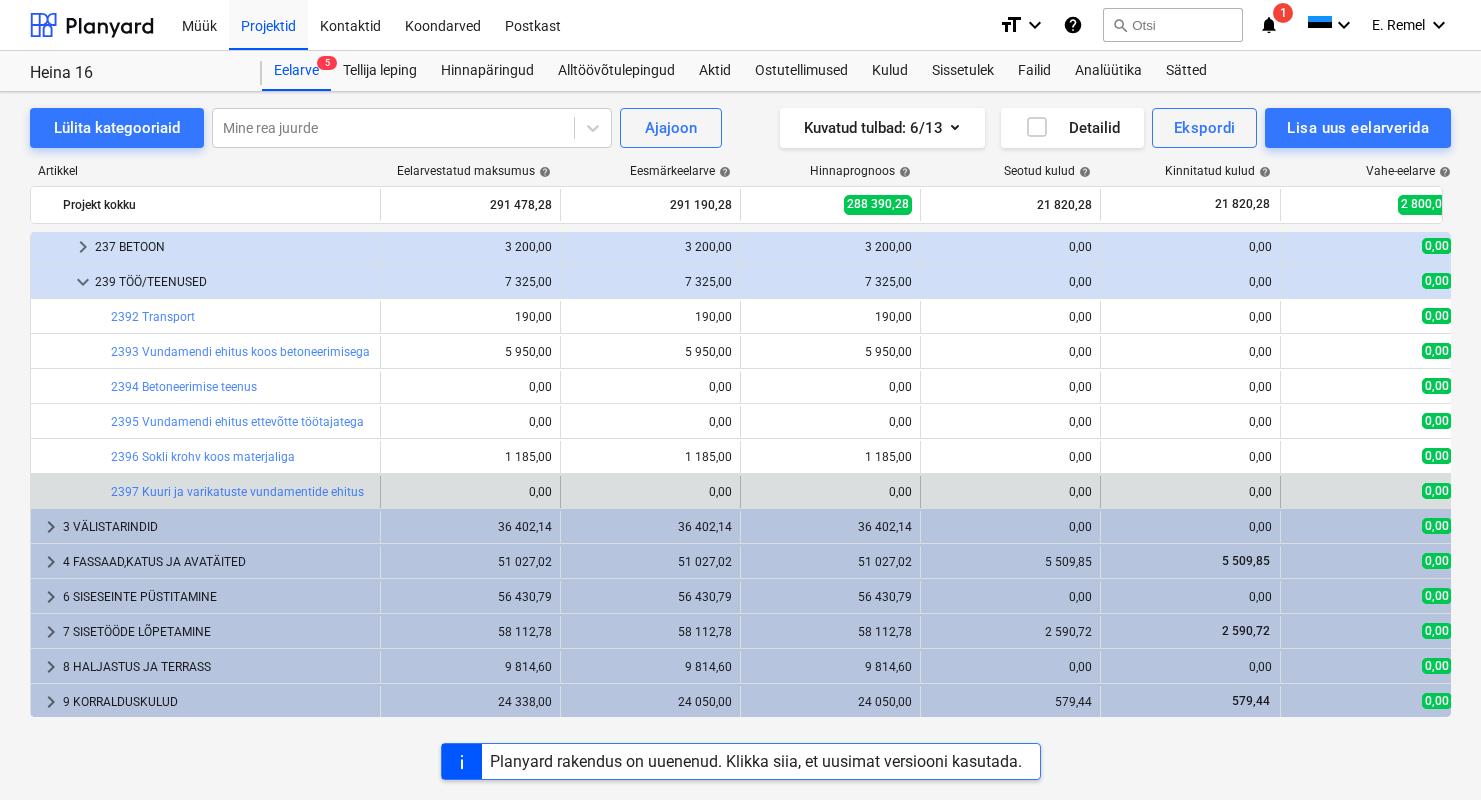 scroll, scrollTop: 390, scrollLeft: 0, axis: vertical 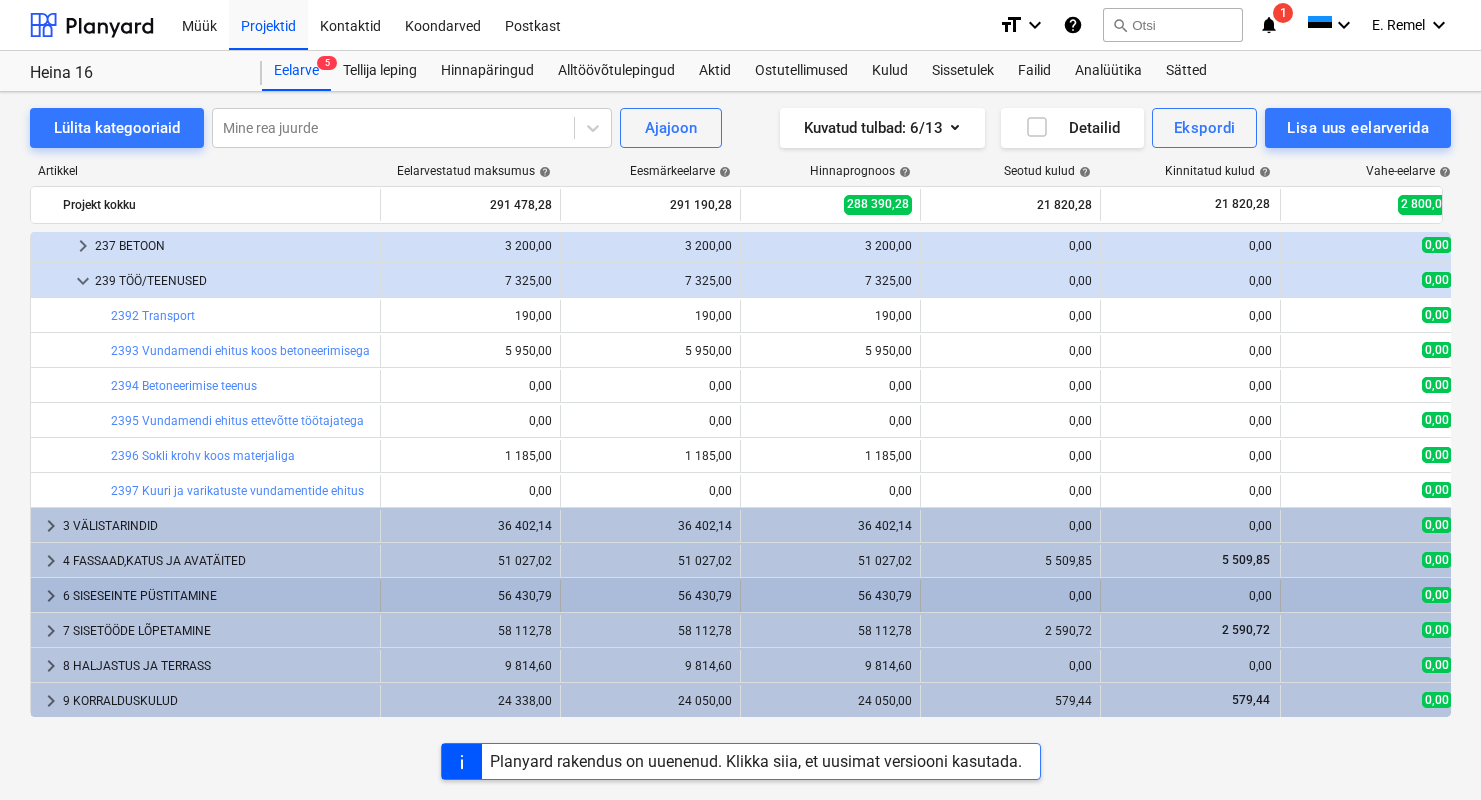 click on "6 SISESEINTE PÜSTITAMINE" at bounding box center (217, 596) 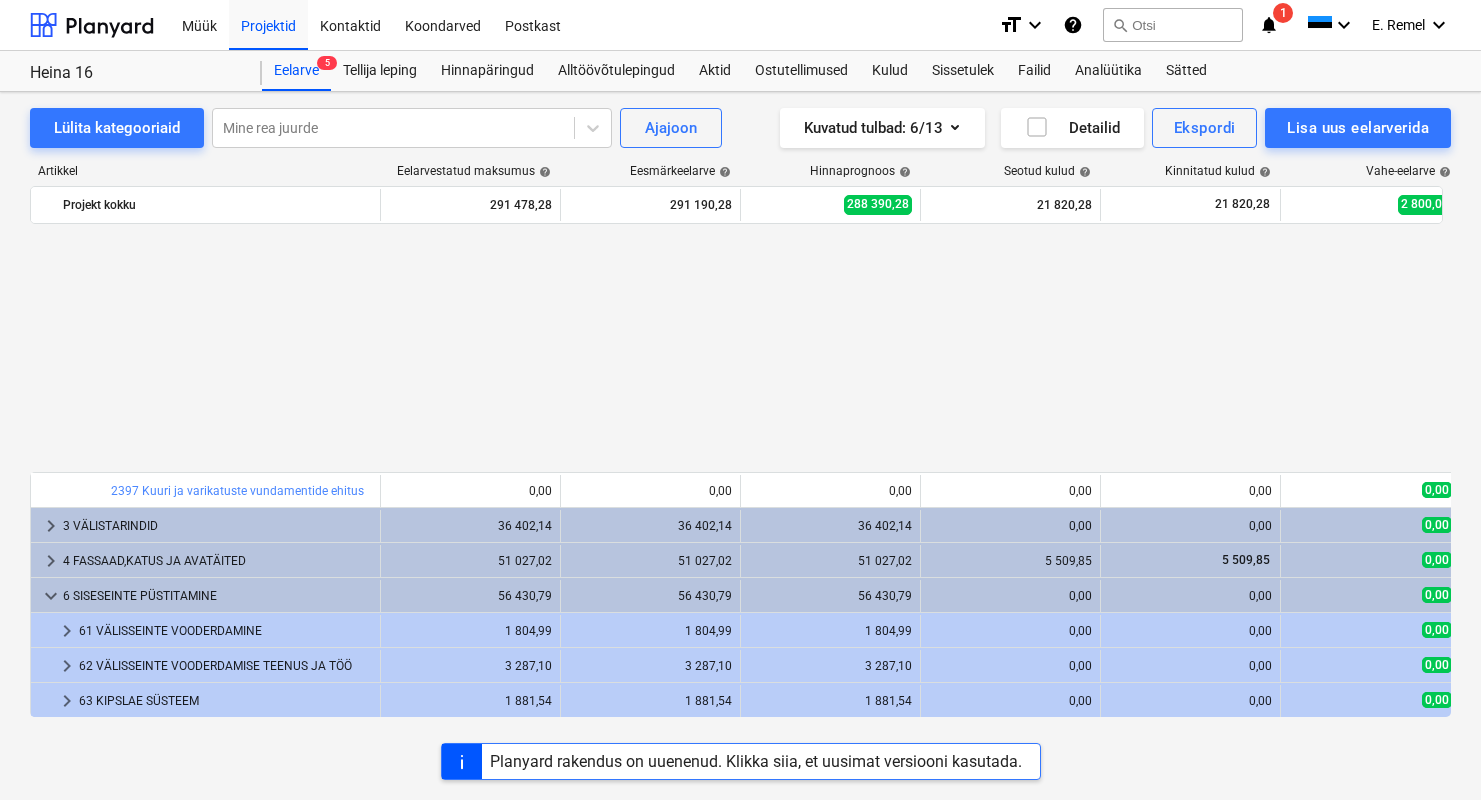 scroll, scrollTop: 670, scrollLeft: 0, axis: vertical 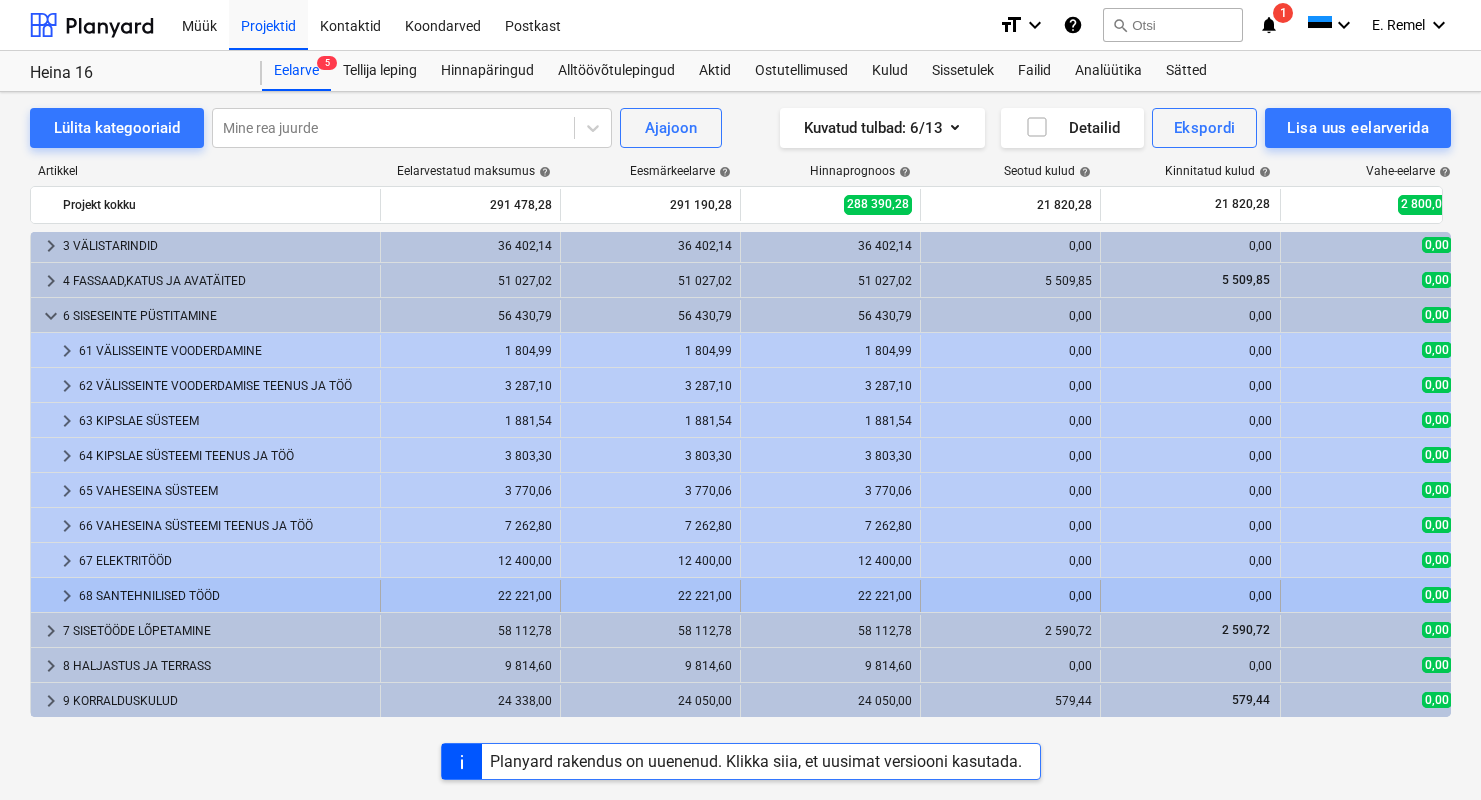 click on "68 SANTEHNILISED TÖÖD" at bounding box center [225, 596] 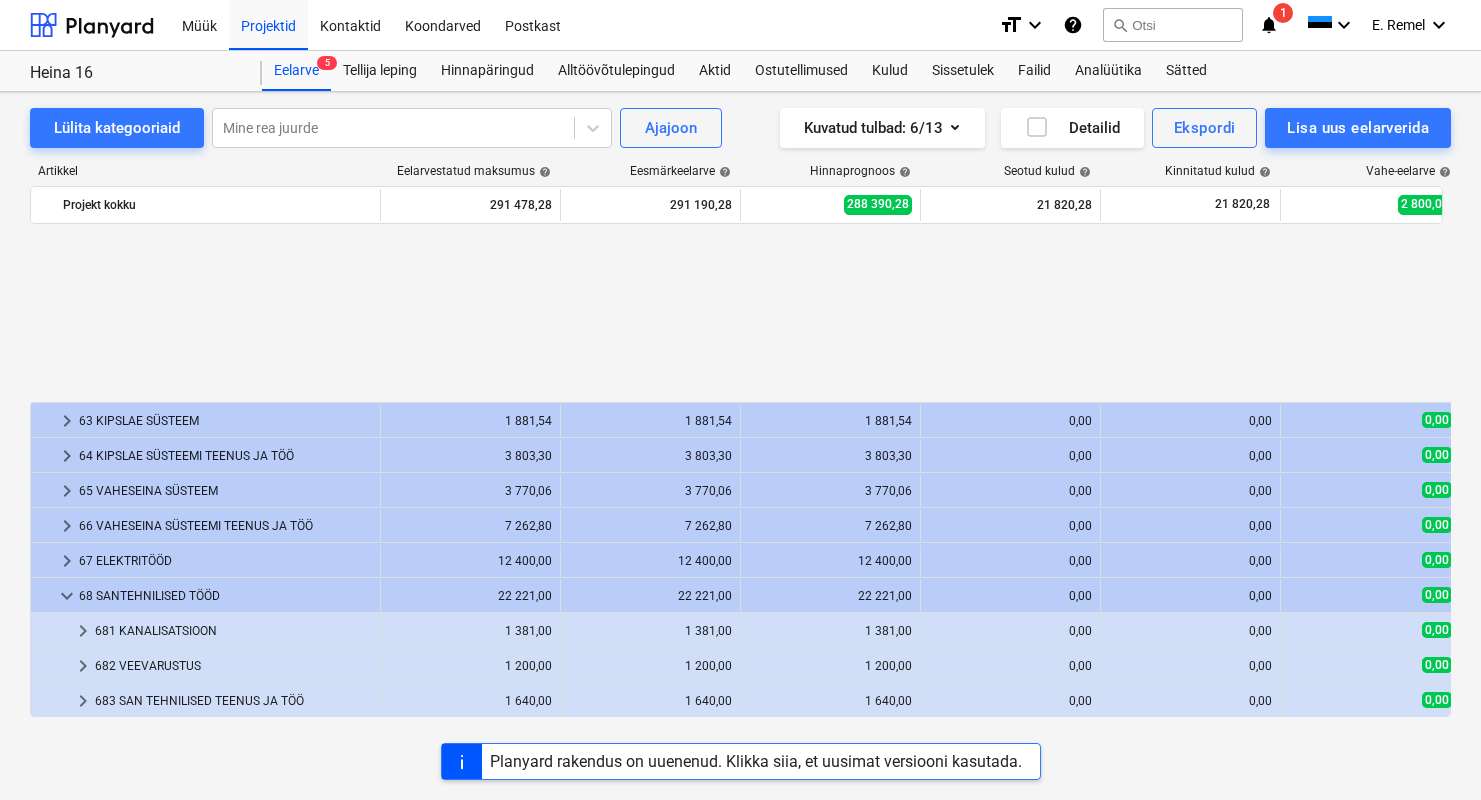 scroll, scrollTop: 880, scrollLeft: 0, axis: vertical 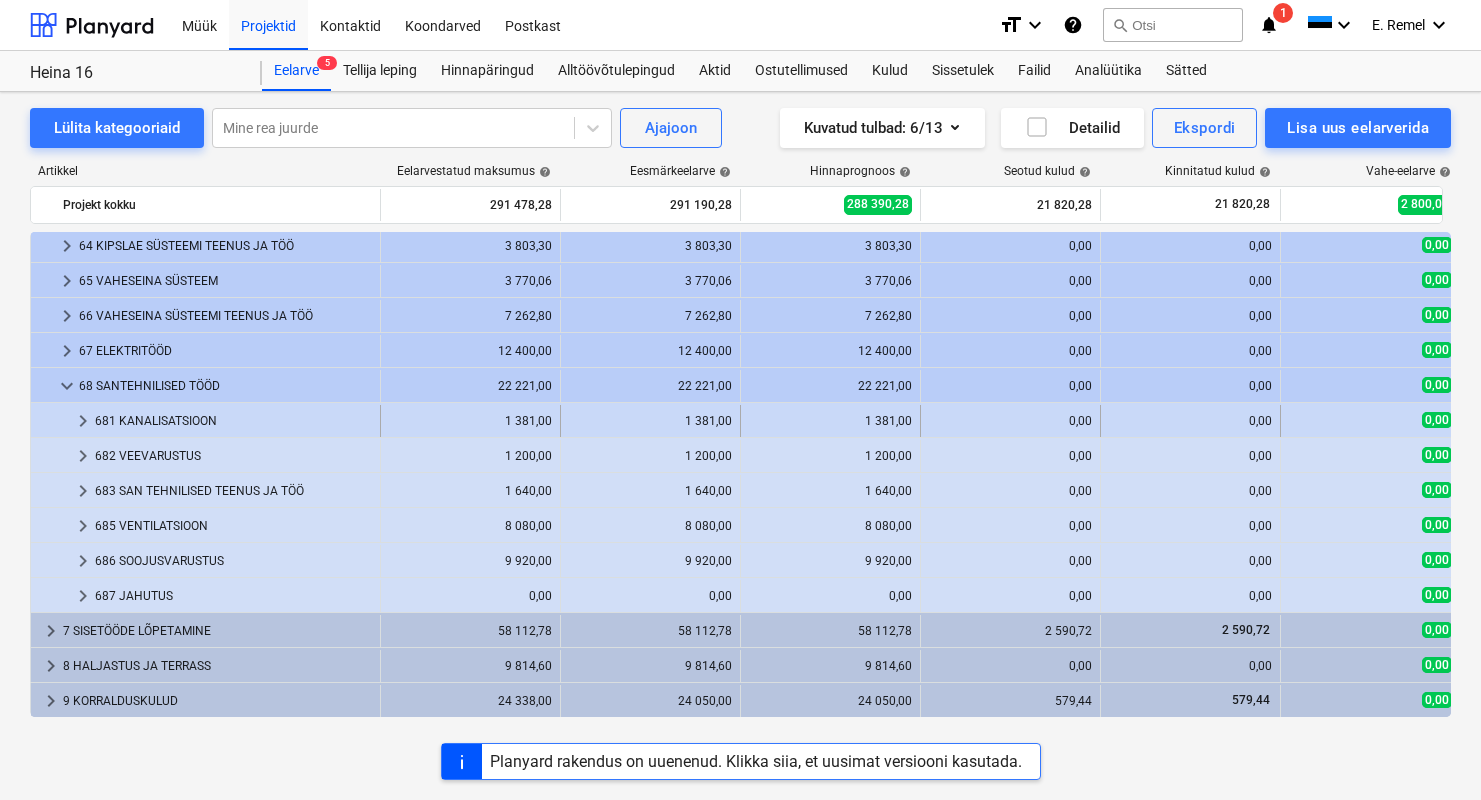 click on "681 KANALISATSIOON" at bounding box center (233, 421) 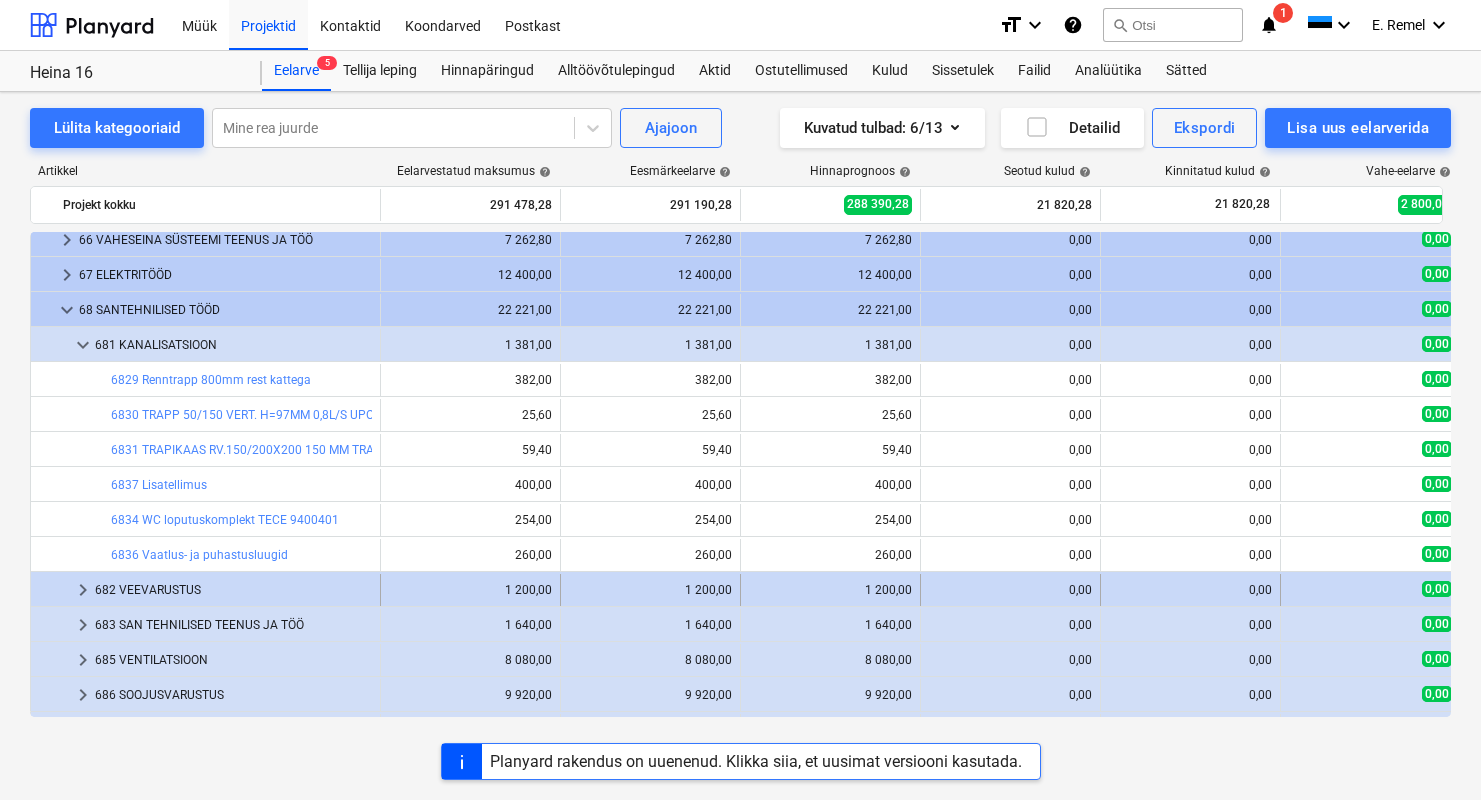 scroll, scrollTop: 947, scrollLeft: 0, axis: vertical 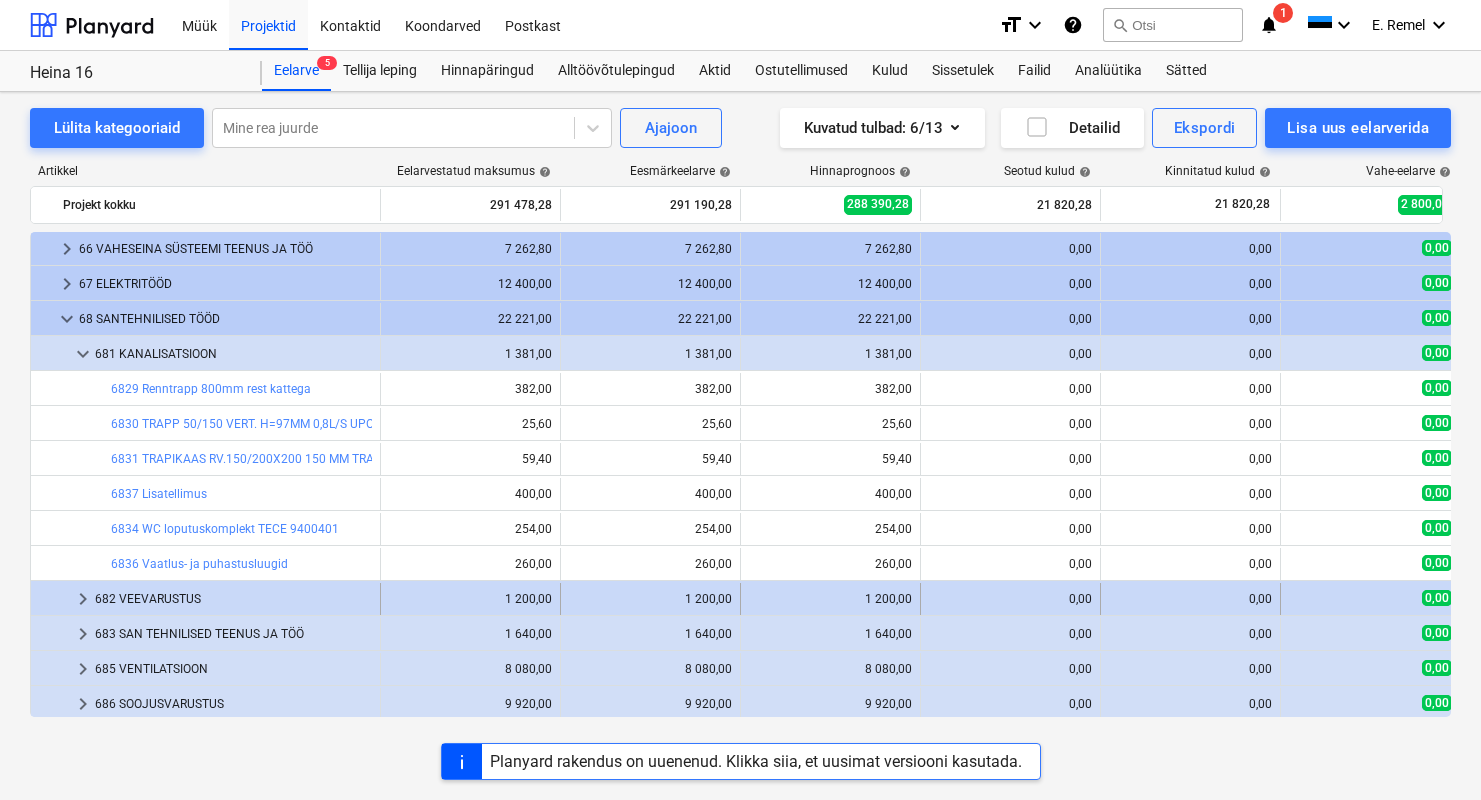 click on "682 VEEVARUSTUS" at bounding box center [233, 599] 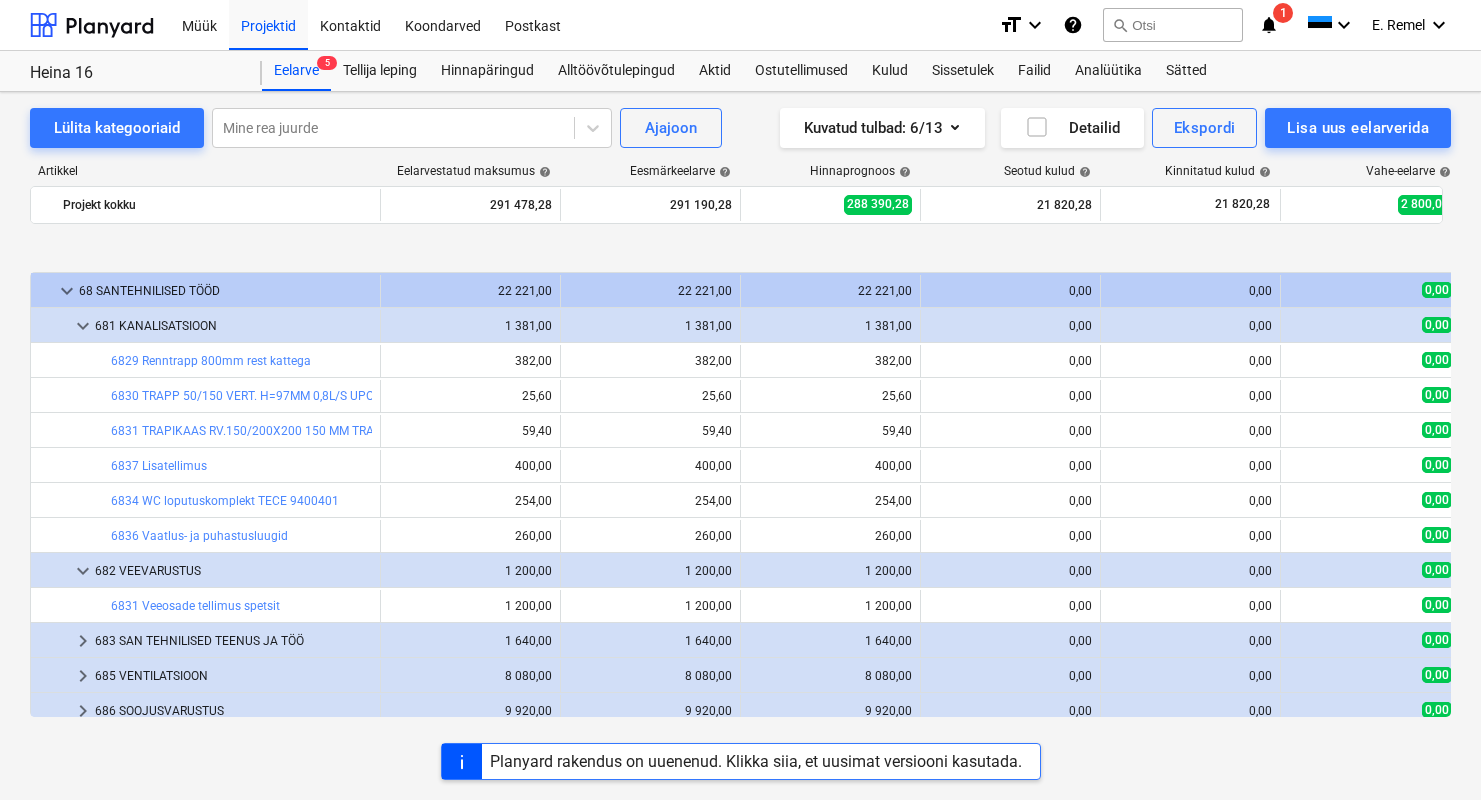 scroll, scrollTop: 1075, scrollLeft: 0, axis: vertical 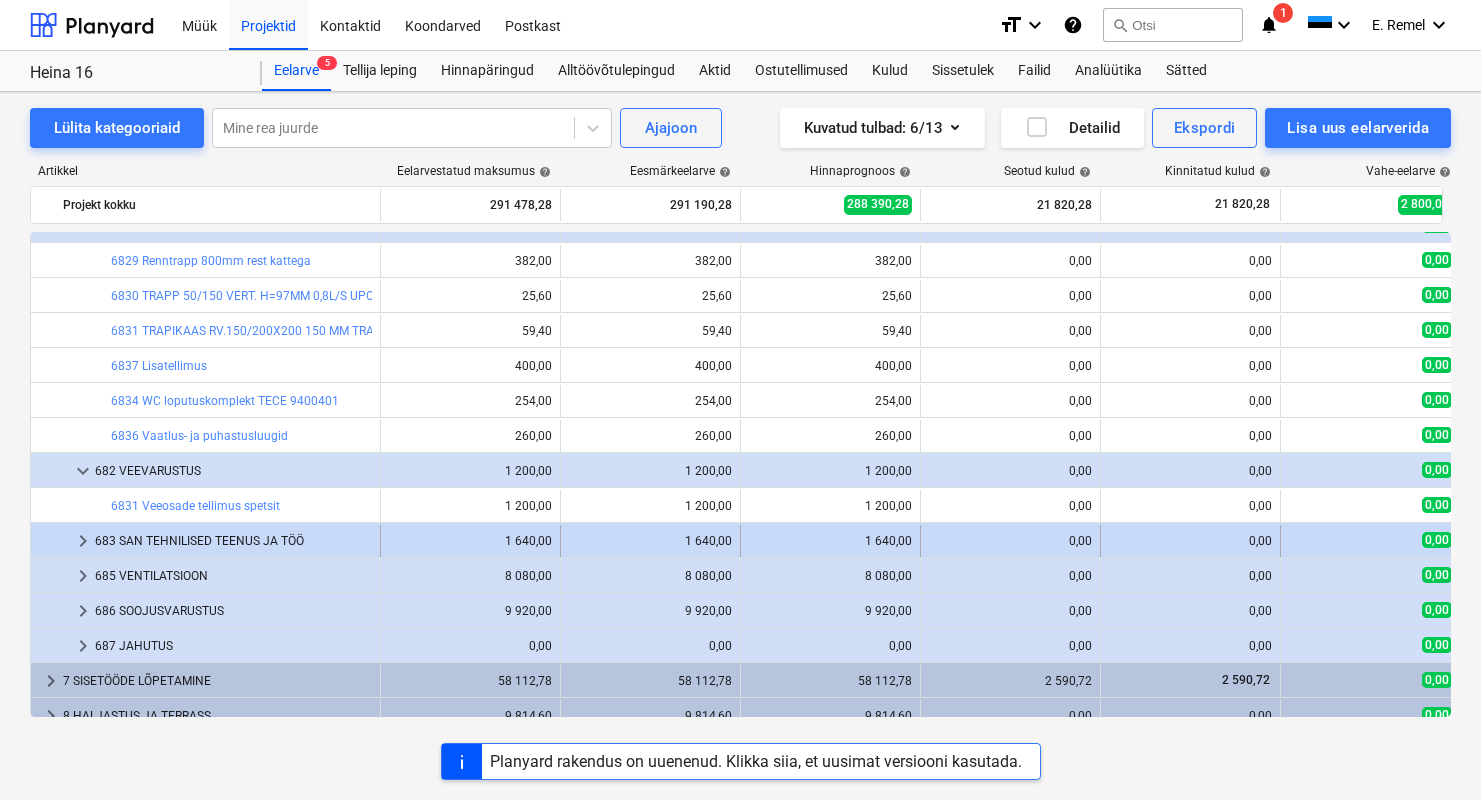 click on "683 SAN TEHNILISED  TEENUS JA TÖÖ" at bounding box center [233, 541] 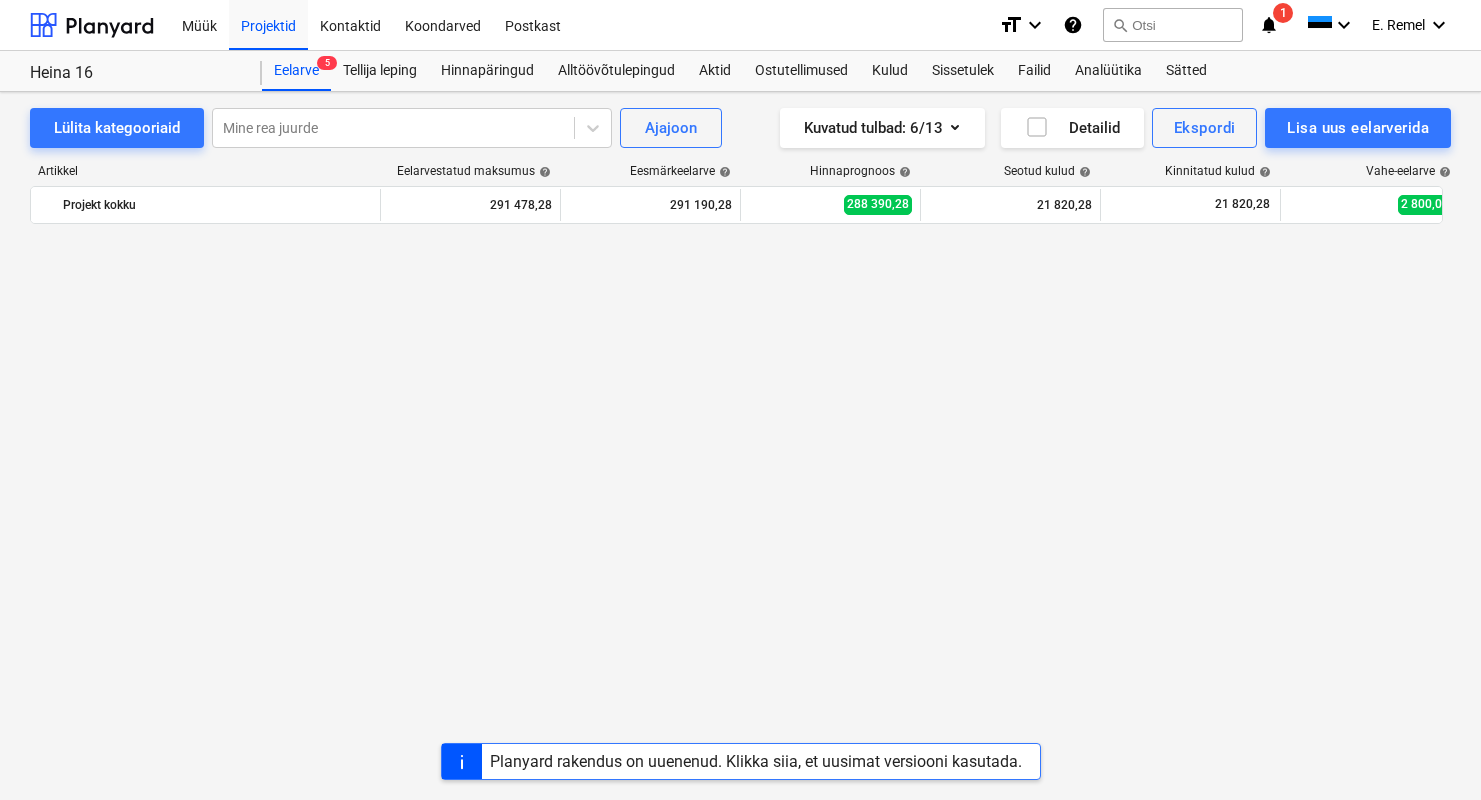 scroll, scrollTop: 0, scrollLeft: 0, axis: both 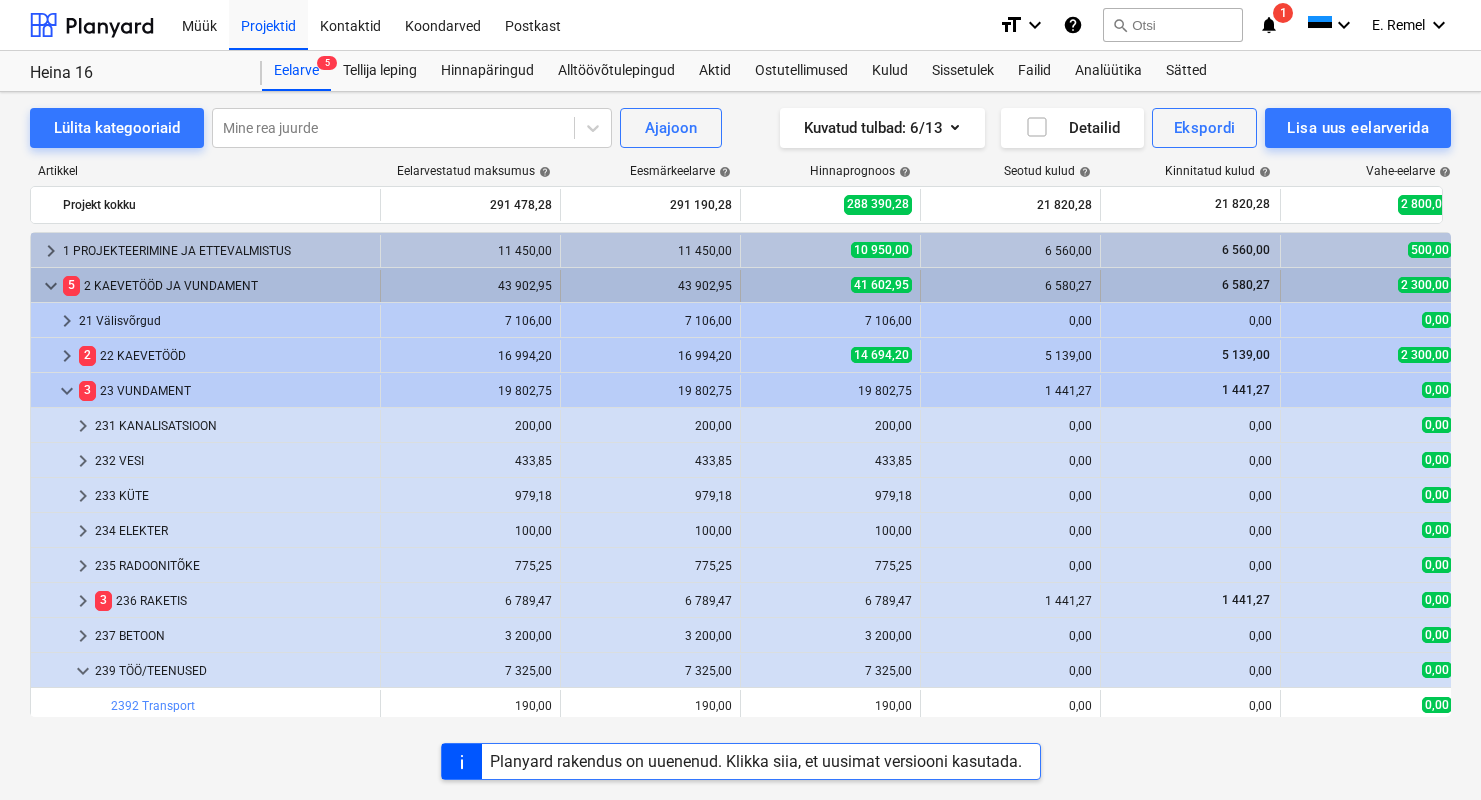 click on "keyboard_arrow_down" at bounding box center [51, 286] 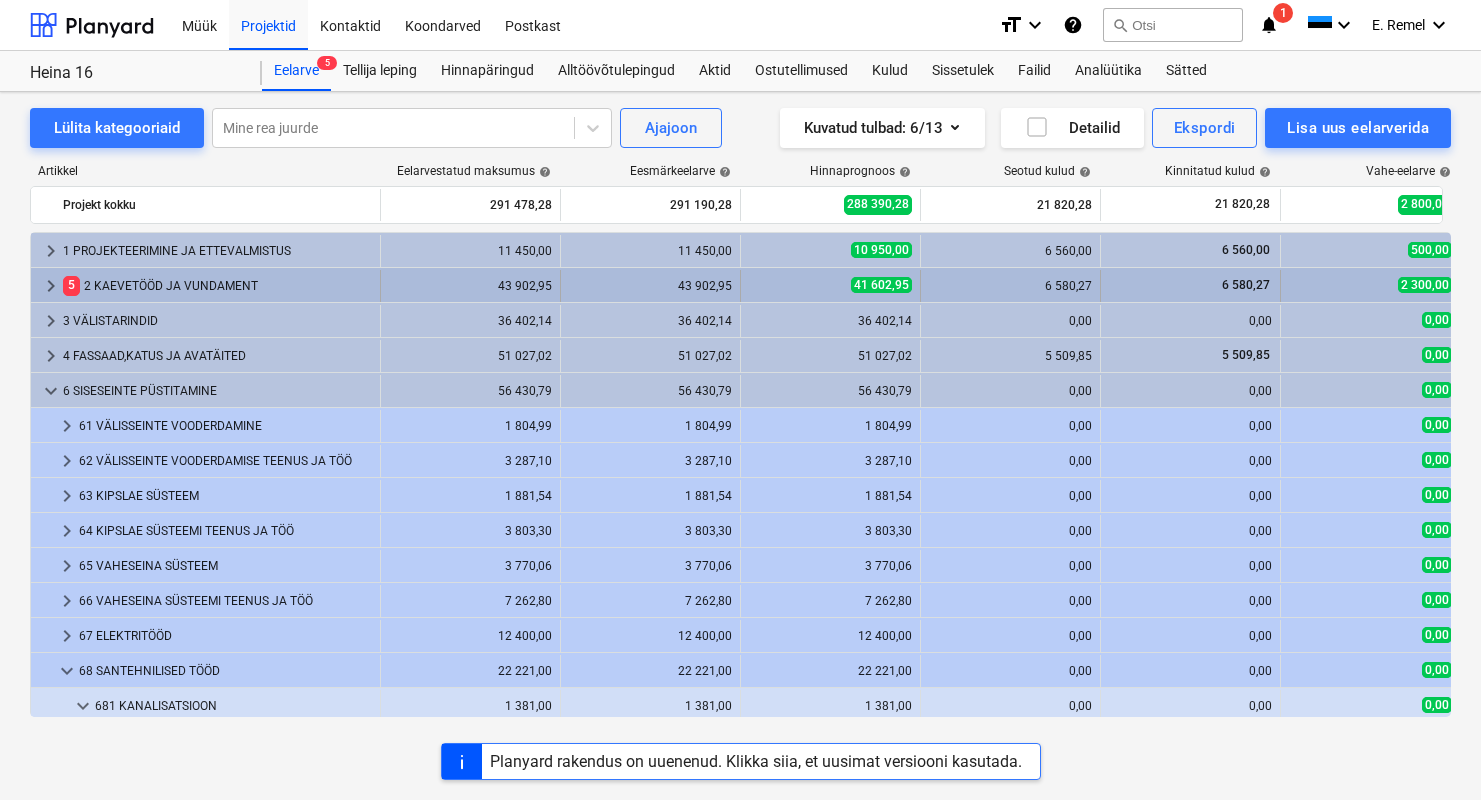 click on "keyboard_arrow_right" at bounding box center (51, 286) 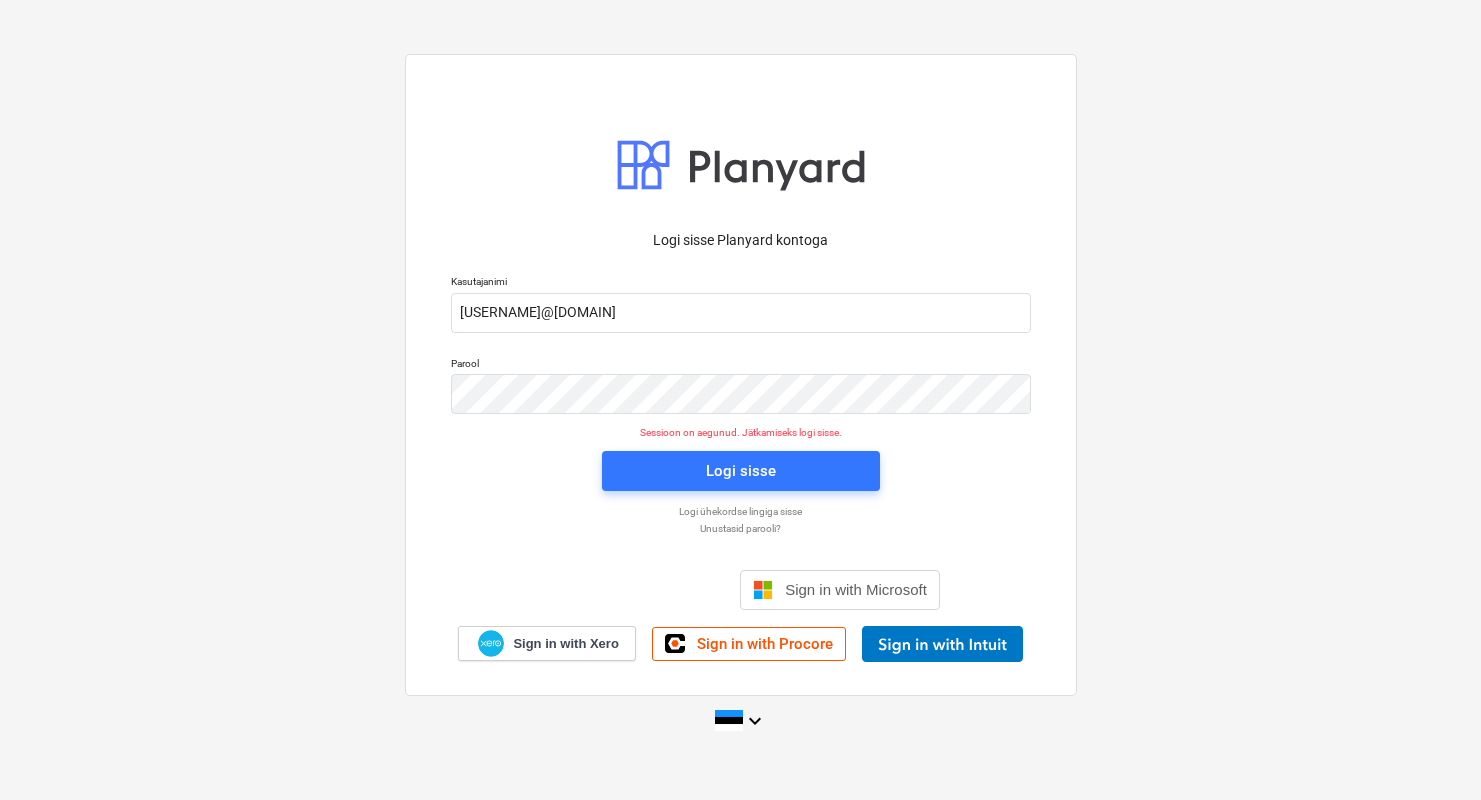scroll, scrollTop: 0, scrollLeft: 0, axis: both 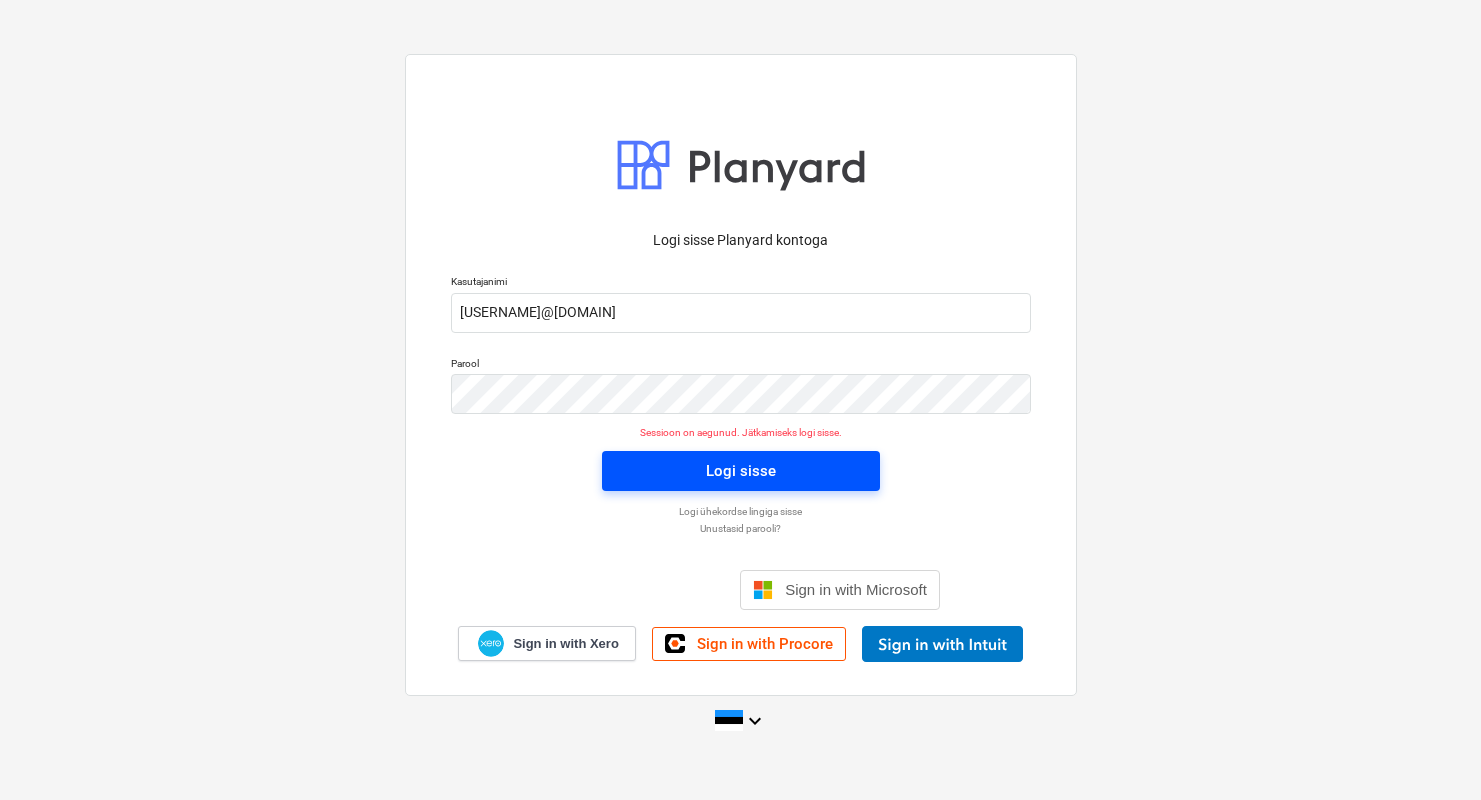 click on "Logi sisse" at bounding box center (741, 471) 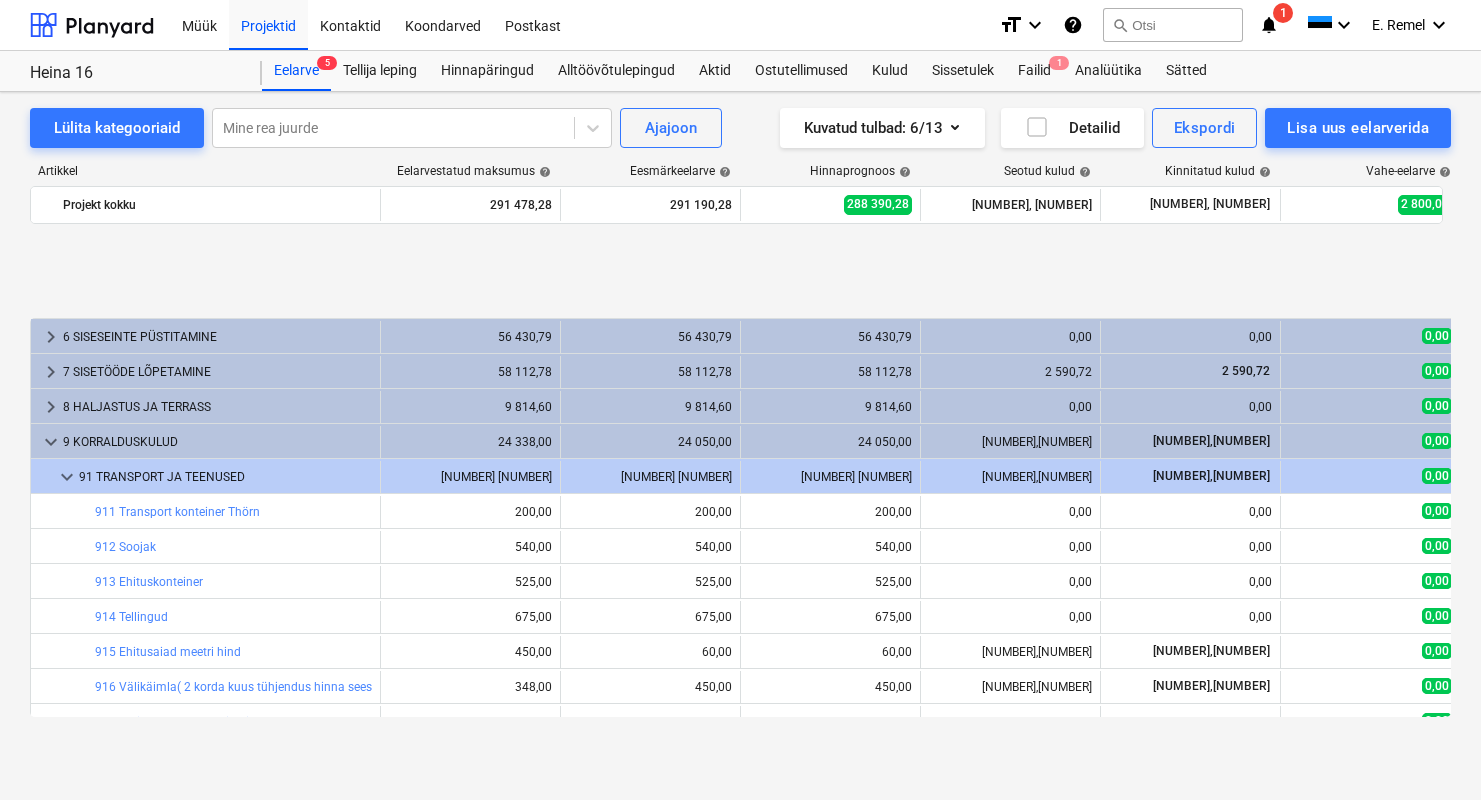 scroll, scrollTop: 285, scrollLeft: 0, axis: vertical 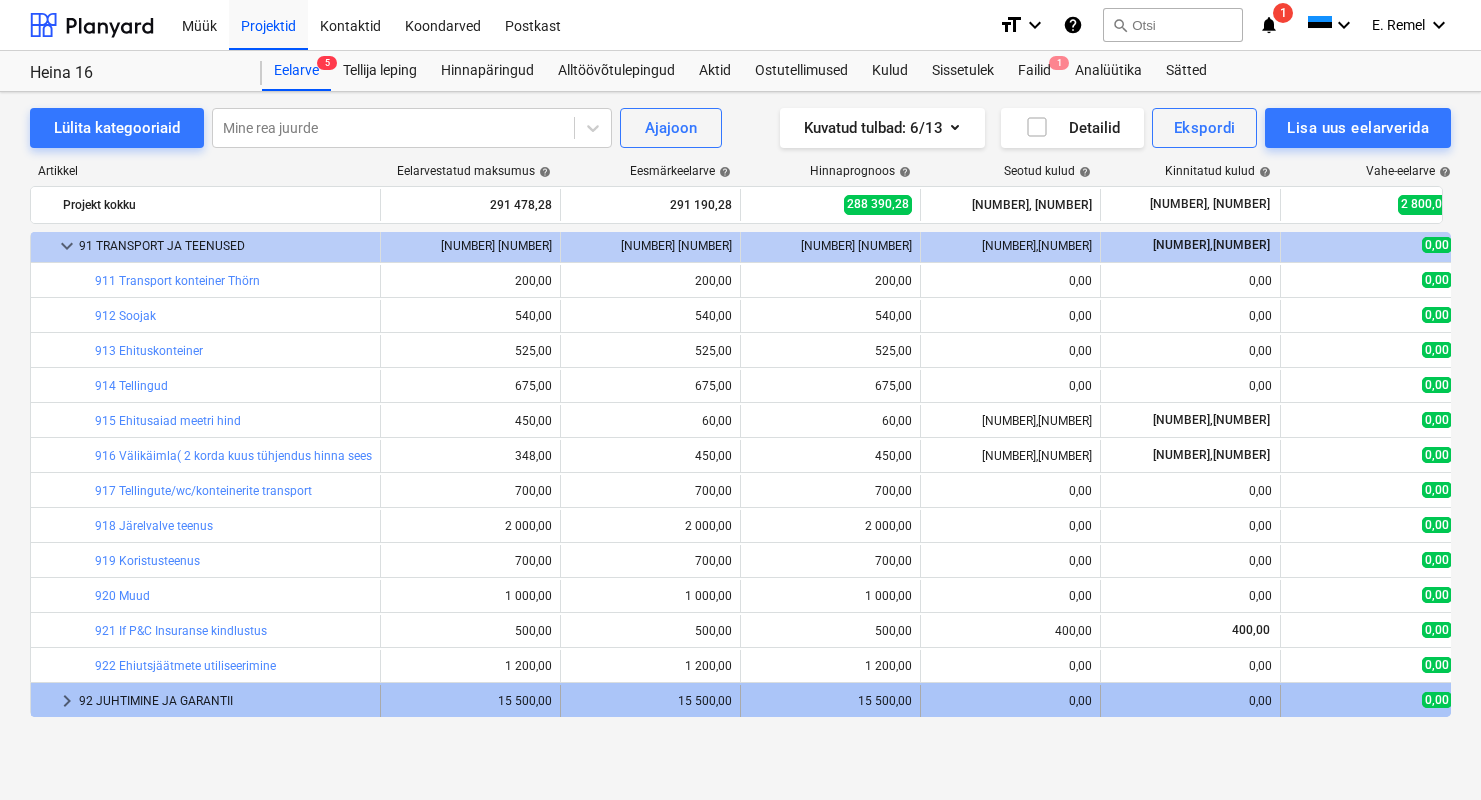 click on "92 JUHTIMINE JA GARANTII" at bounding box center (225, 701) 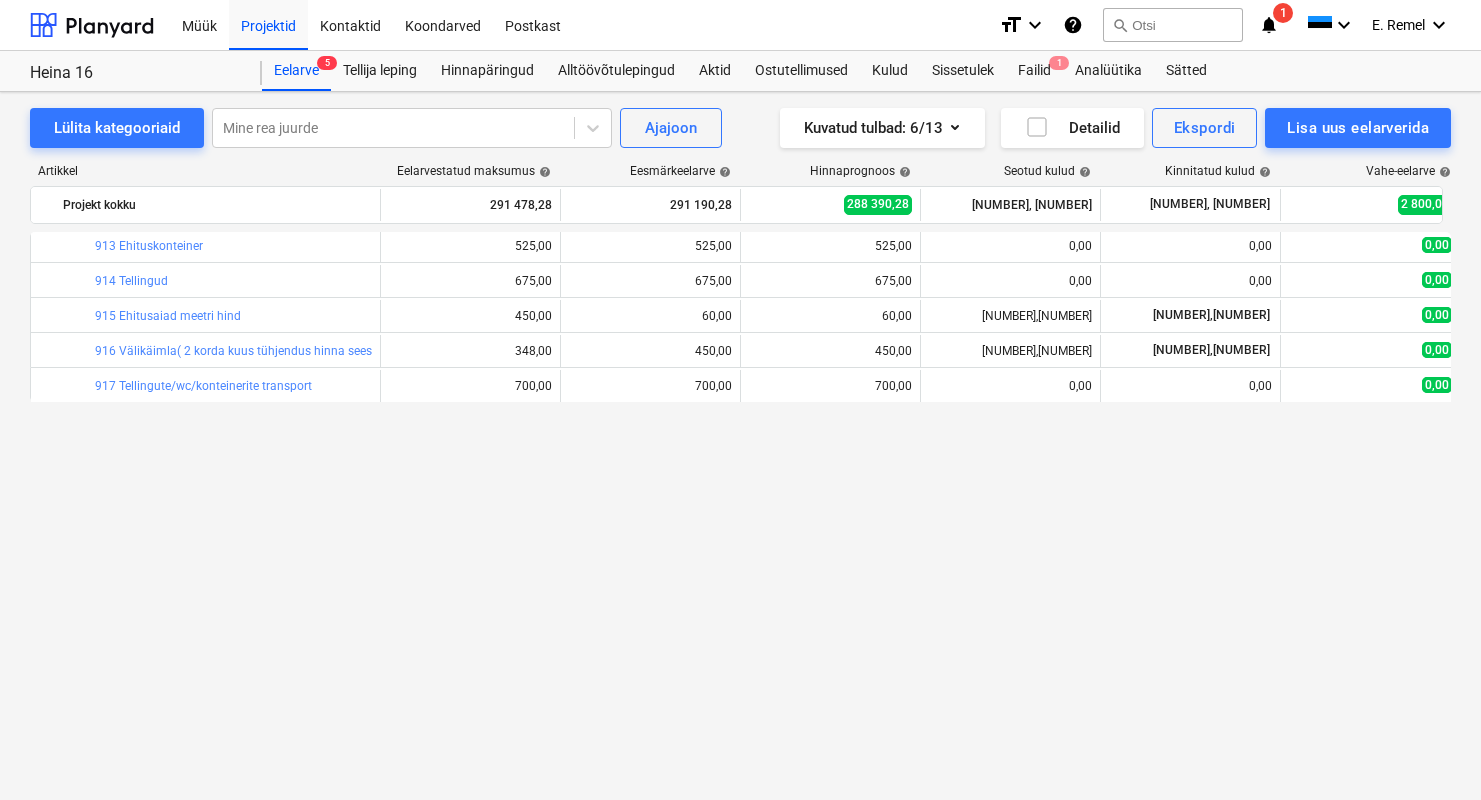 scroll, scrollTop: 0, scrollLeft: 0, axis: both 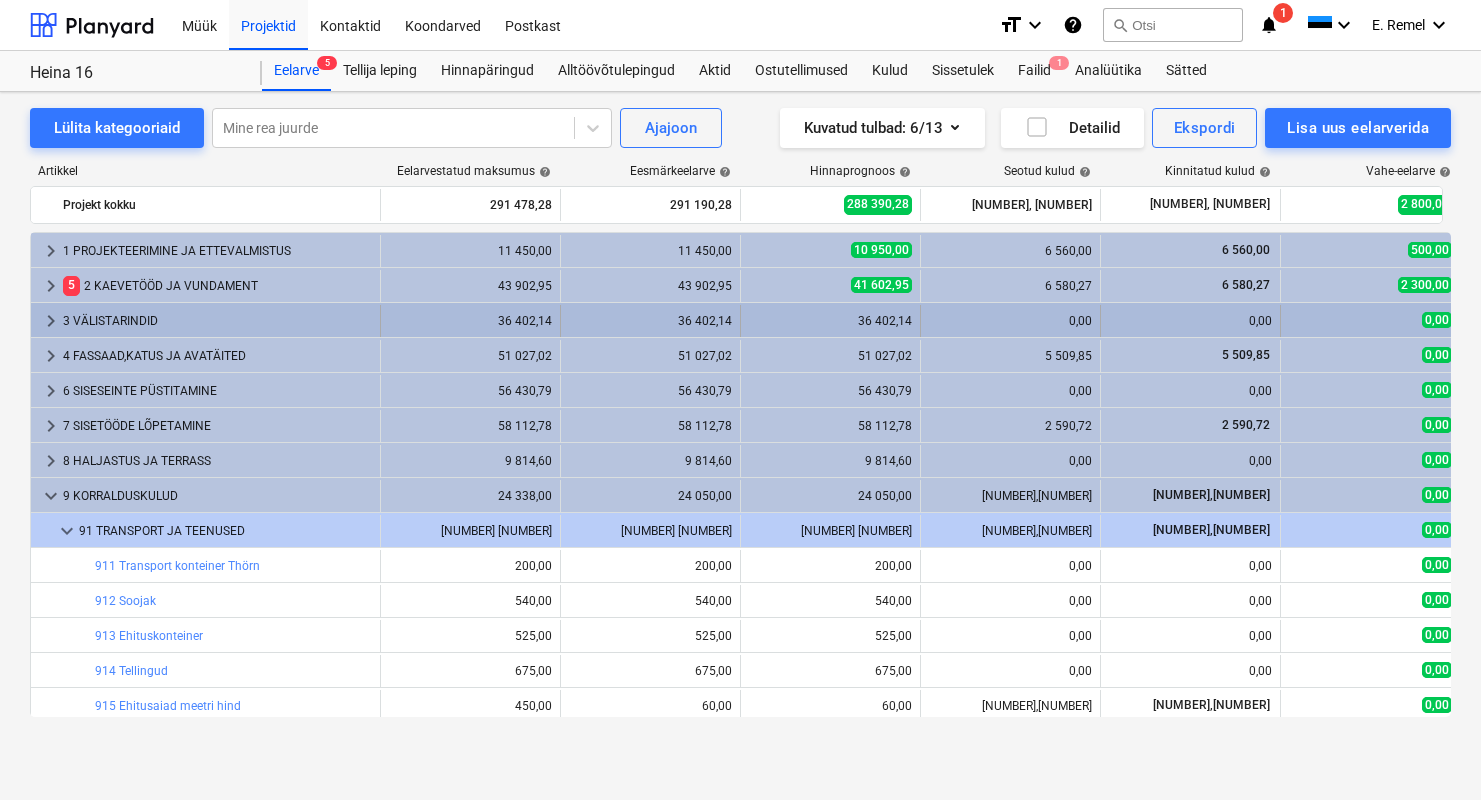 click on "3 VÄLISTARINDID" at bounding box center (217, 321) 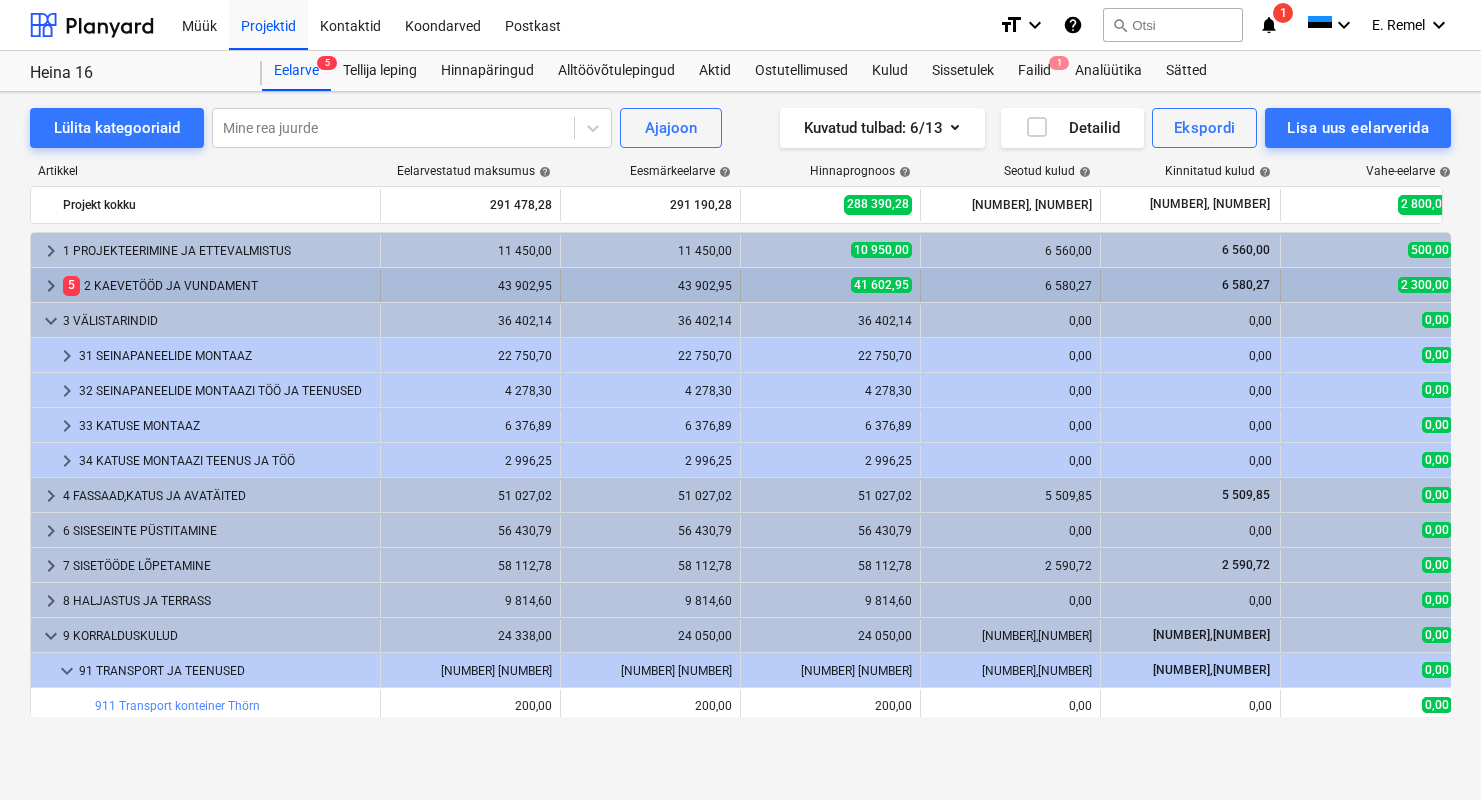 click on "5 2 KAEVETÖÖD JA VUNDAMENT" at bounding box center [217, 286] 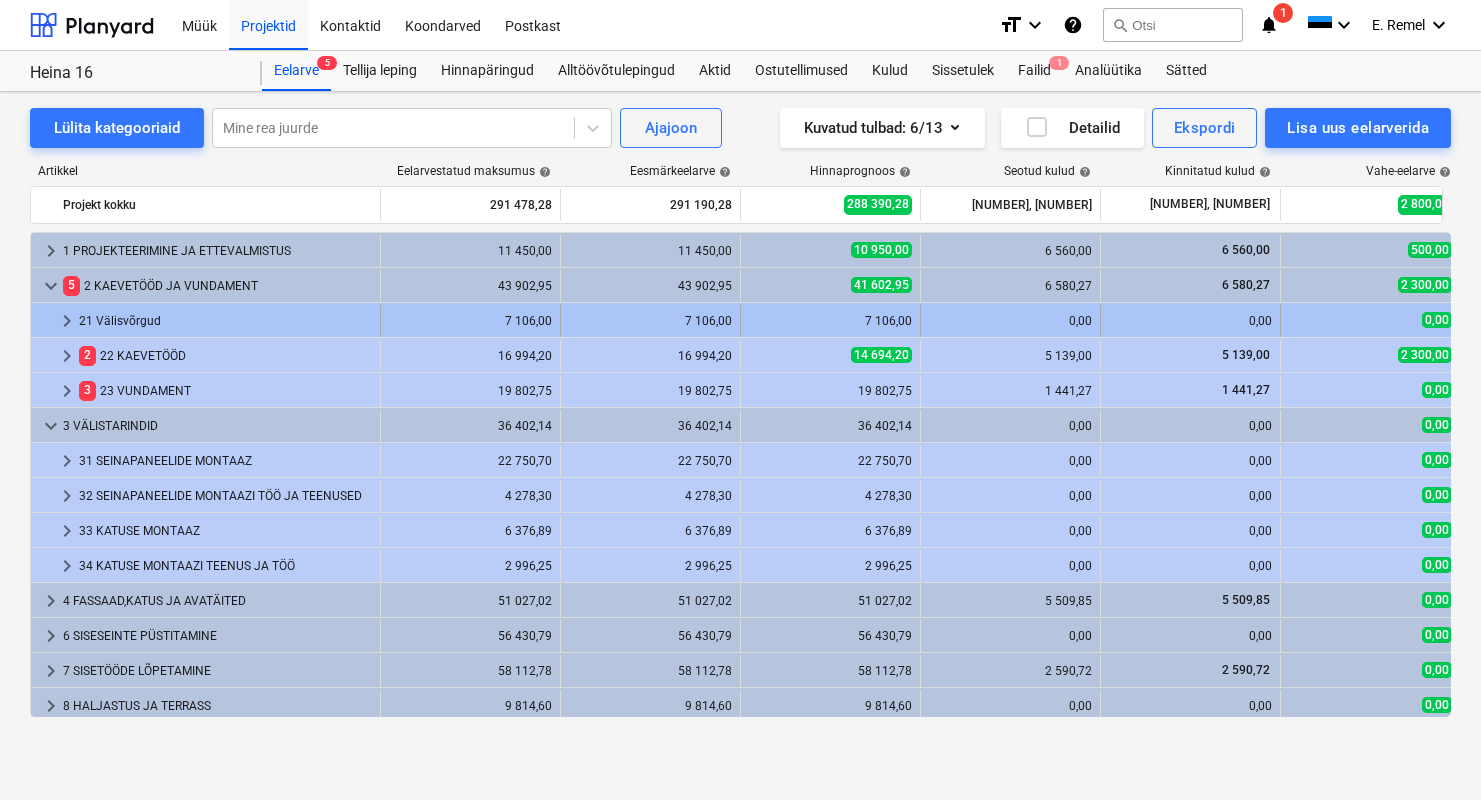 click on "21 Välisvõrgud" at bounding box center (225, 321) 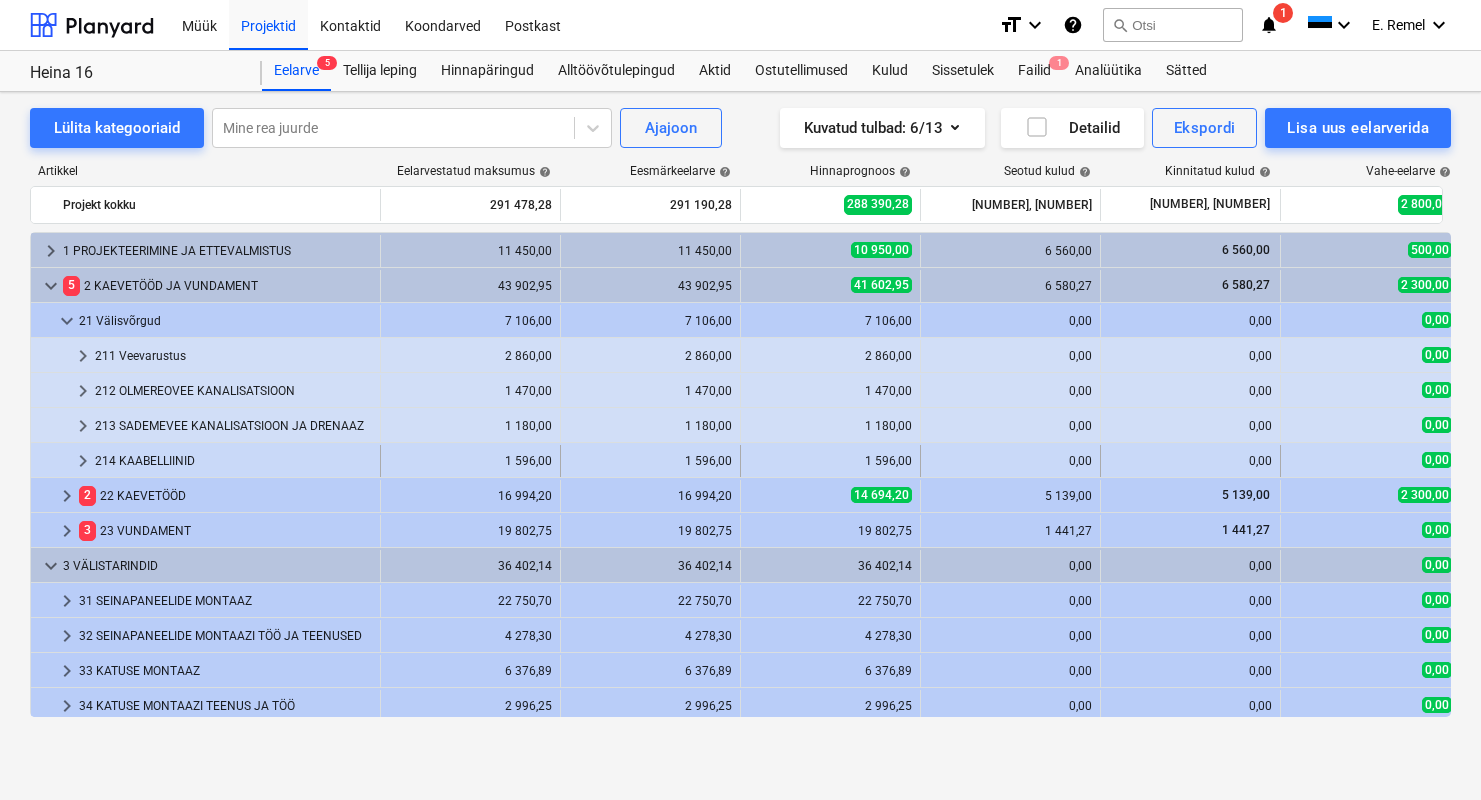 click on "214 KAABELLIINID" at bounding box center (233, 461) 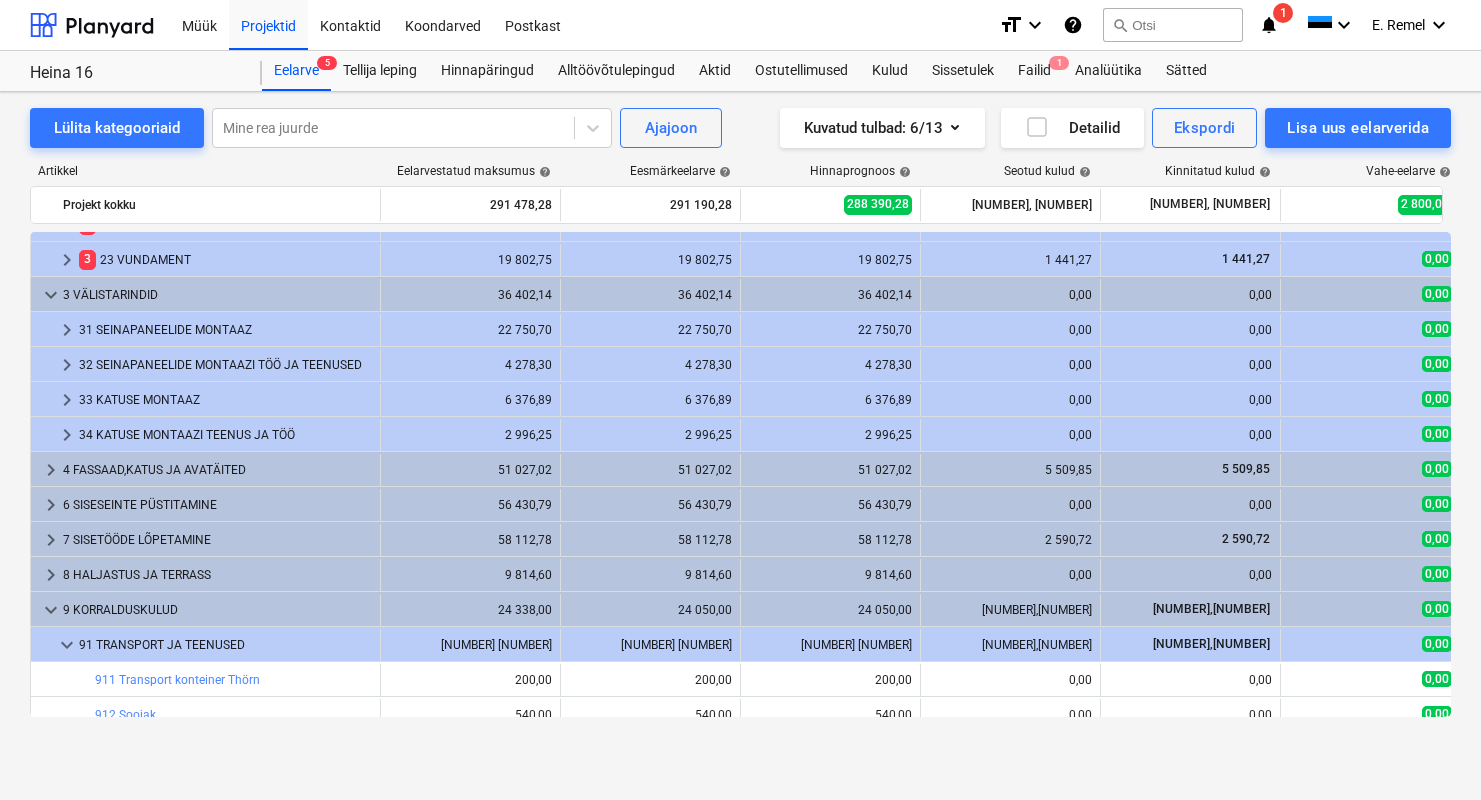 scroll, scrollTop: 15, scrollLeft: 0, axis: vertical 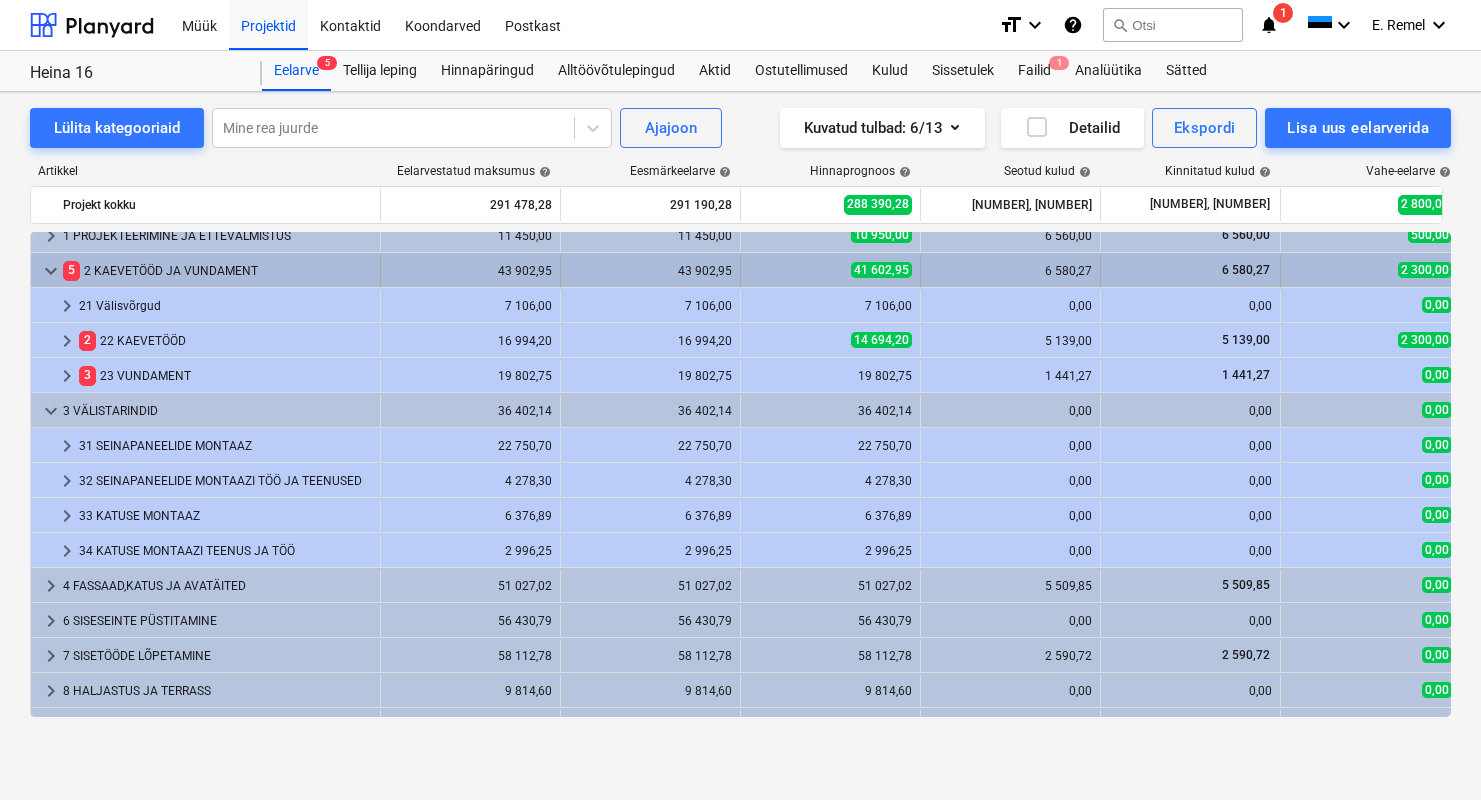 click on "keyboard_arrow_down" at bounding box center (51, 271) 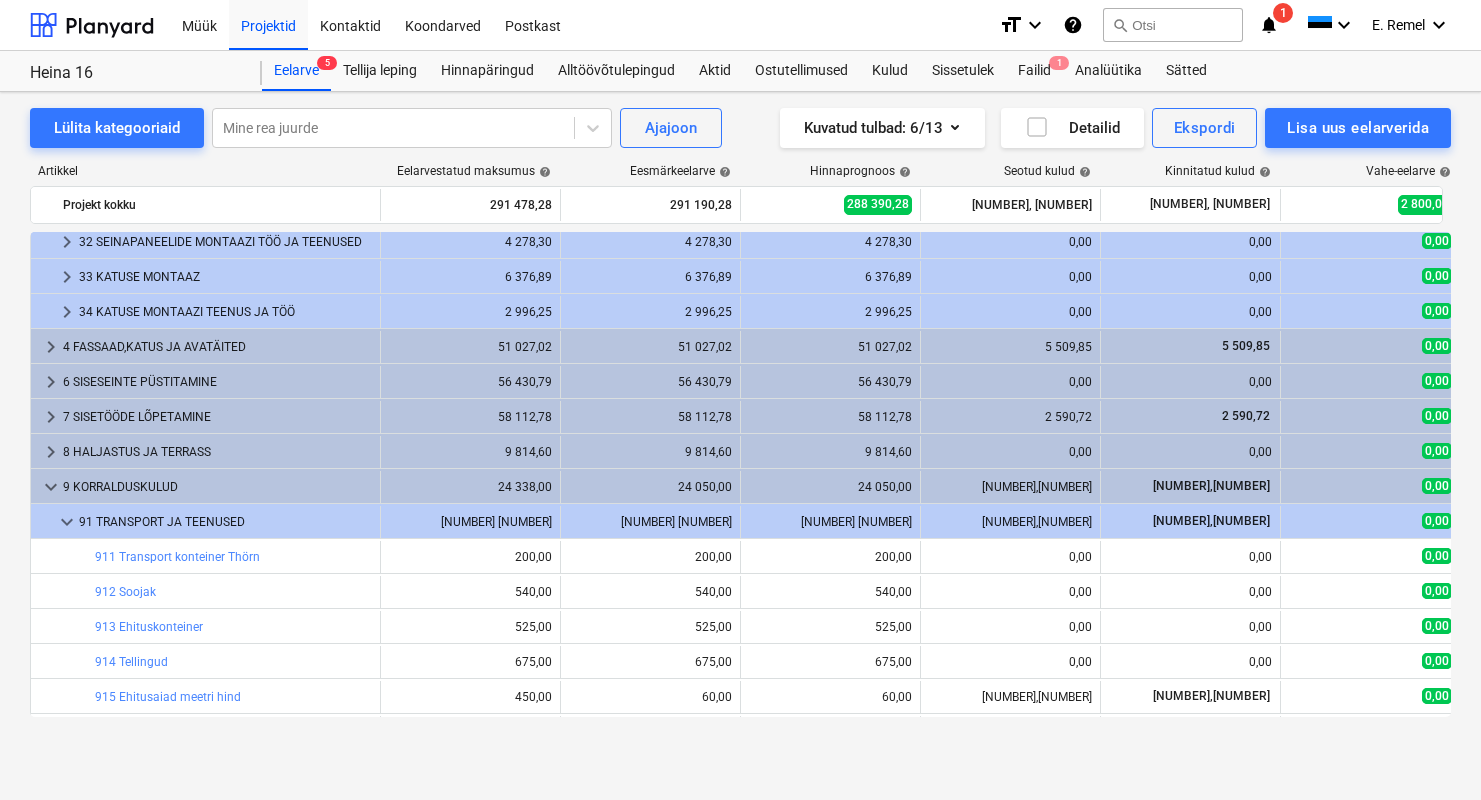 scroll, scrollTop: 530, scrollLeft: 0, axis: vertical 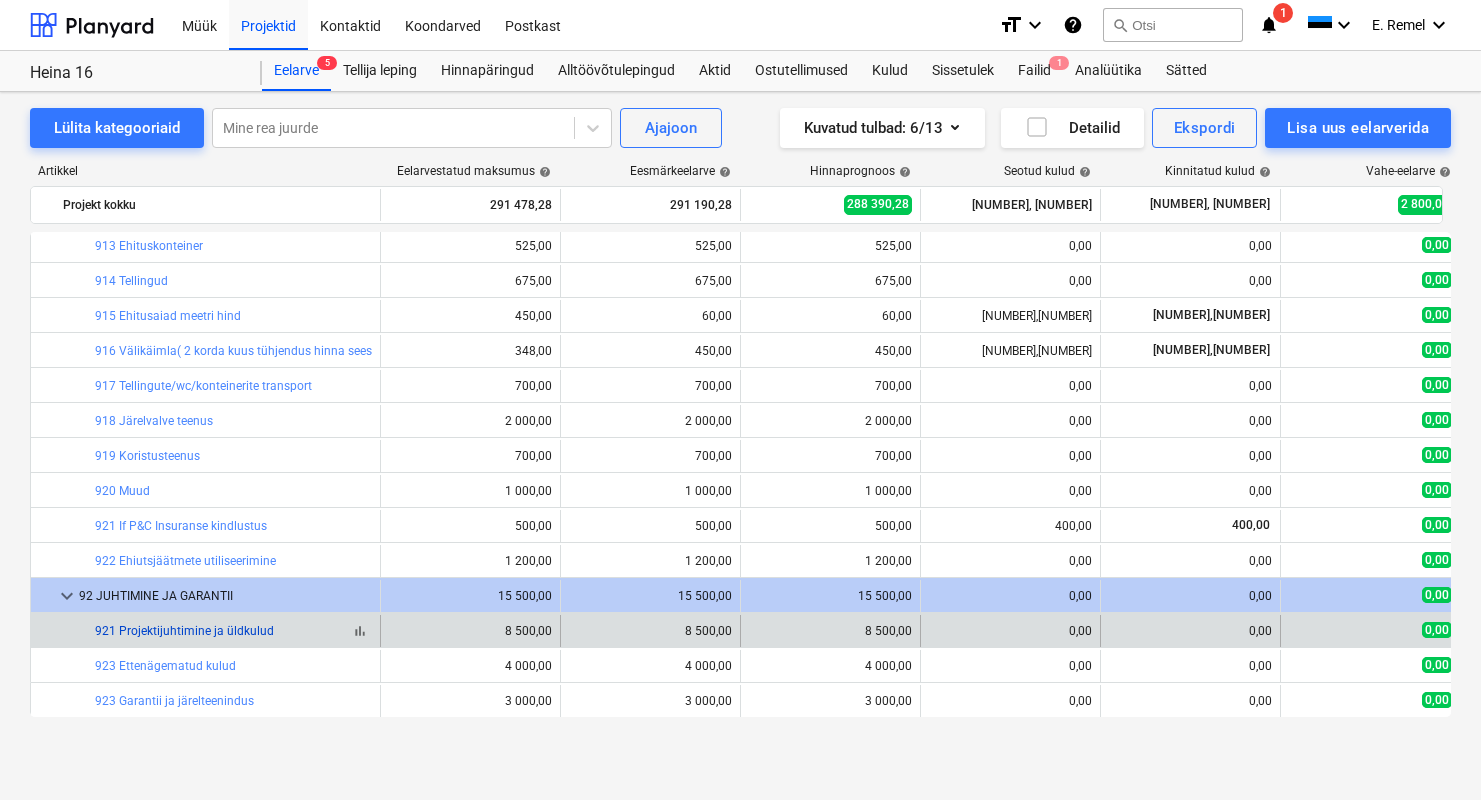 click on "921 Projektijuhtimine ja üldkulud" at bounding box center (184, 631) 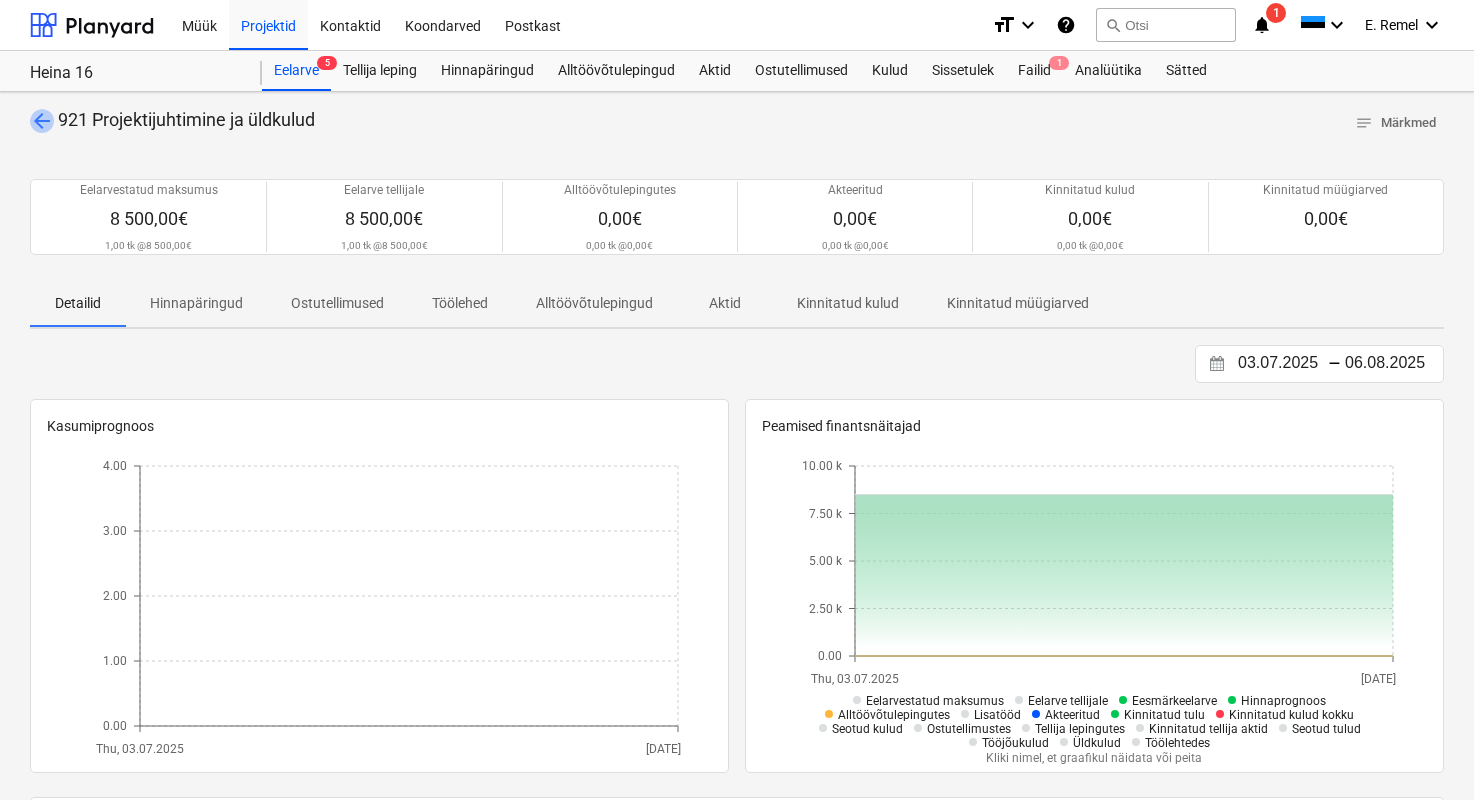 click on "arrow_back" at bounding box center (42, 121) 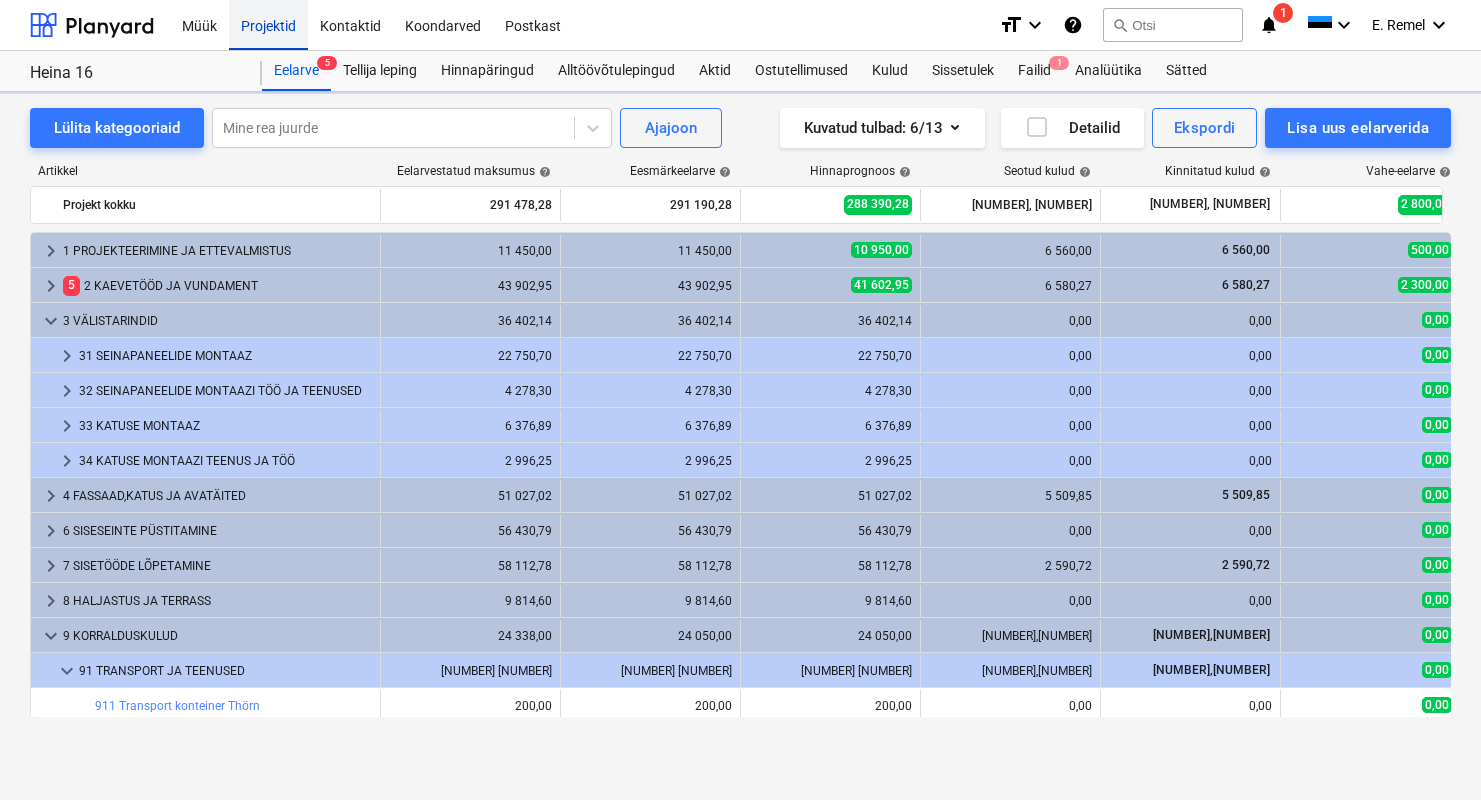 scroll, scrollTop: 530, scrollLeft: 0, axis: vertical 